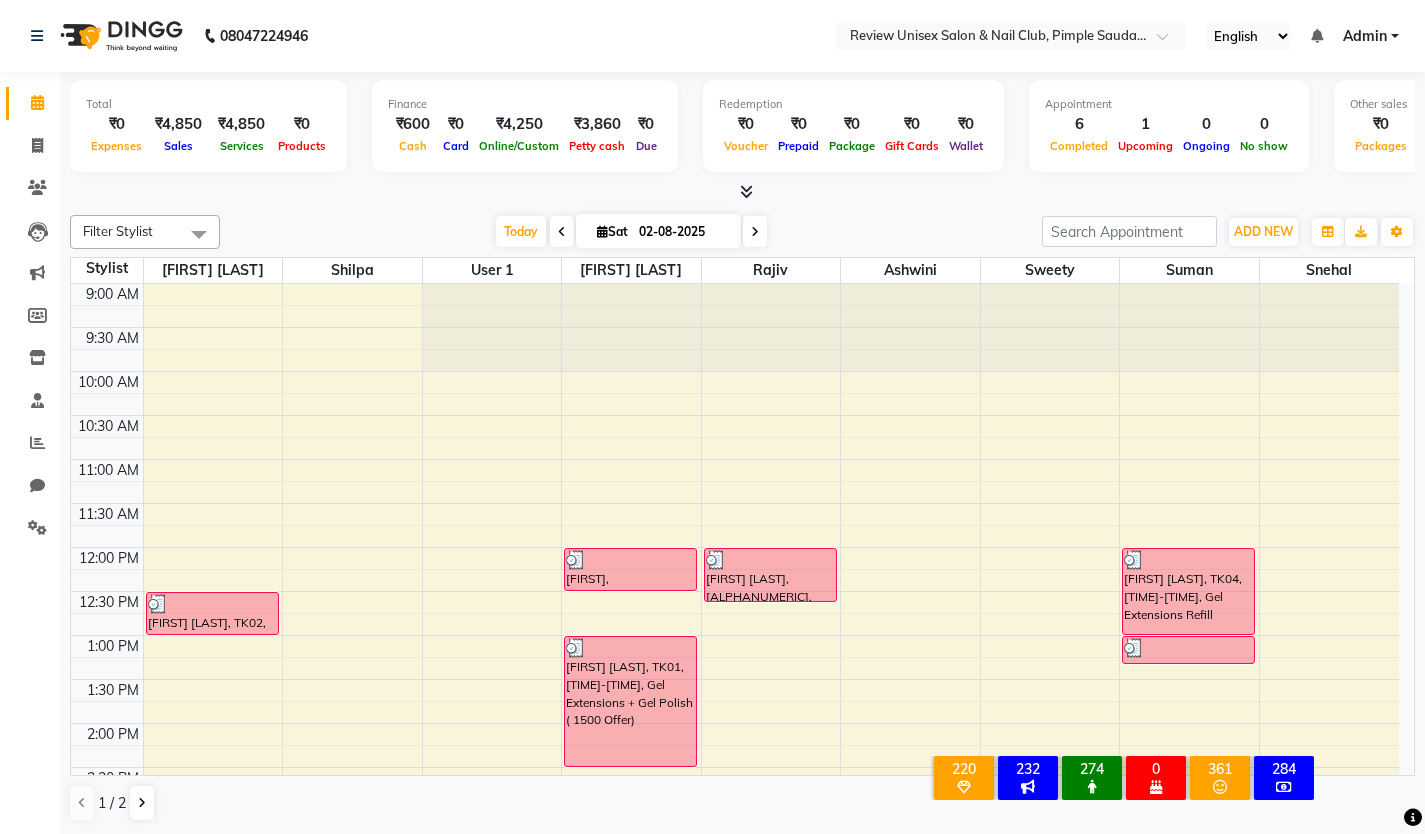 scroll, scrollTop: 0, scrollLeft: 0, axis: both 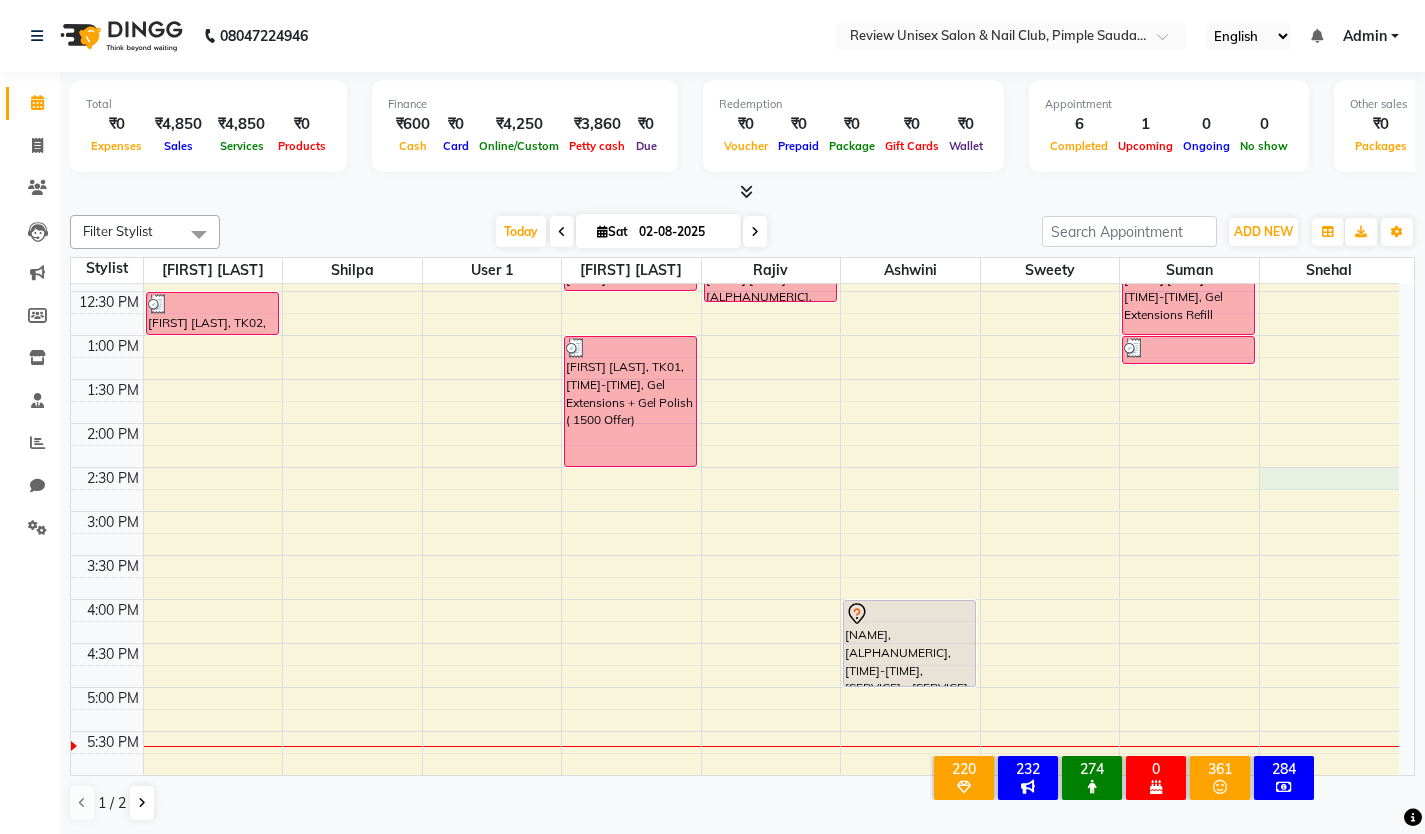 click on "[TIMES] [FIRST] [LAST], TK02, [TIME]-[TIME], Hair Service Women - Frings Cut (₹200) [FIRST] [LAST], TK03, [TIME]-[TIME], Hand Gel Polish [FIRST] [LAST], TK01, [TIME]-[TIME], Gel Extensions + Gel Polish ( 1500 Offer) [FIRST] [LAST], TK02, [TIME]-[TIME], Hand Gel Polish,Nail Arts Per Finger - Free Hand Art (₹50) [TIMES] [FIRST] [LAST], TK05, [TIME]-[TIME], Hair Spa - Hair Below Shoulder [FIRST] [LAST], TK04, [TIME]-[TIME], Gel Extensions Refill [FIRST] [LAST], TK04, [TIME]-[TIME], Single Nail Repair" at bounding box center (735, 555) 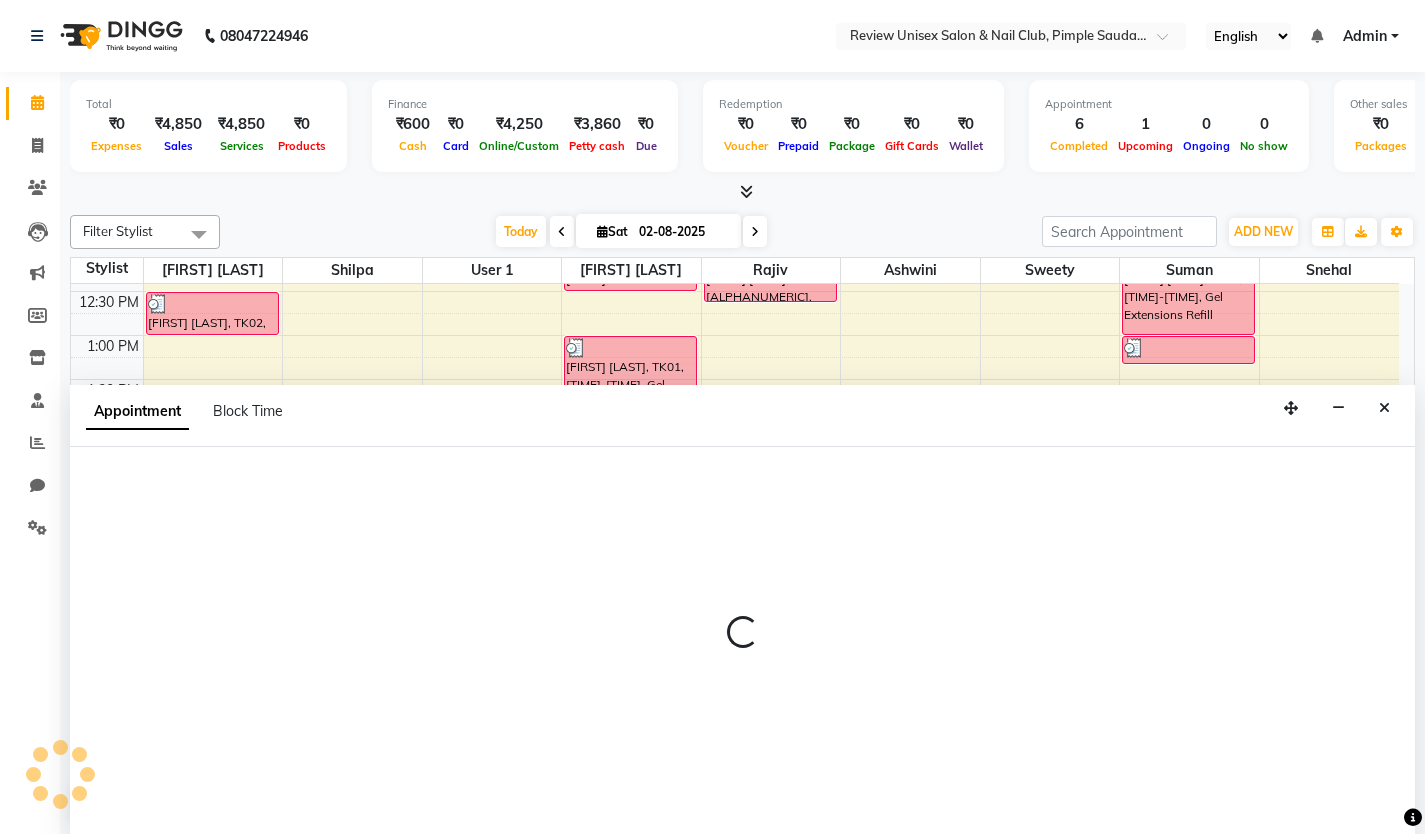 scroll, scrollTop: 1, scrollLeft: 0, axis: vertical 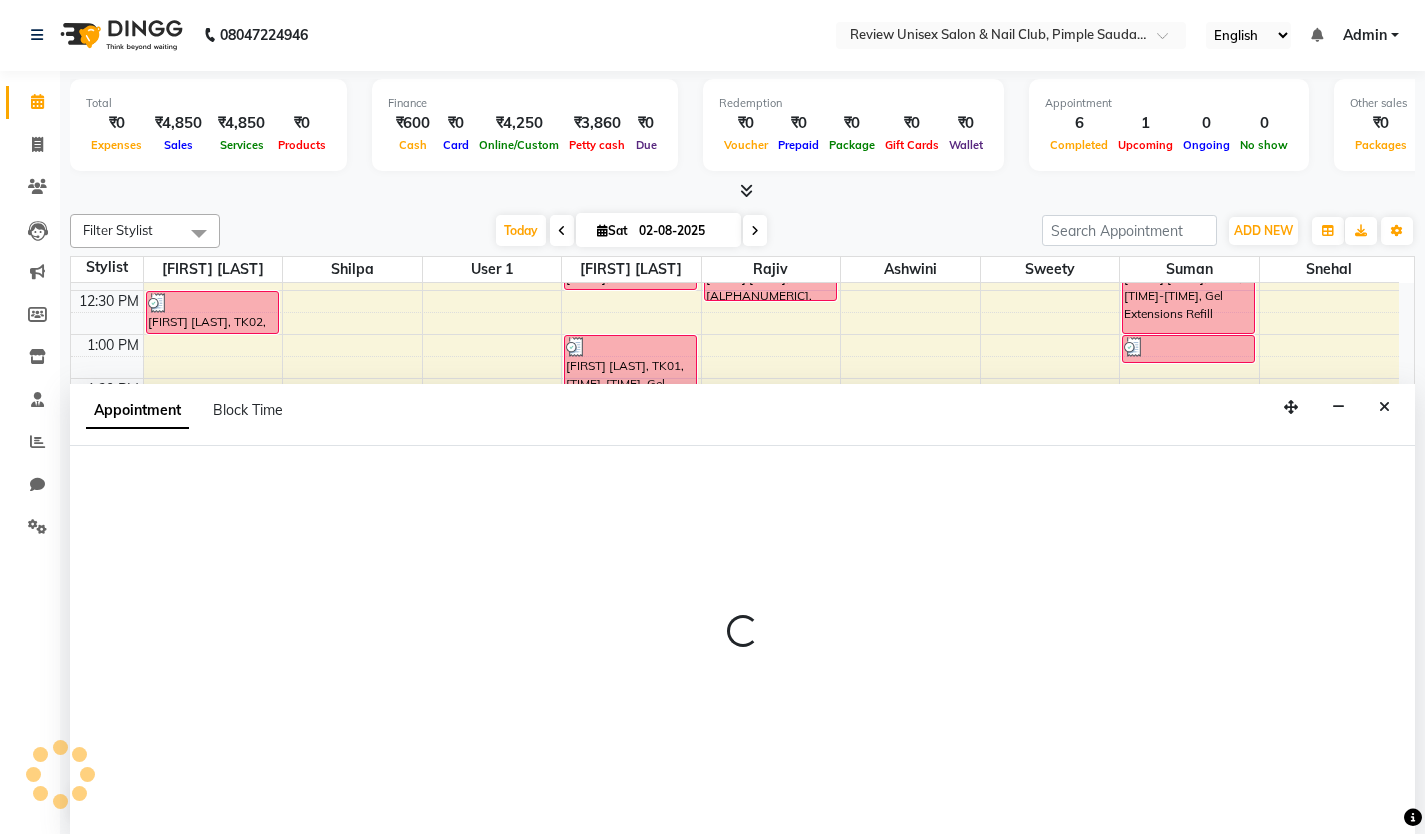 select on "85589" 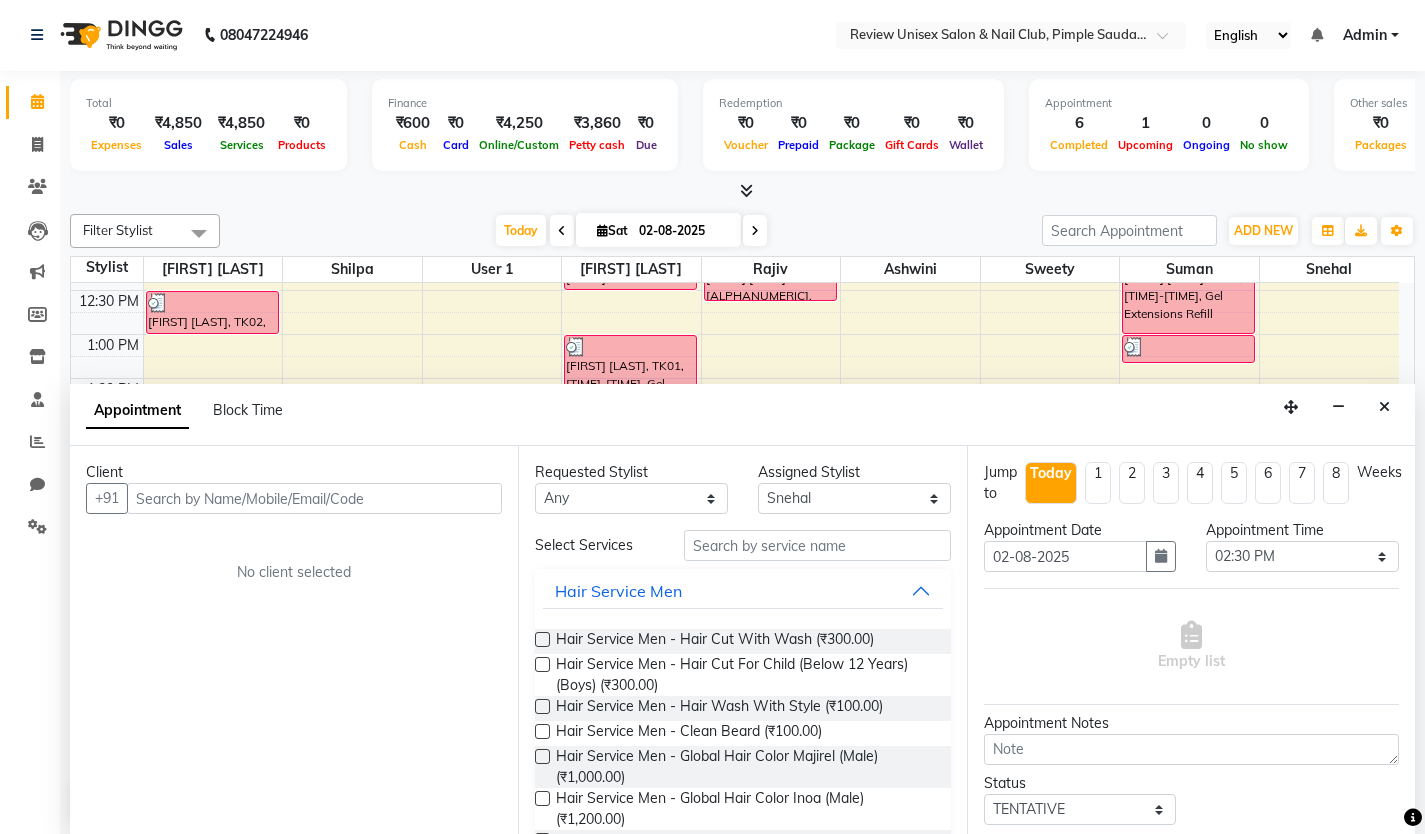 click at bounding box center (314, 498) 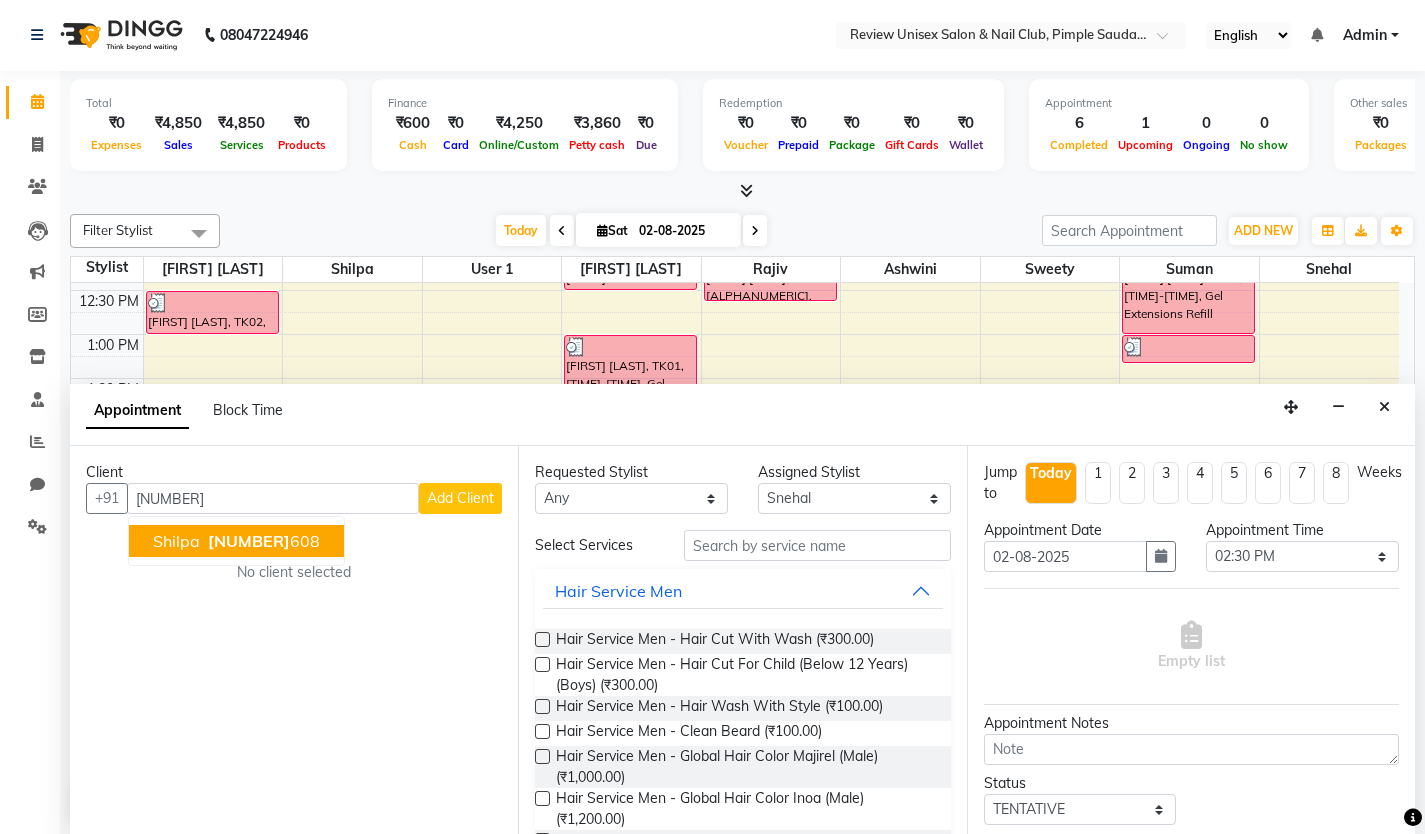 click on "[FIRST] [LAST] [PHONE]" at bounding box center (236, 541) 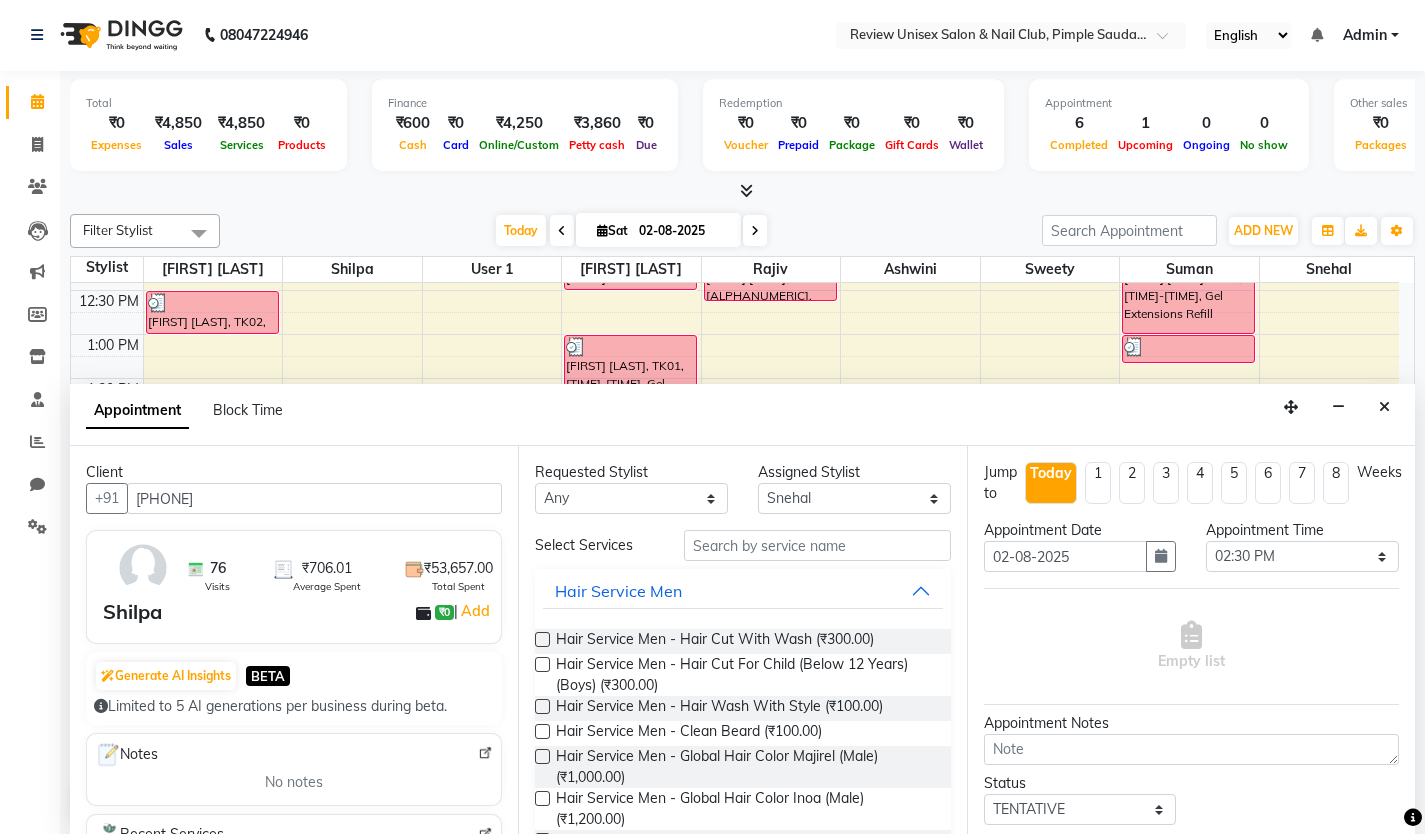 type on "[PHONE]" 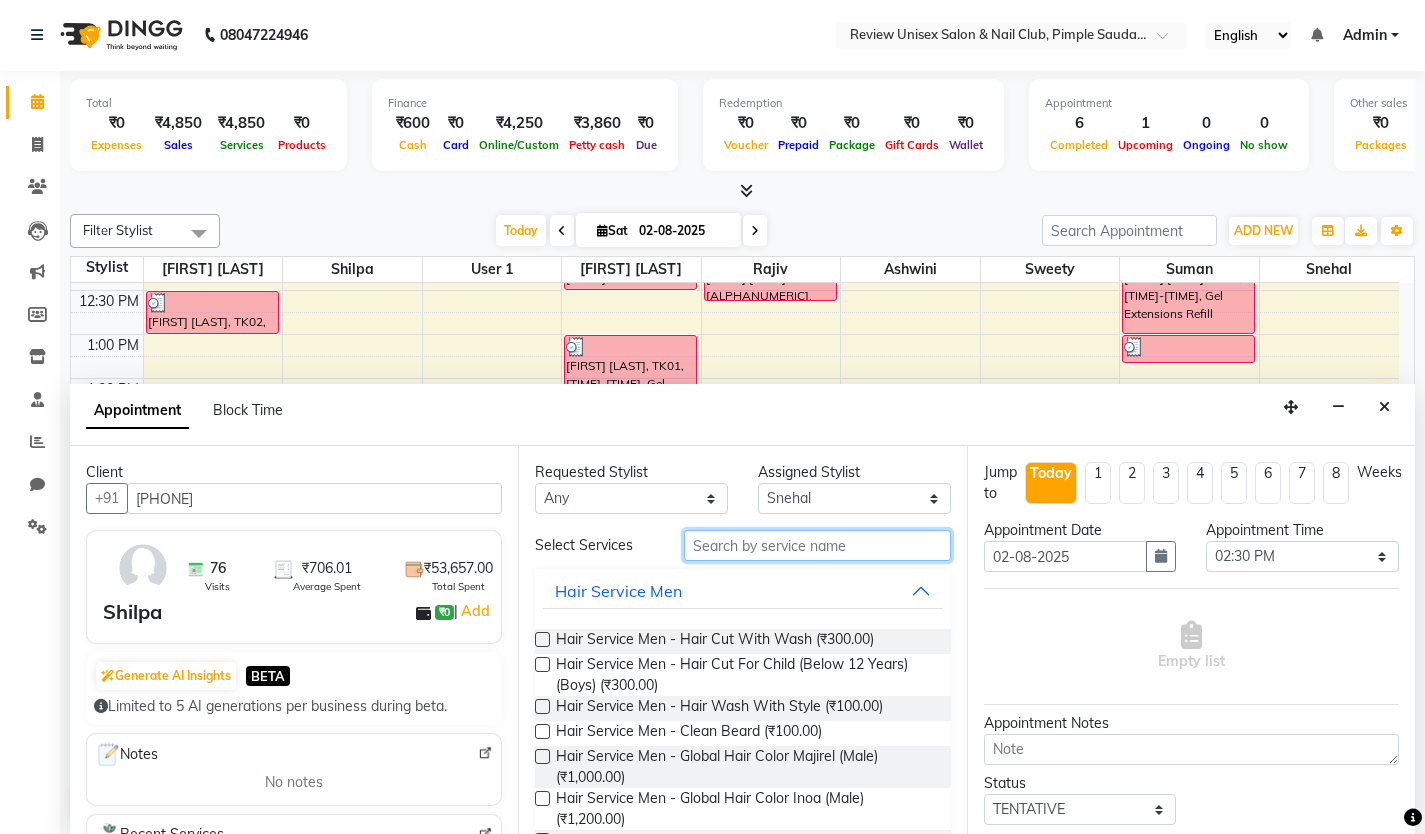 click at bounding box center [817, 545] 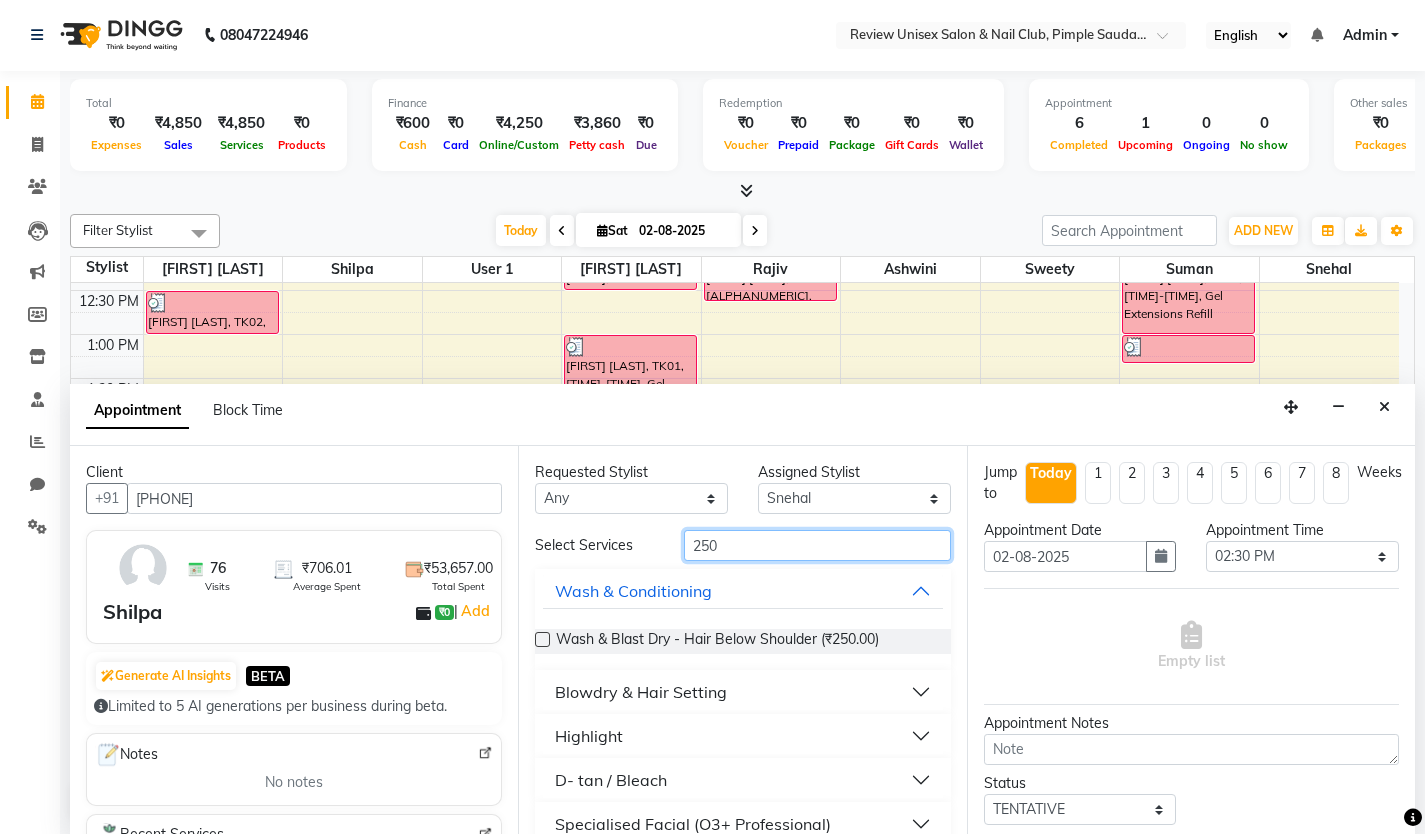 type on "250" 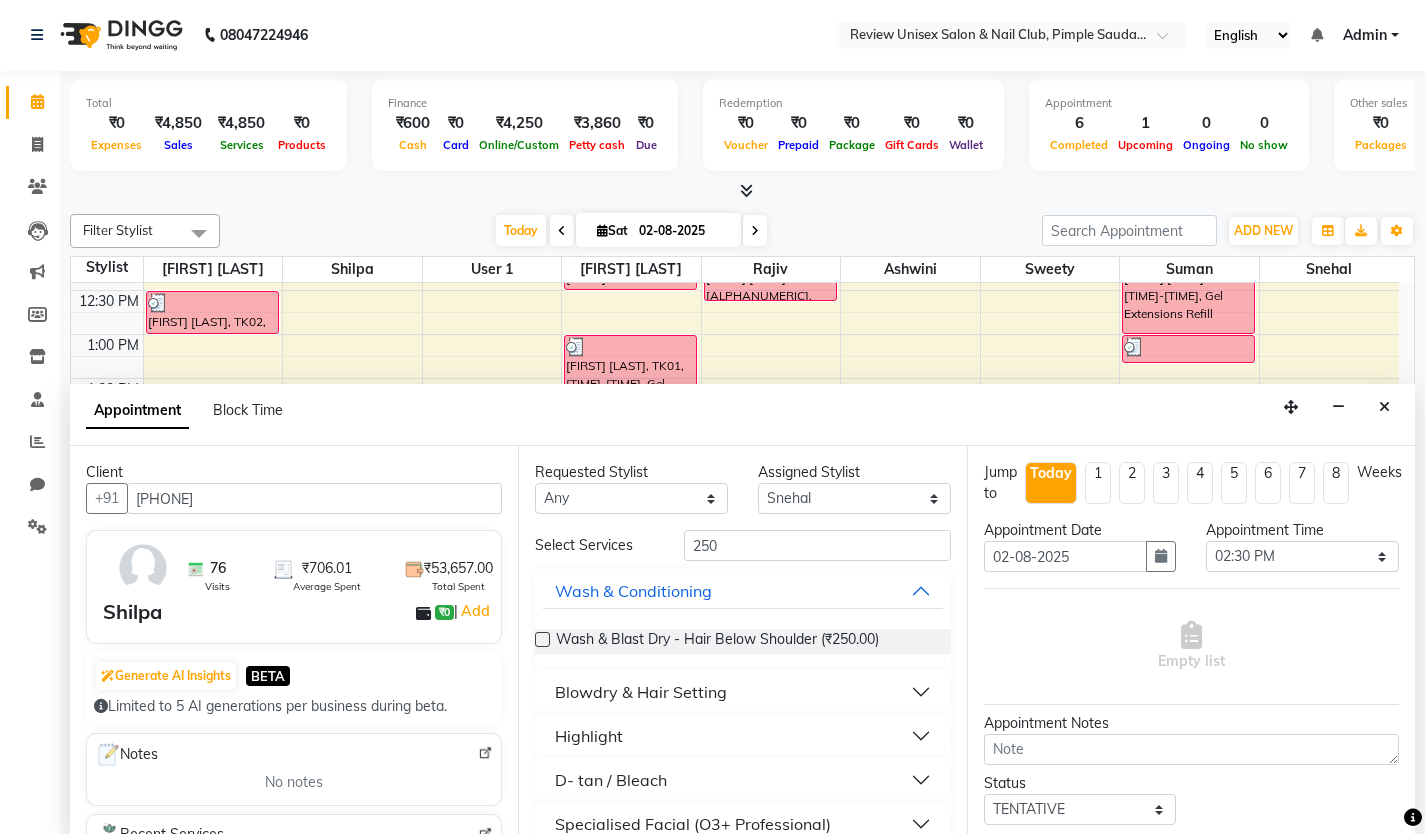 click at bounding box center [542, 639] 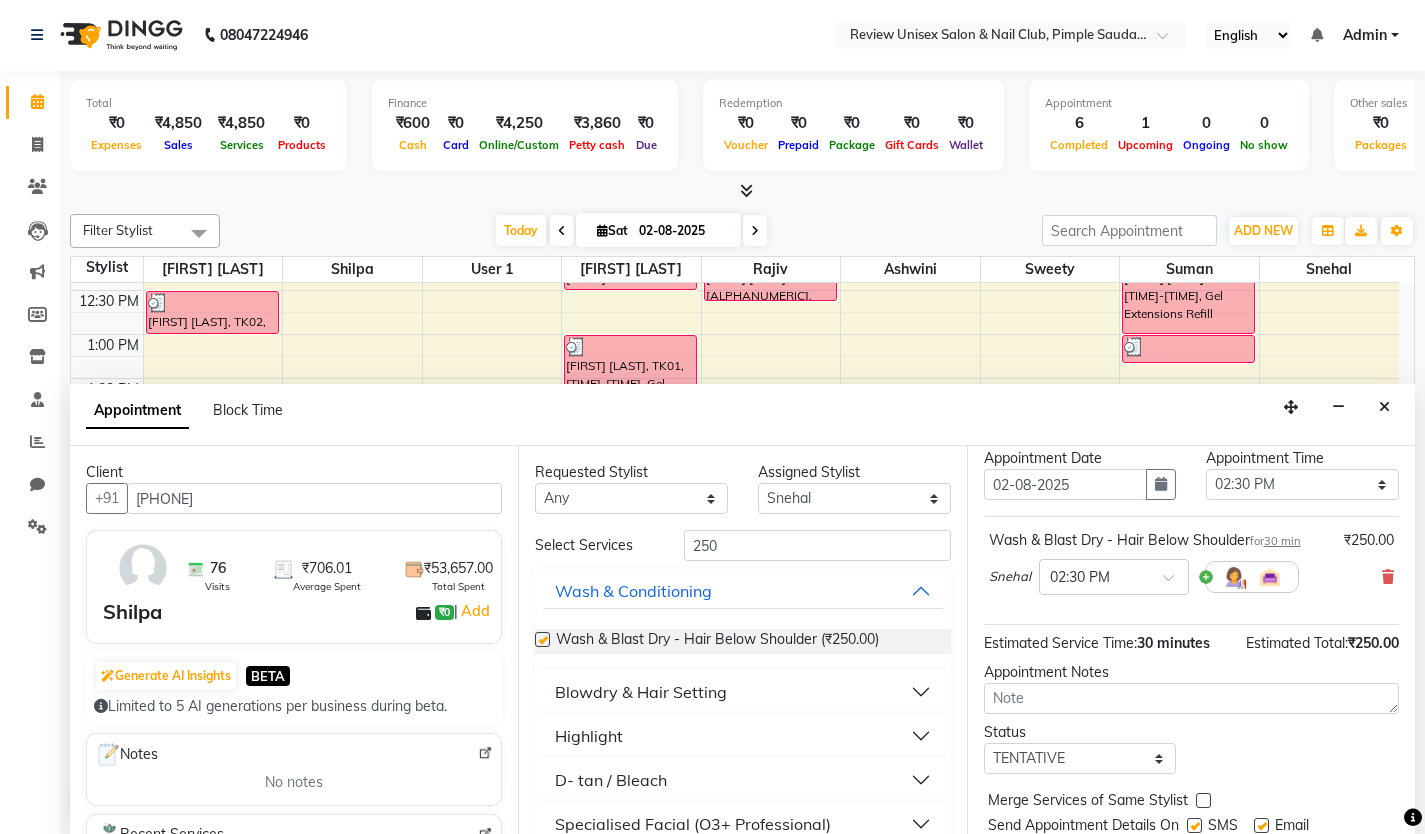 checkbox on "false" 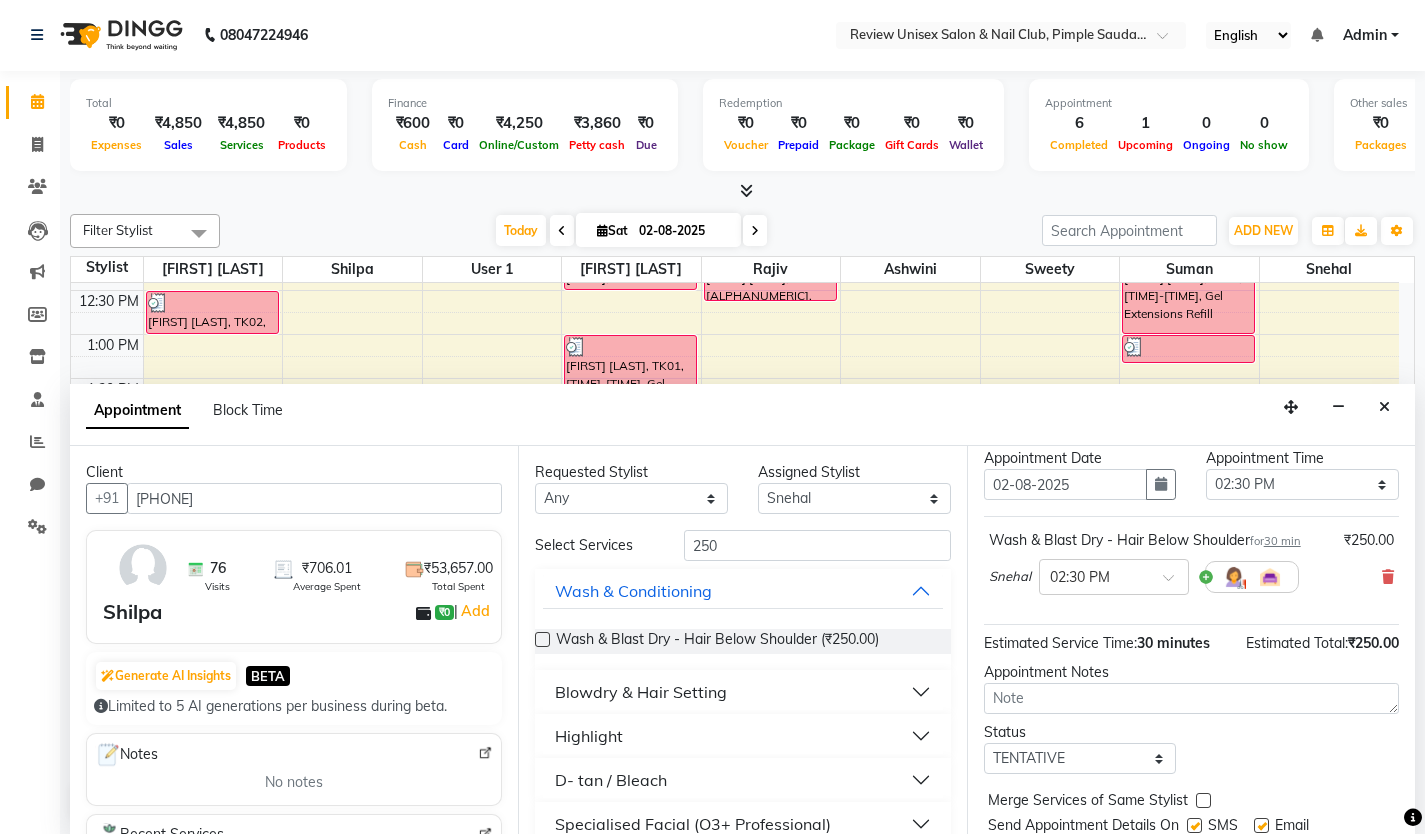 scroll, scrollTop: 138, scrollLeft: 0, axis: vertical 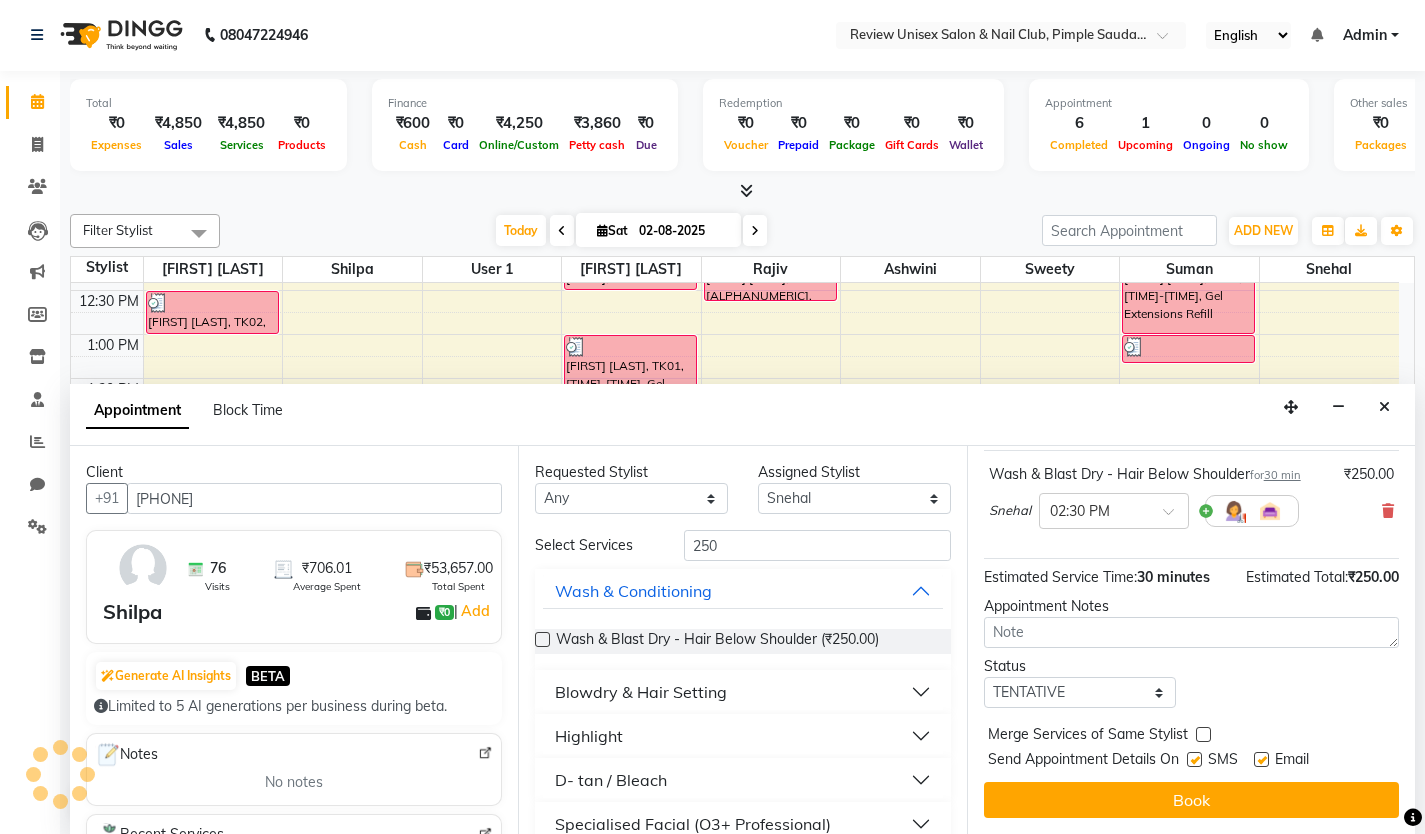 click at bounding box center (1194, 759) 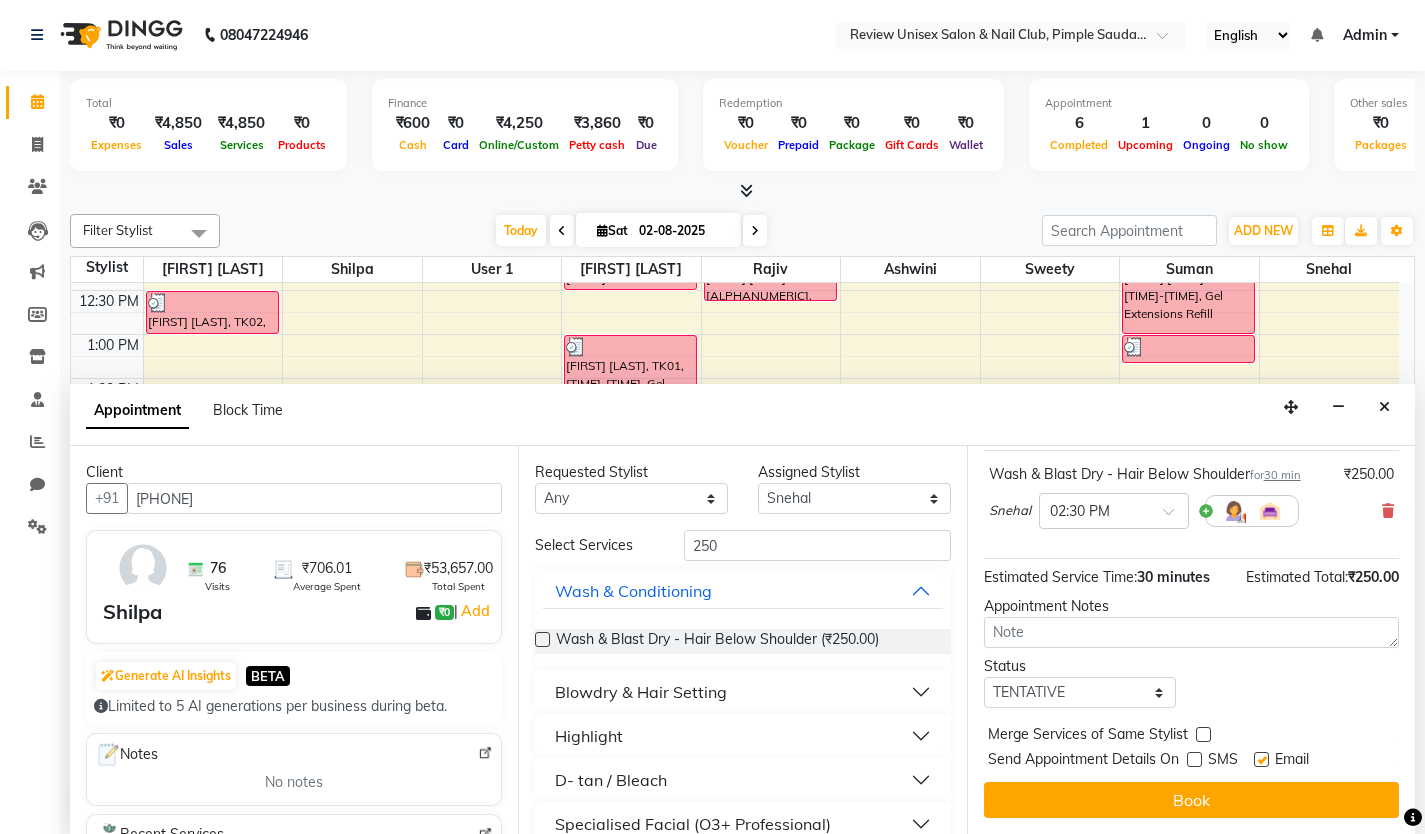 click at bounding box center (1261, 759) 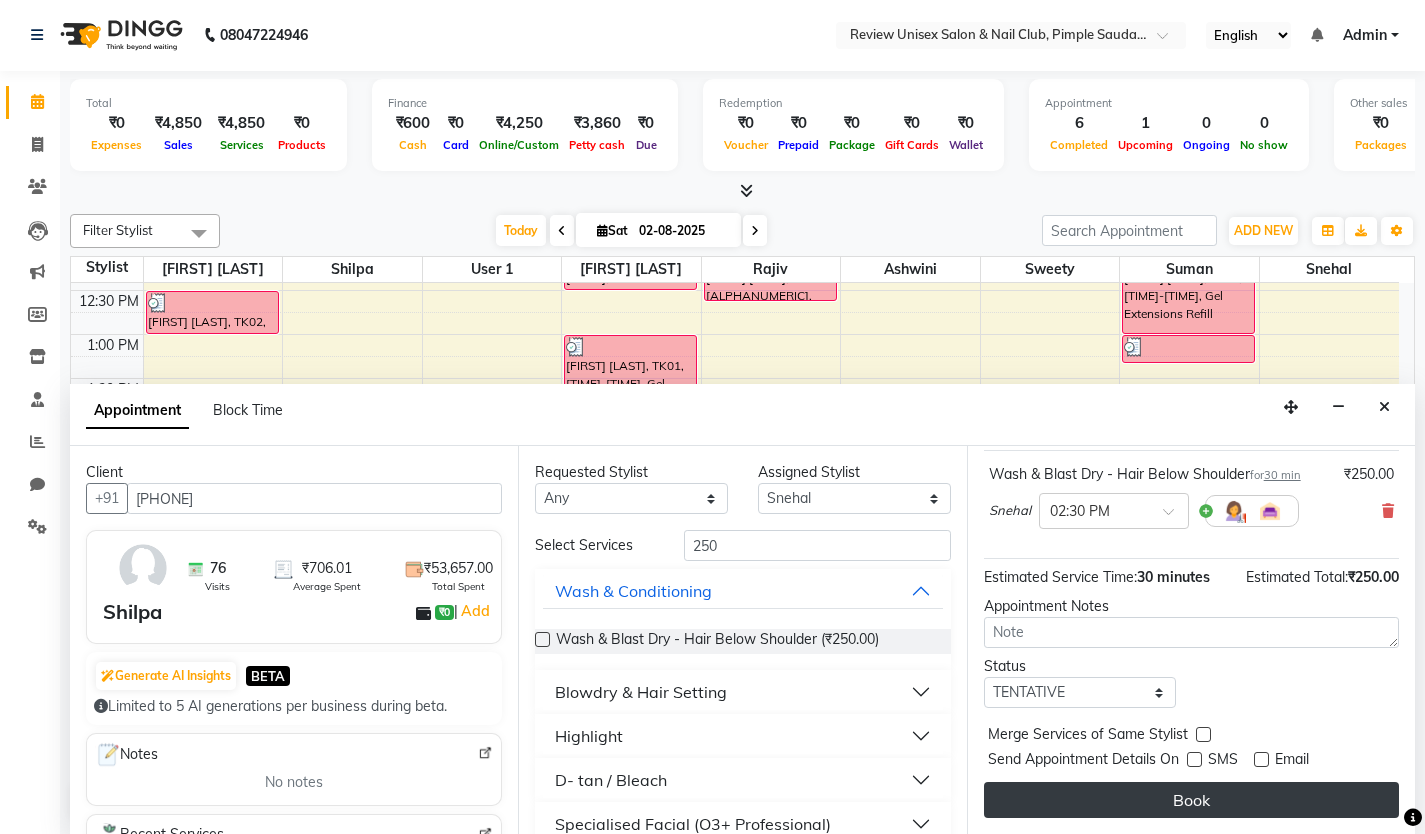 click on "Book" at bounding box center [1191, 800] 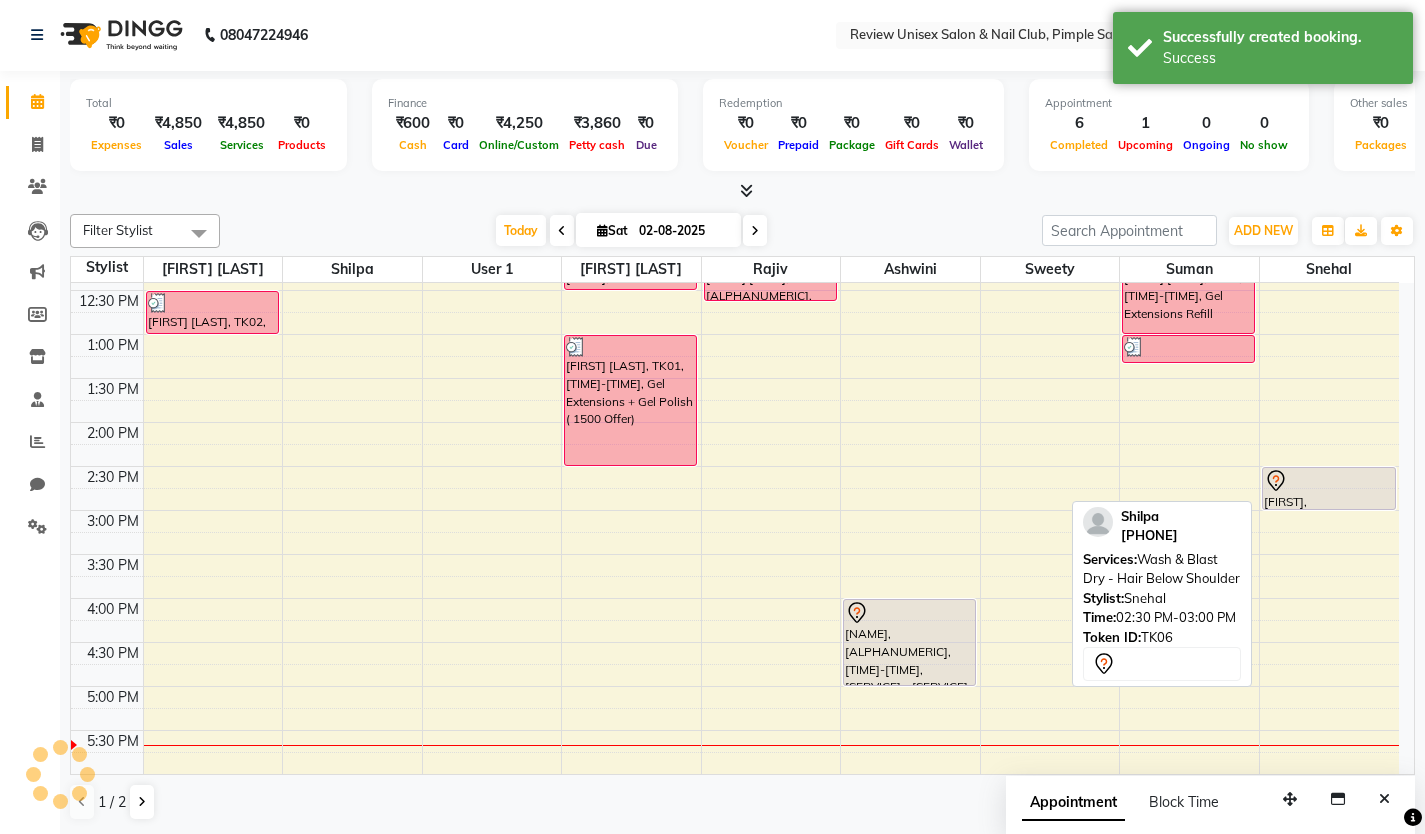 scroll, scrollTop: 0, scrollLeft: 0, axis: both 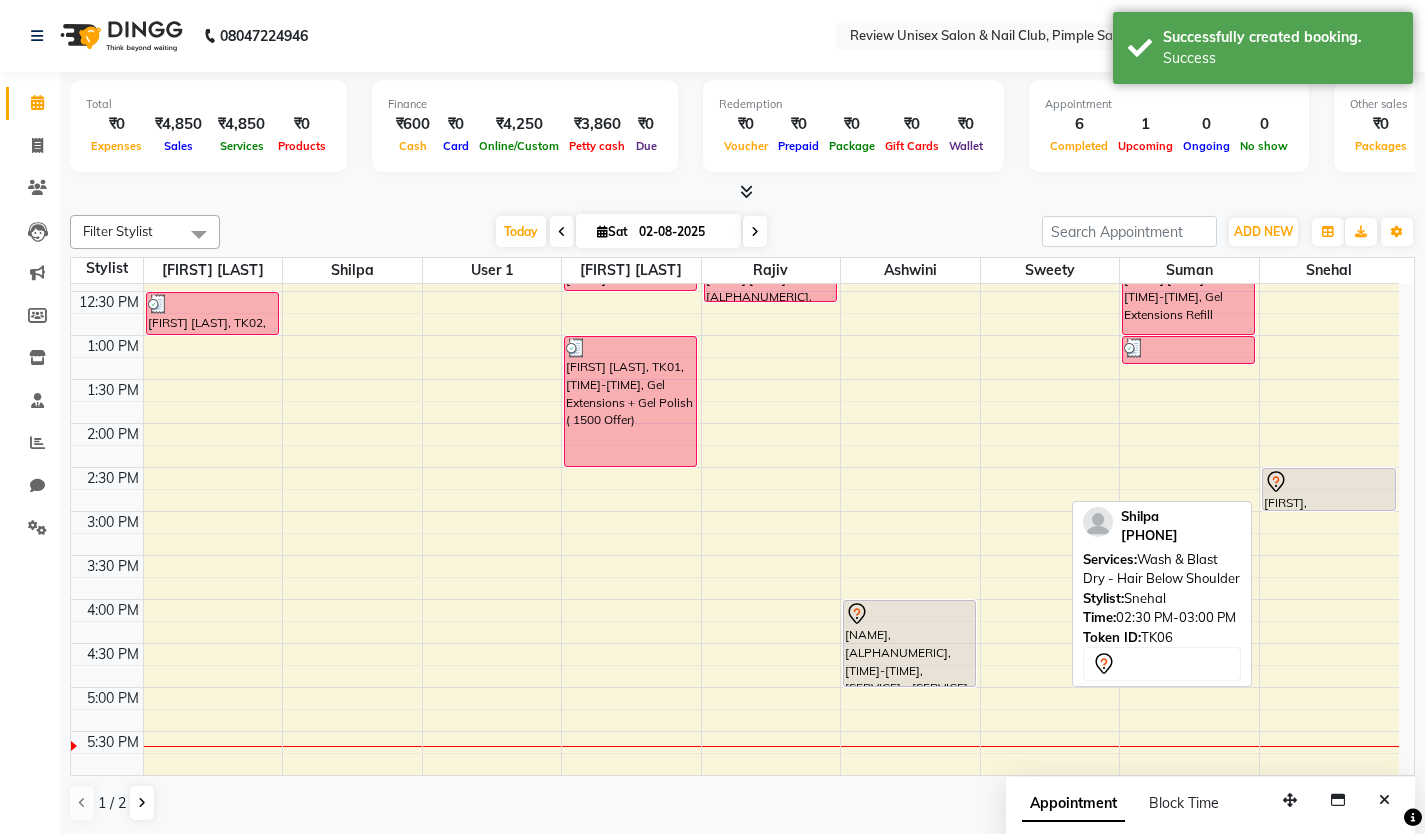 click on "[FIRST], [ALPHANUMERIC], [TIME]-[TIME], [SERVICE] - [SERVICE]" at bounding box center (1329, 489) 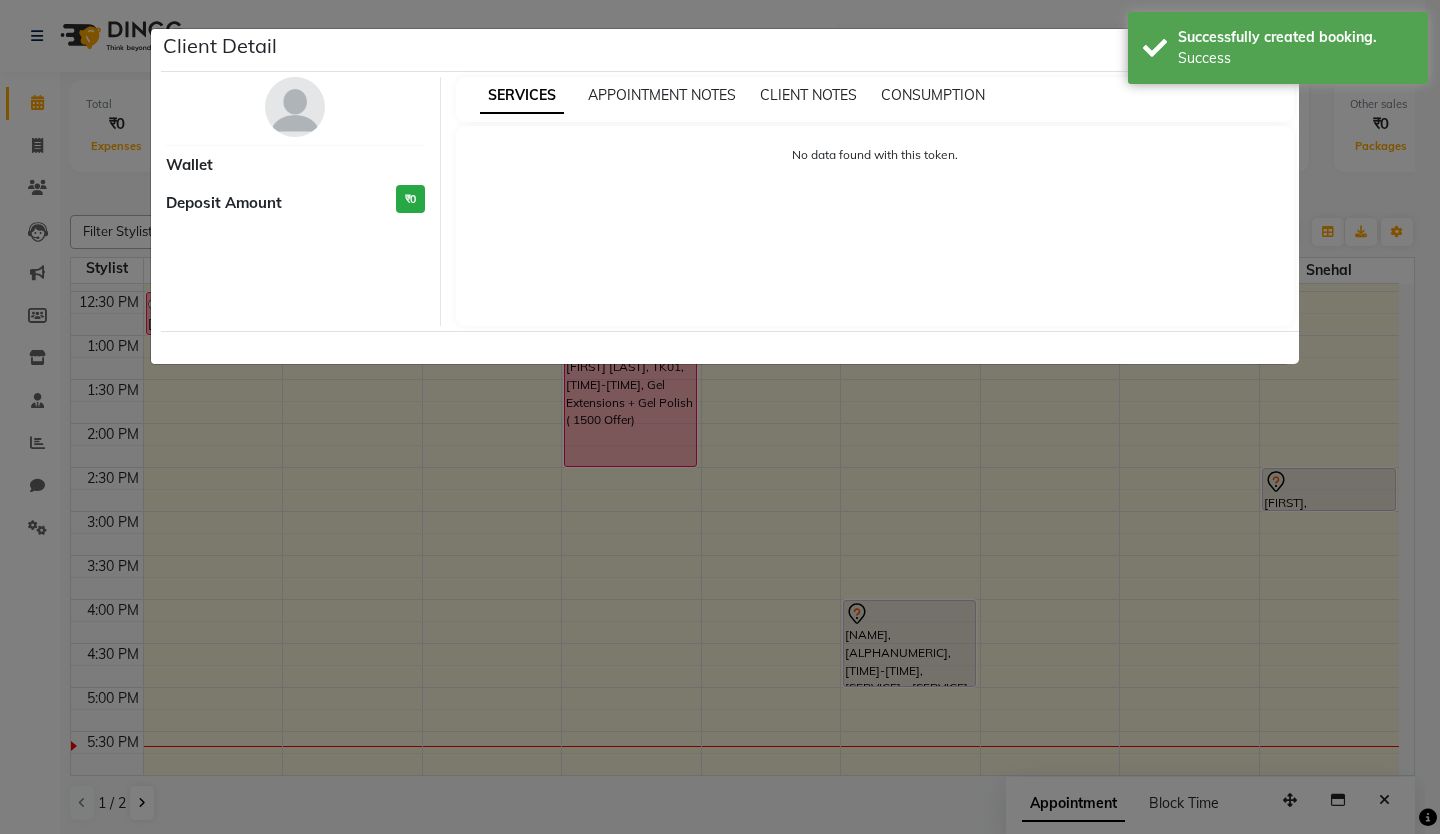 select on "7" 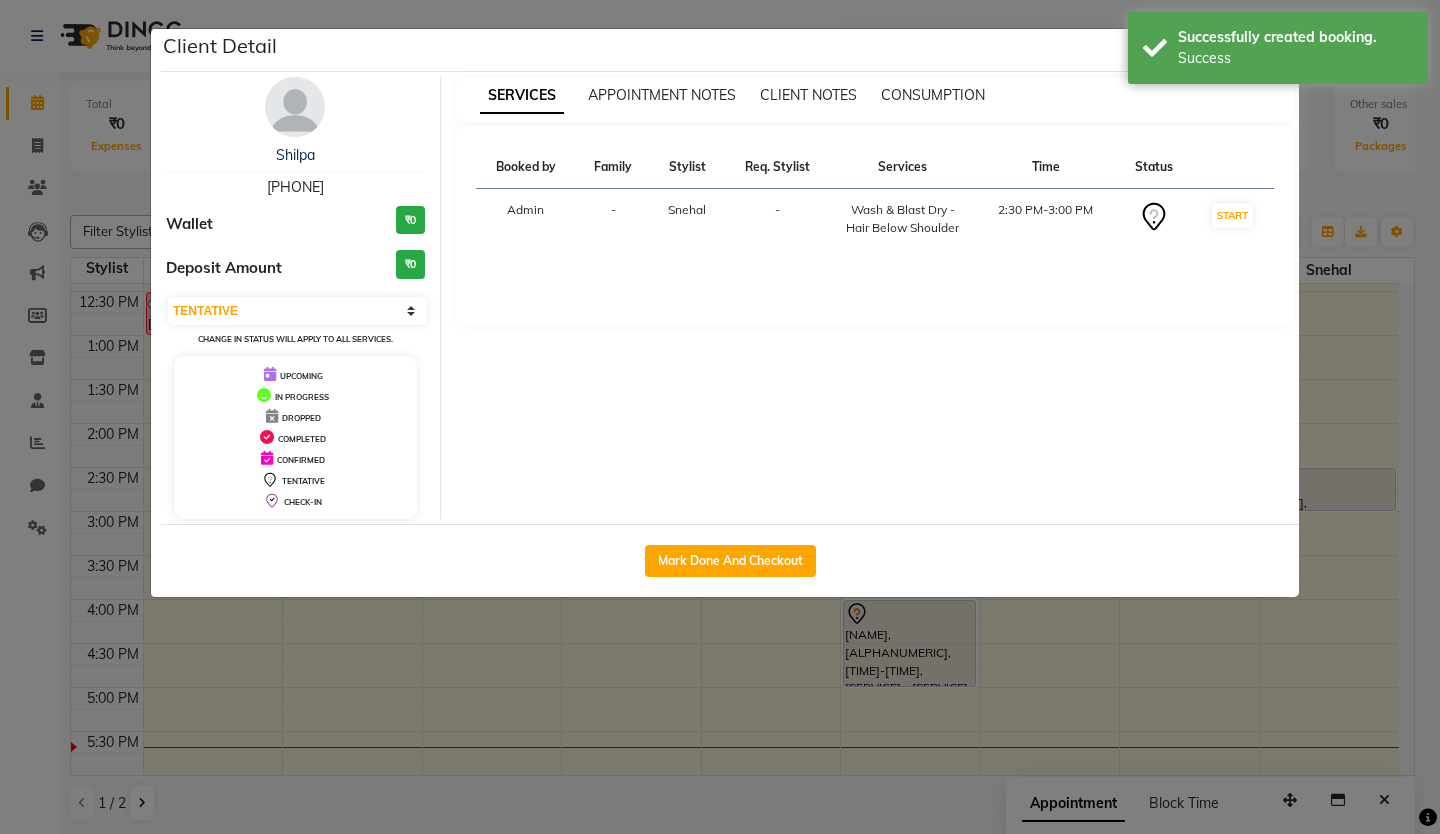 click on "Mark Done And Checkout" 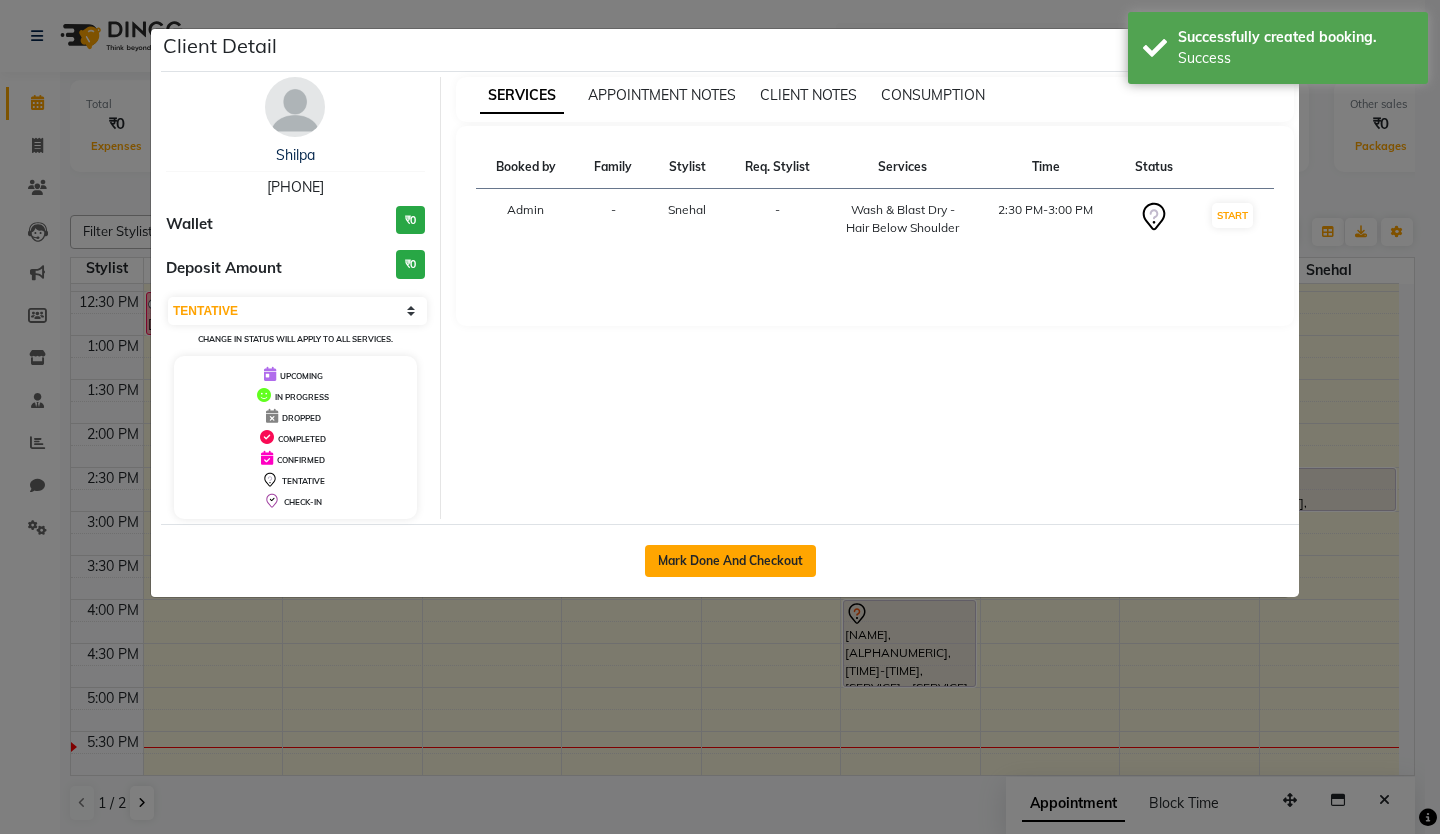 click on "Mark Done And Checkout" 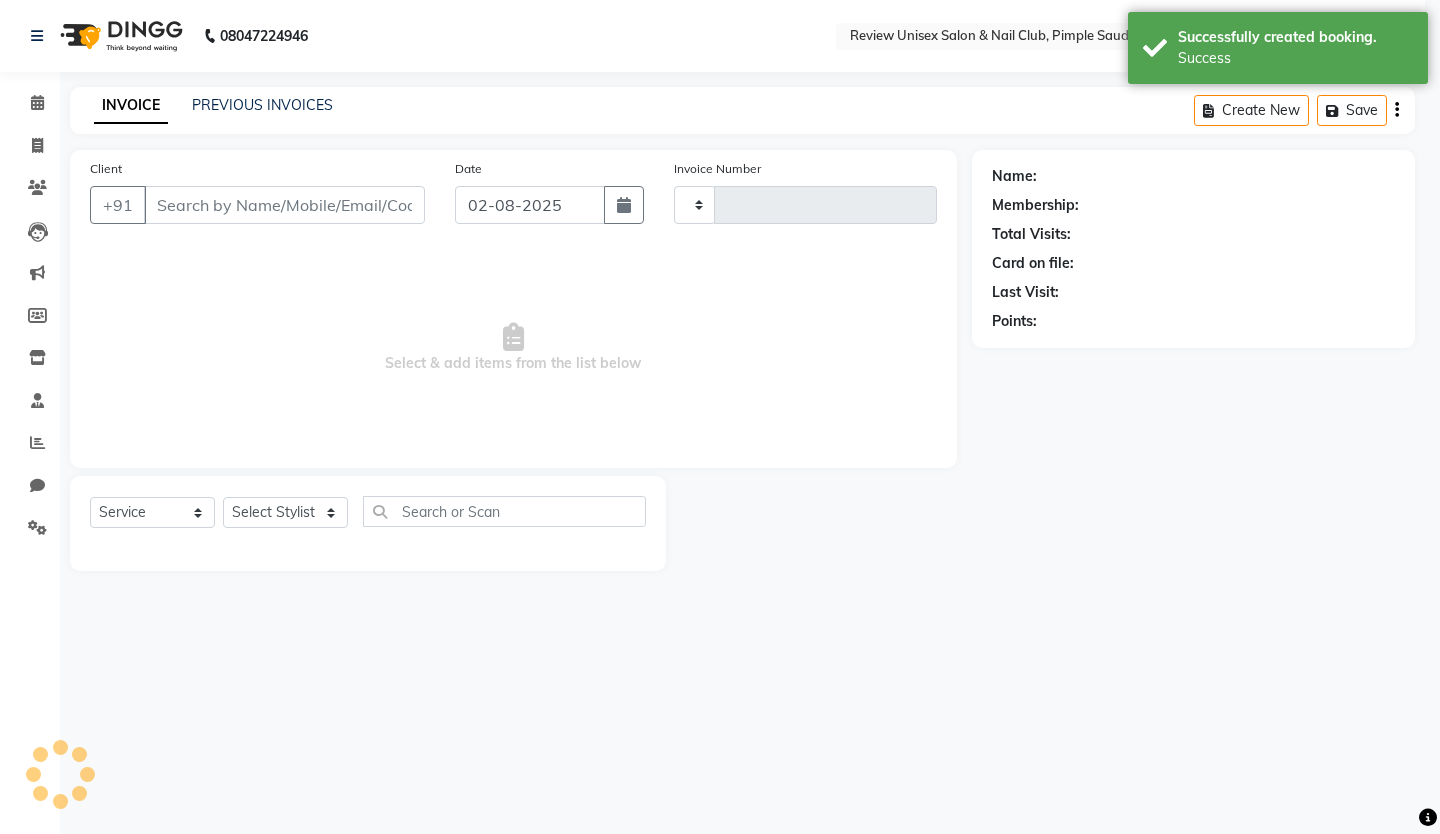 type on "0417" 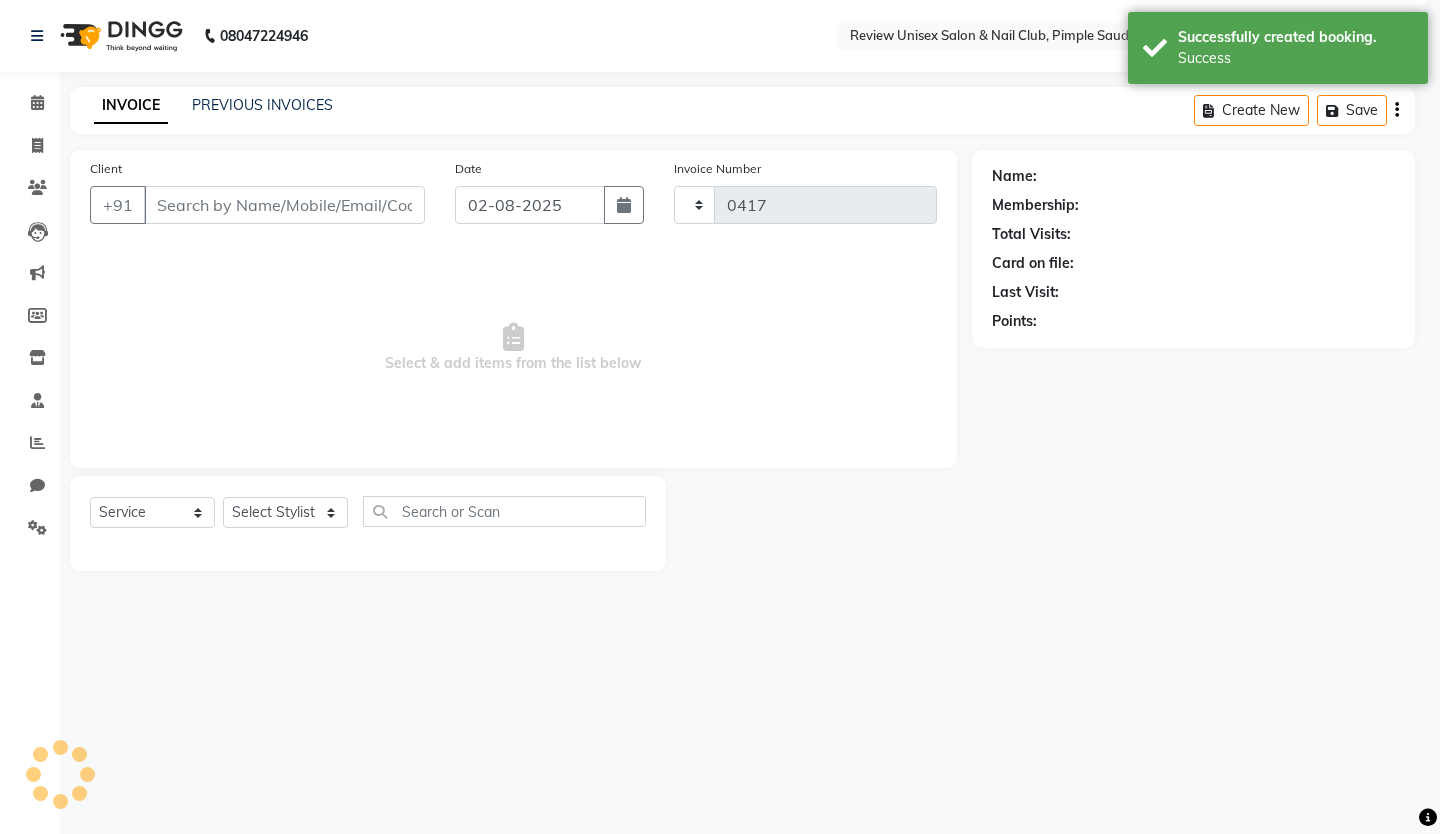 select on "766" 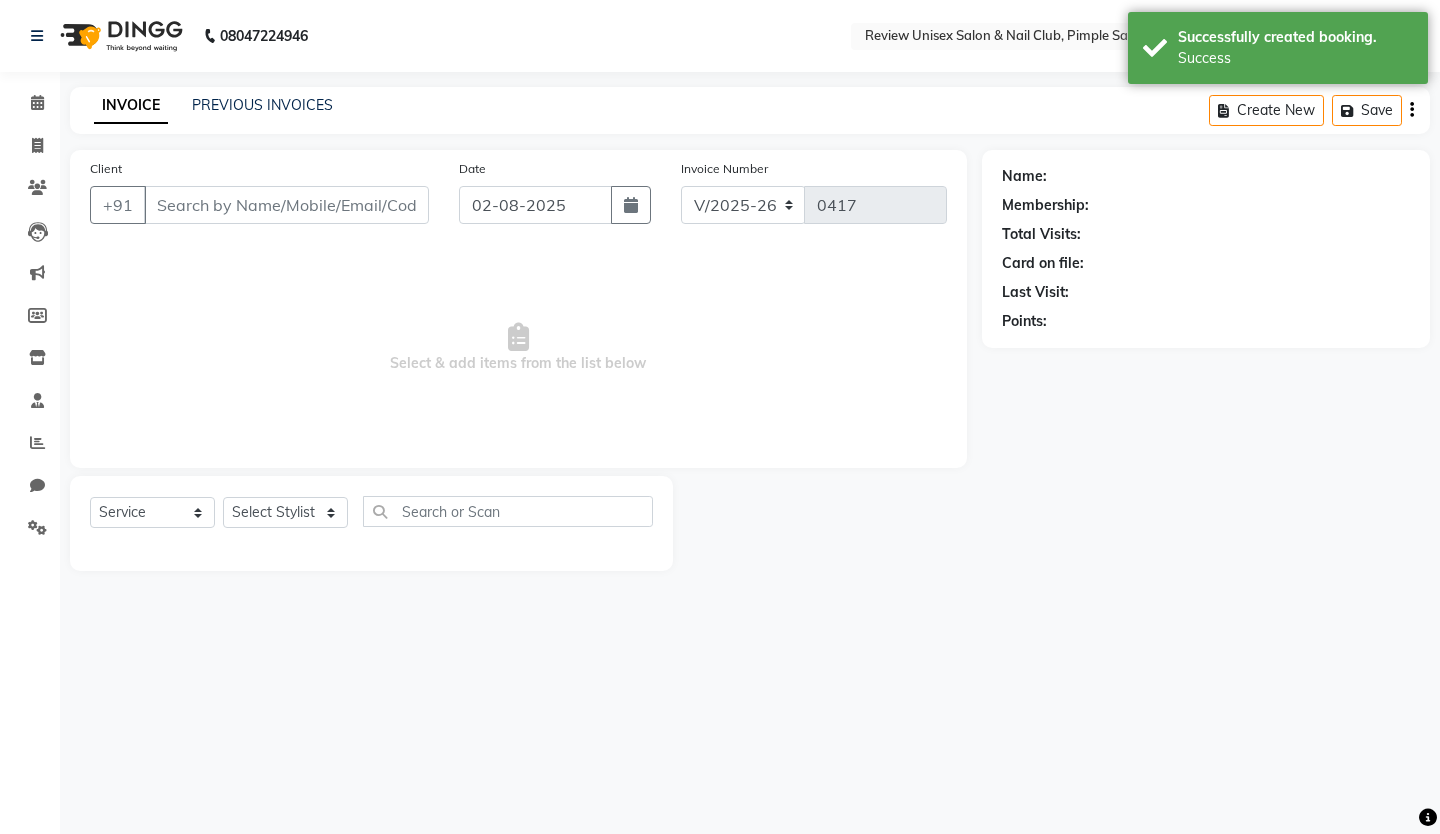 type on "[PHONE]" 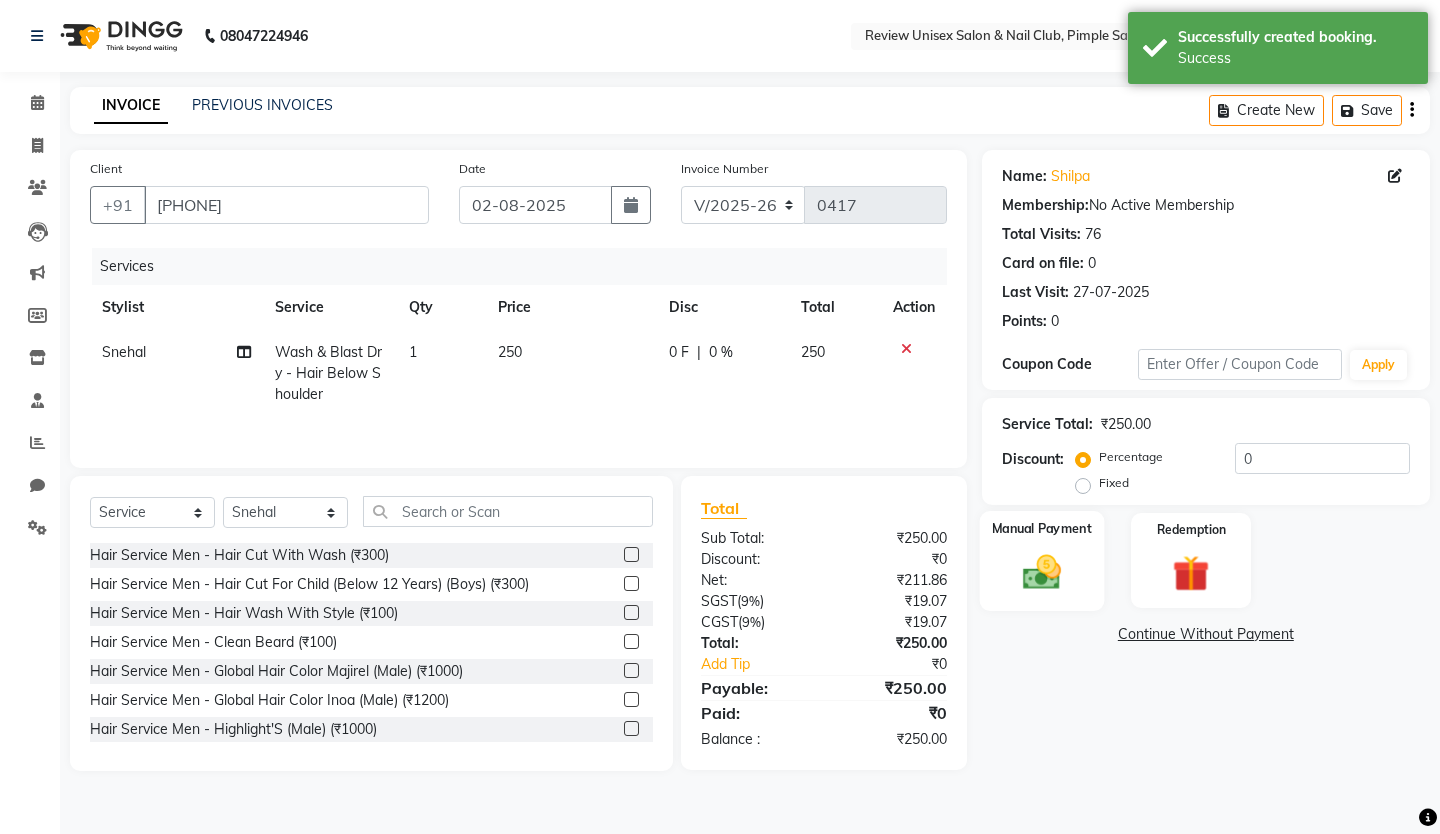 click 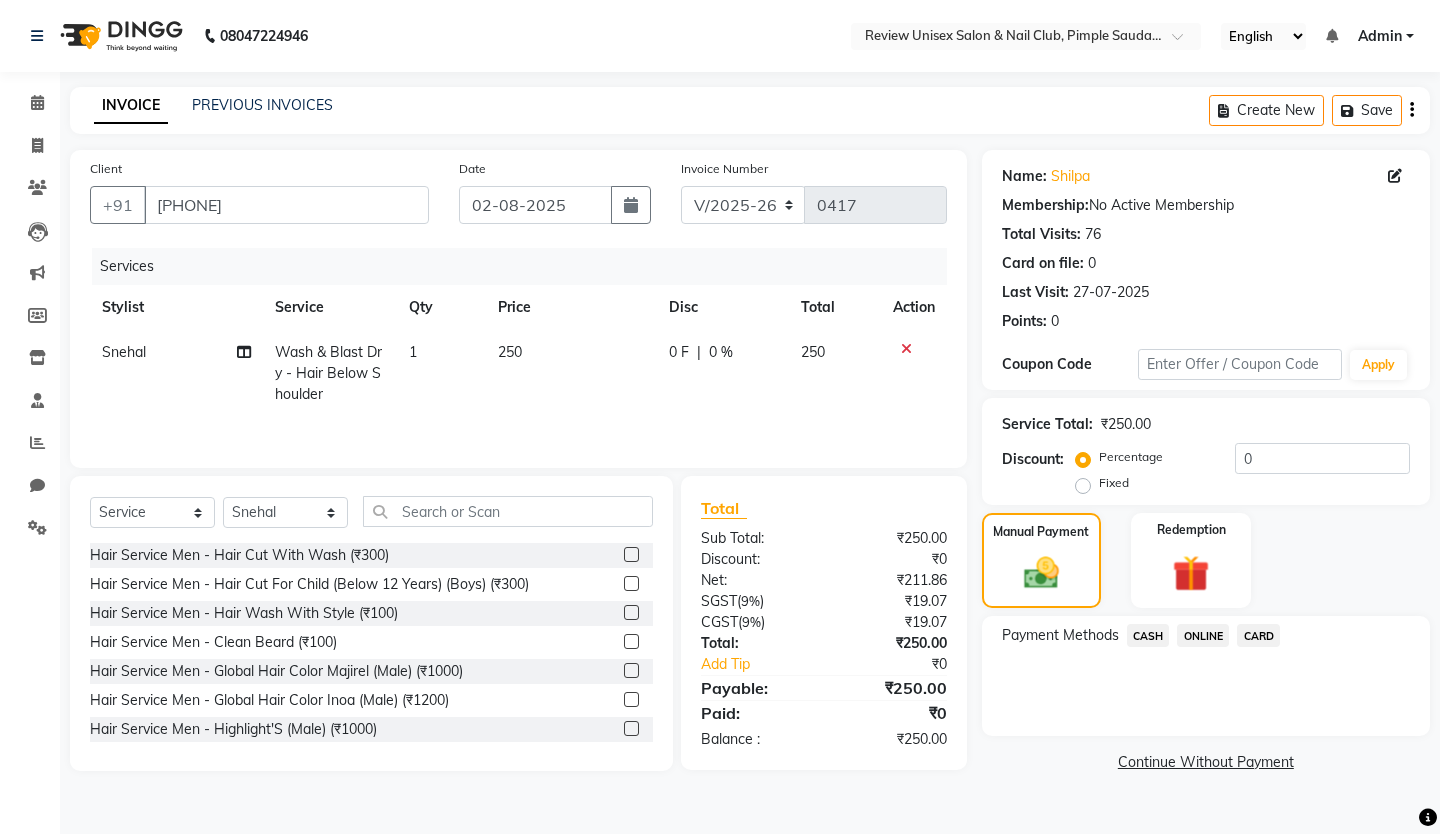 click on "ONLINE" 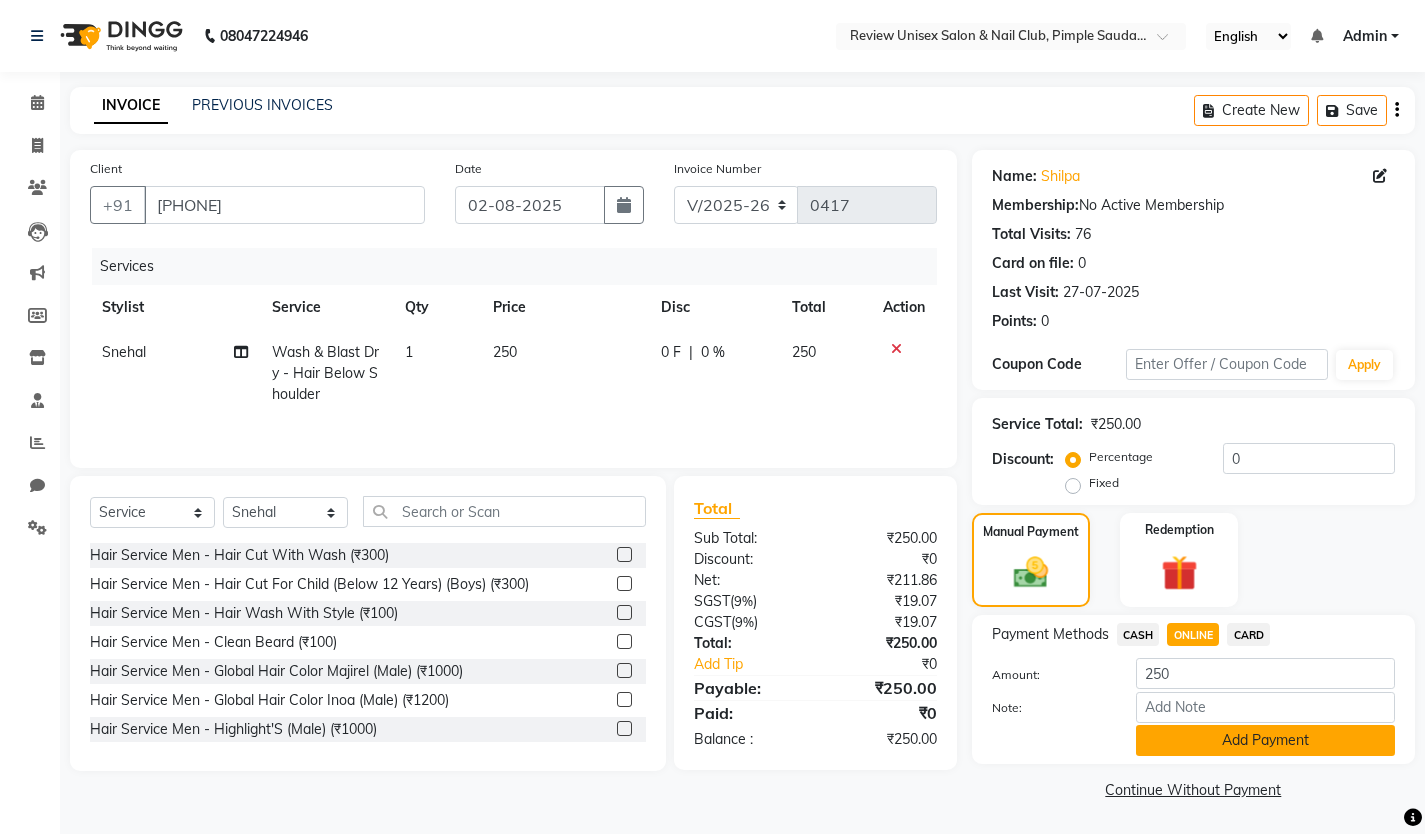 click on "Add Payment" 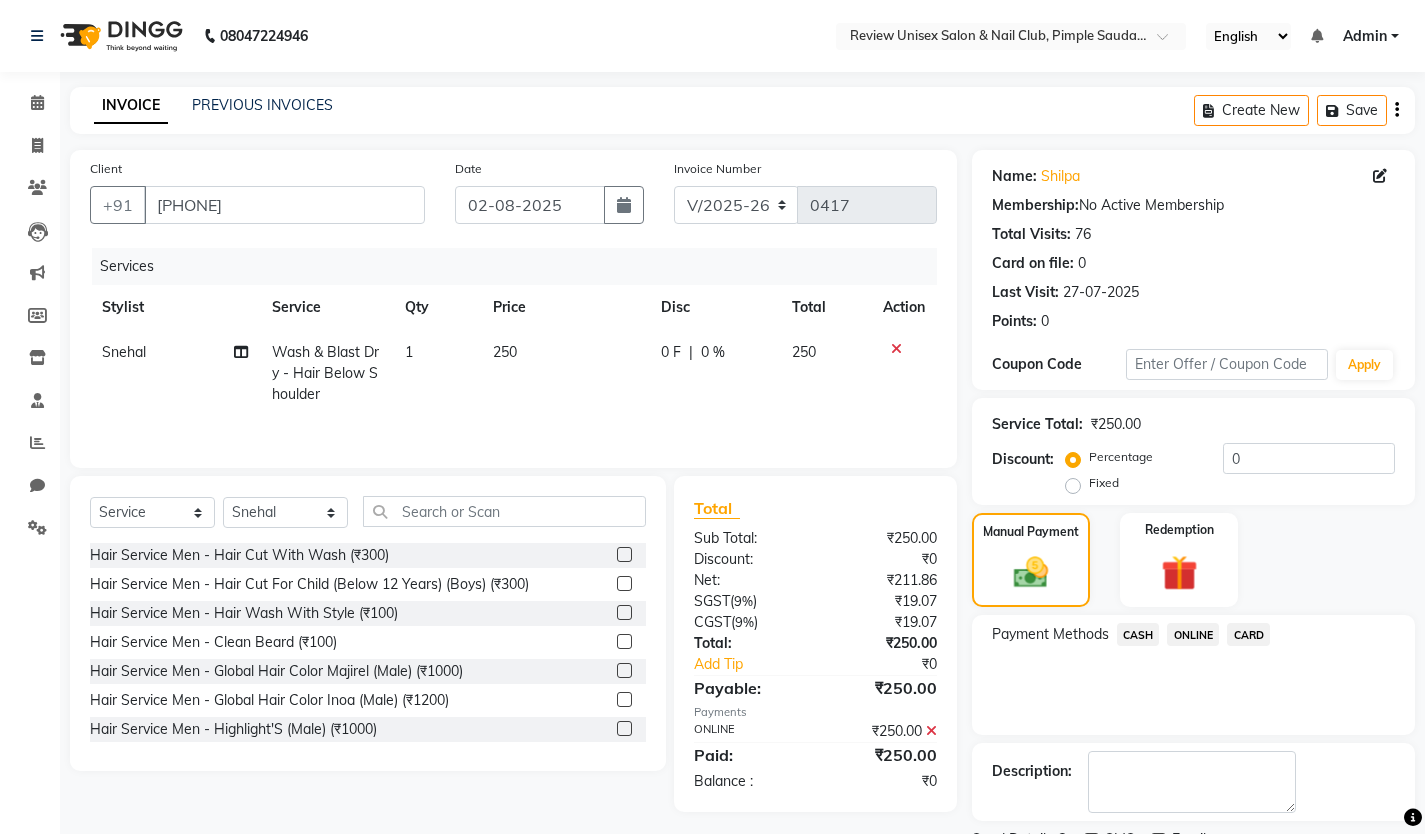 scroll, scrollTop: 85, scrollLeft: 0, axis: vertical 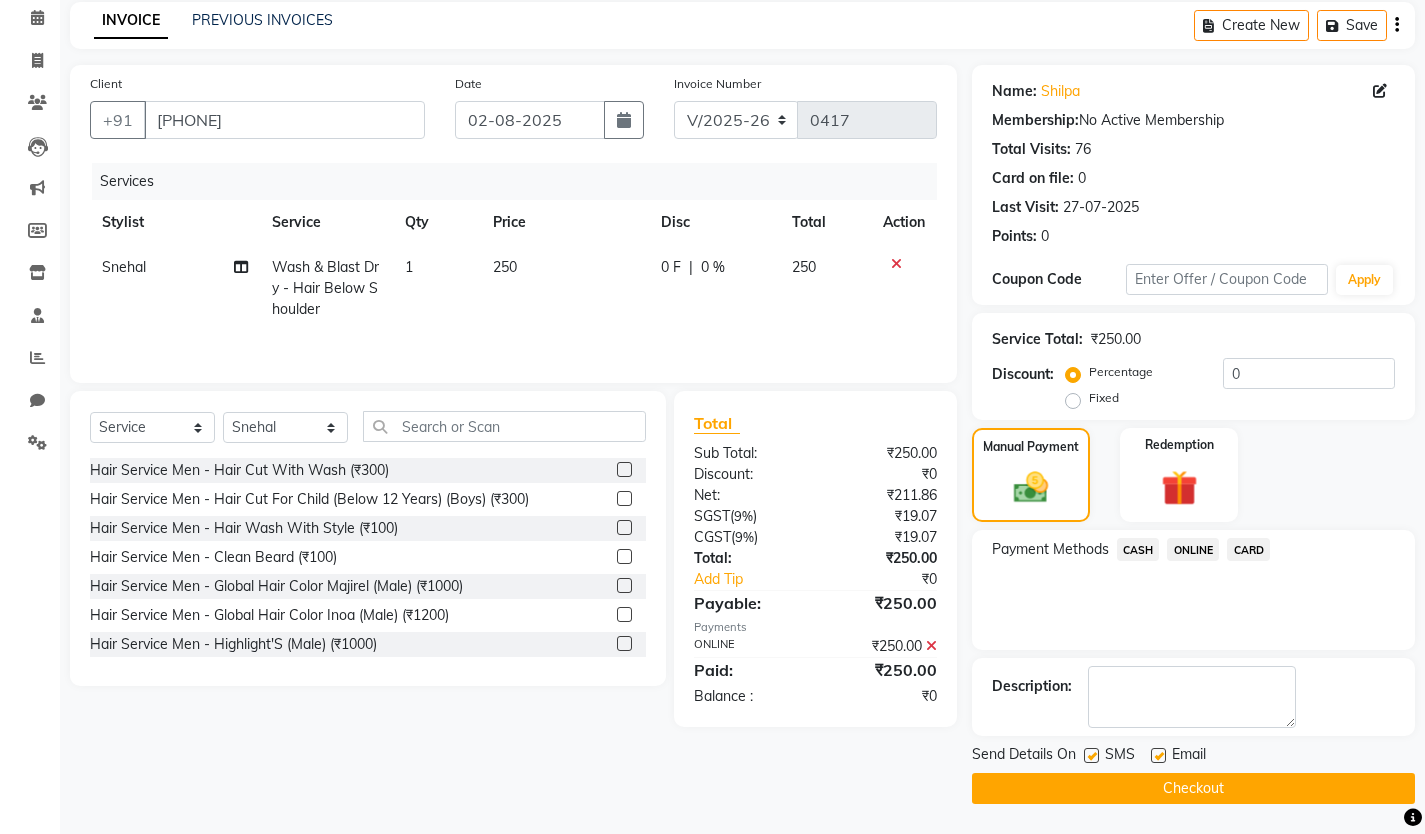 click 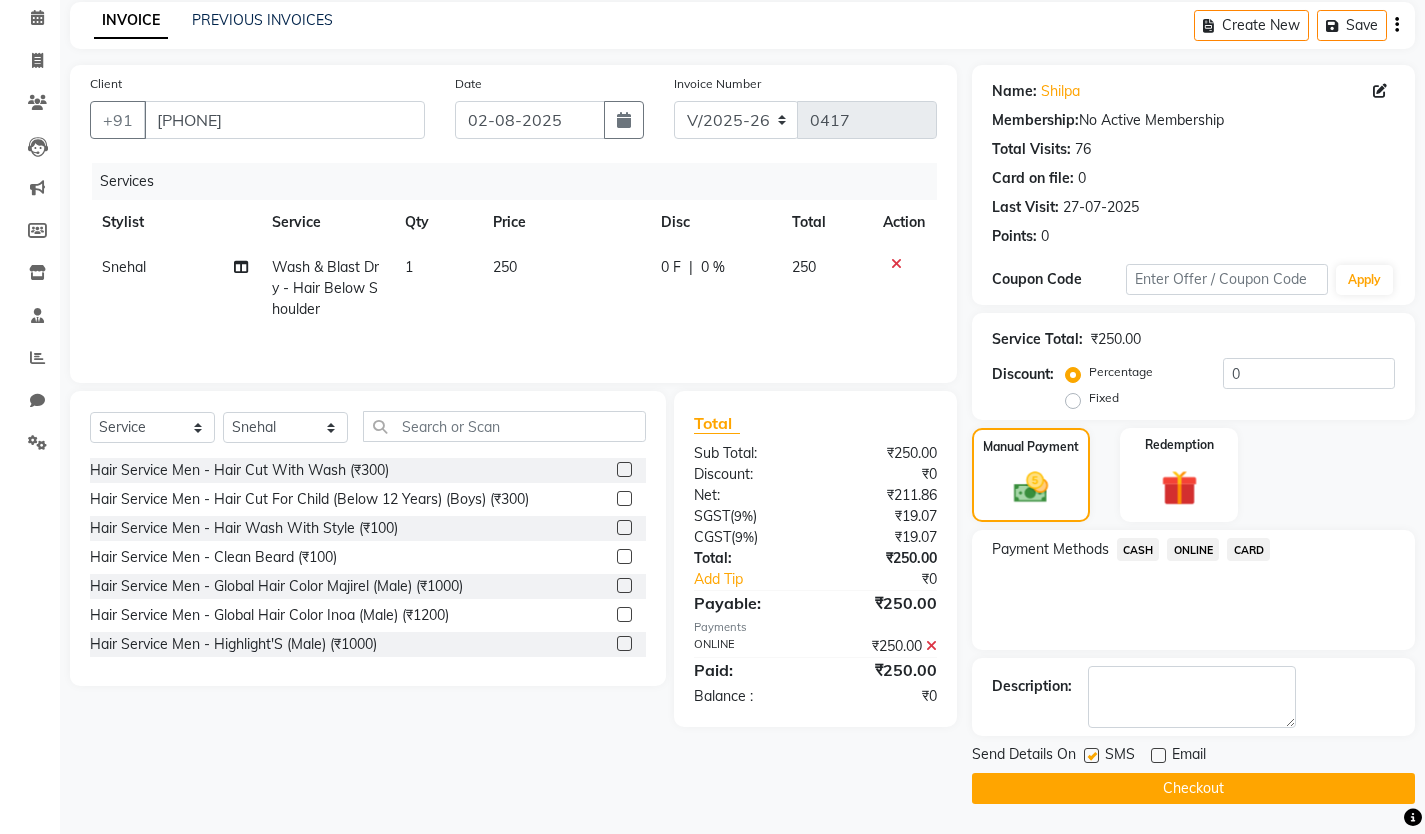 click 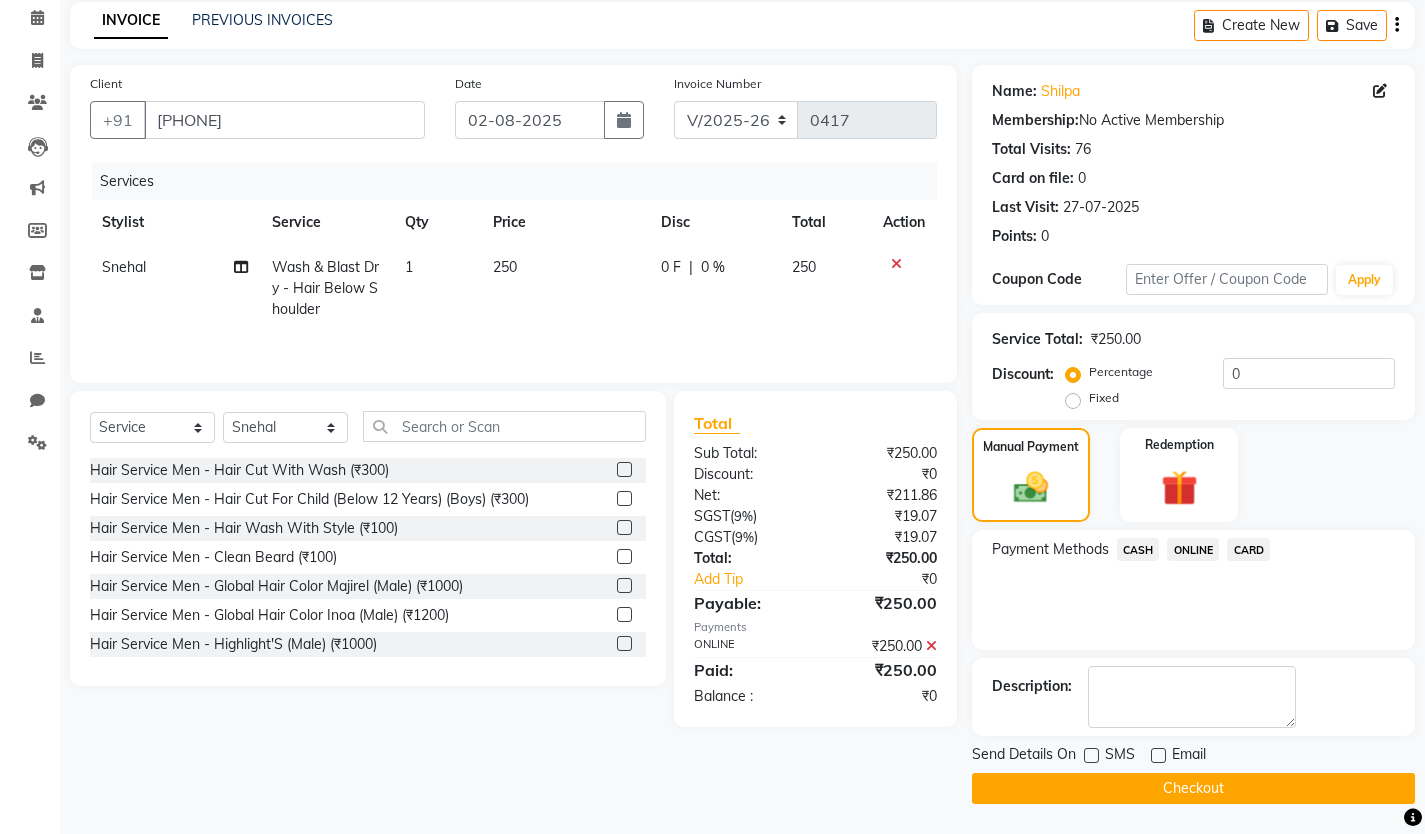 click on "Checkout" 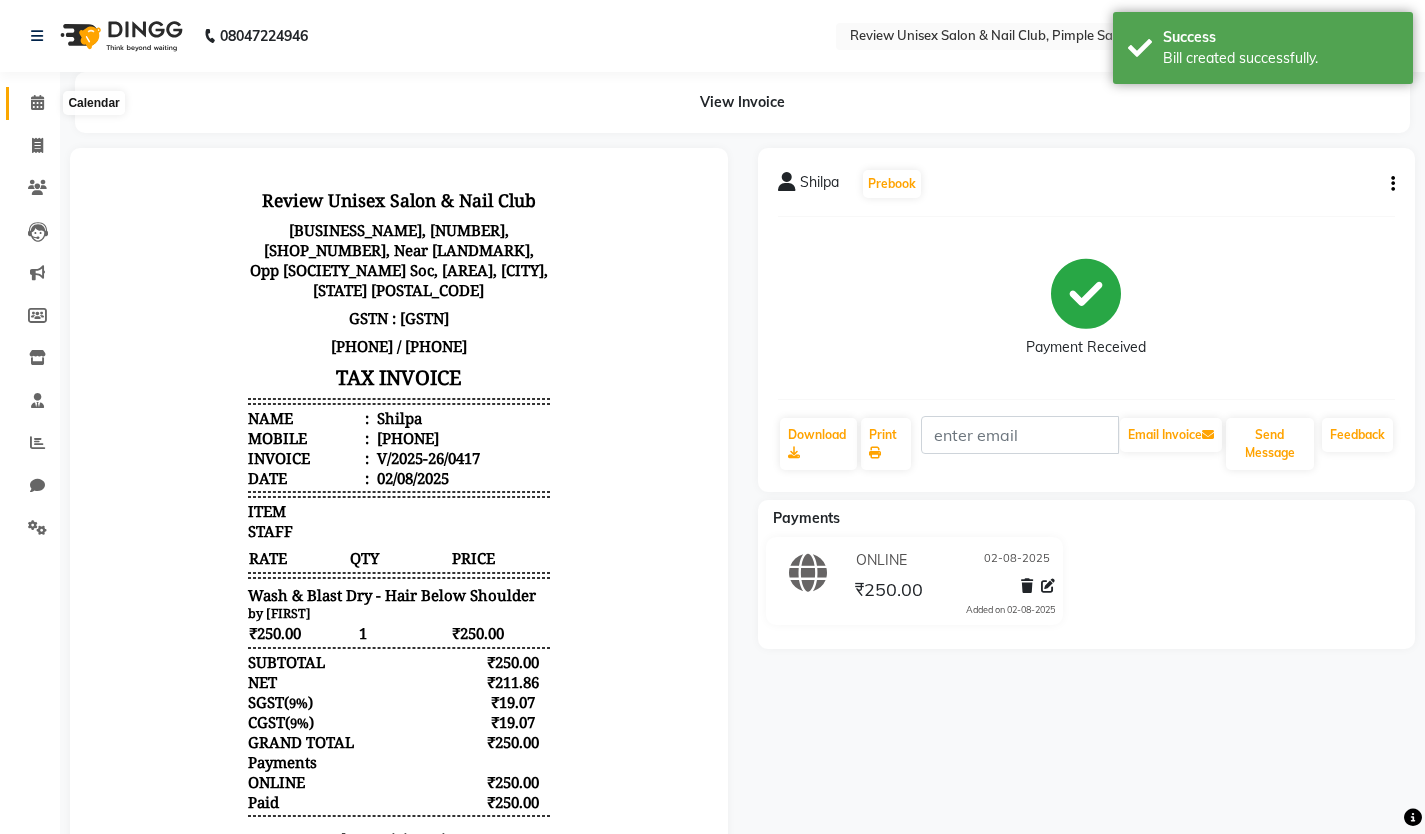 scroll, scrollTop: 0, scrollLeft: 0, axis: both 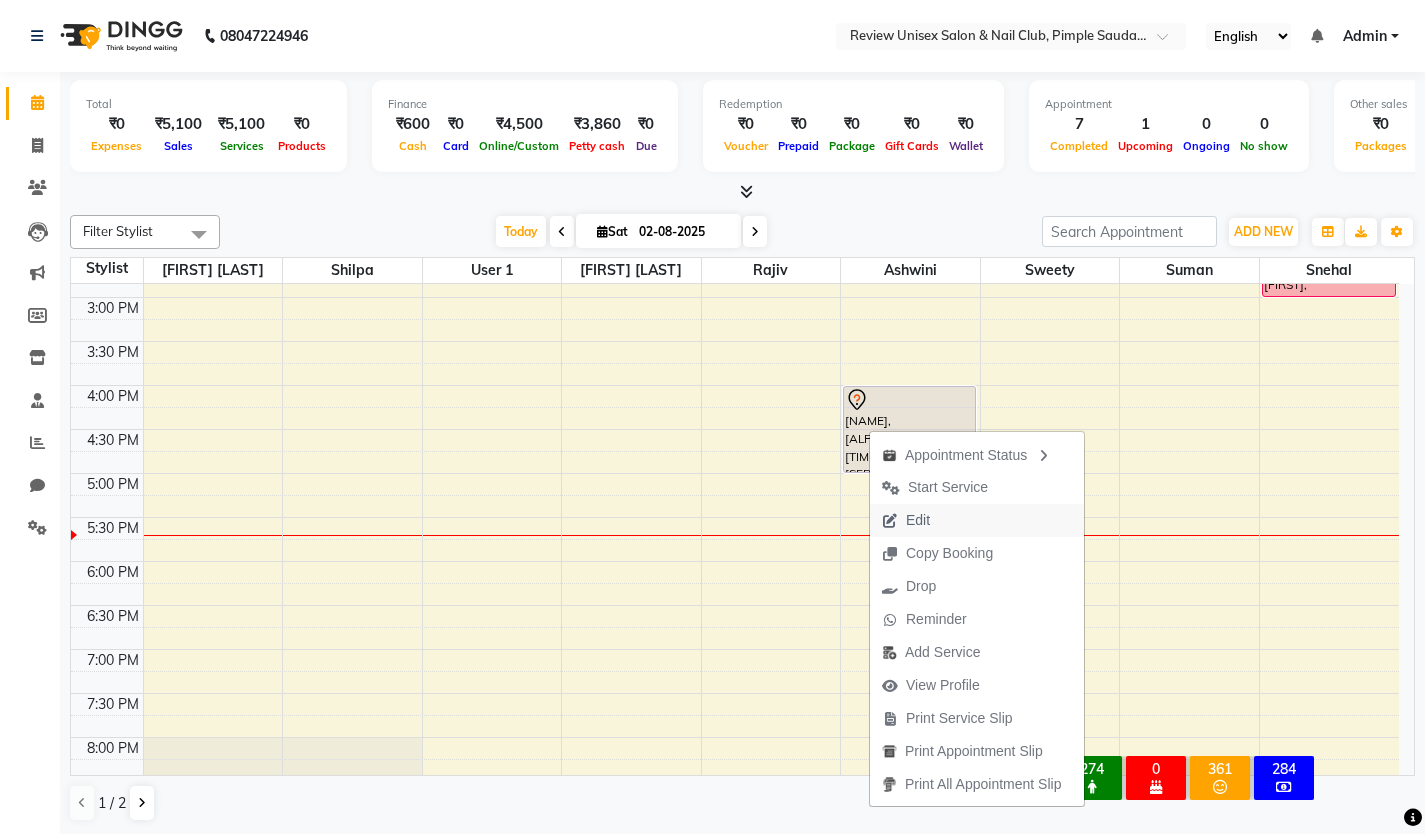 click on "Edit" at bounding box center (918, 520) 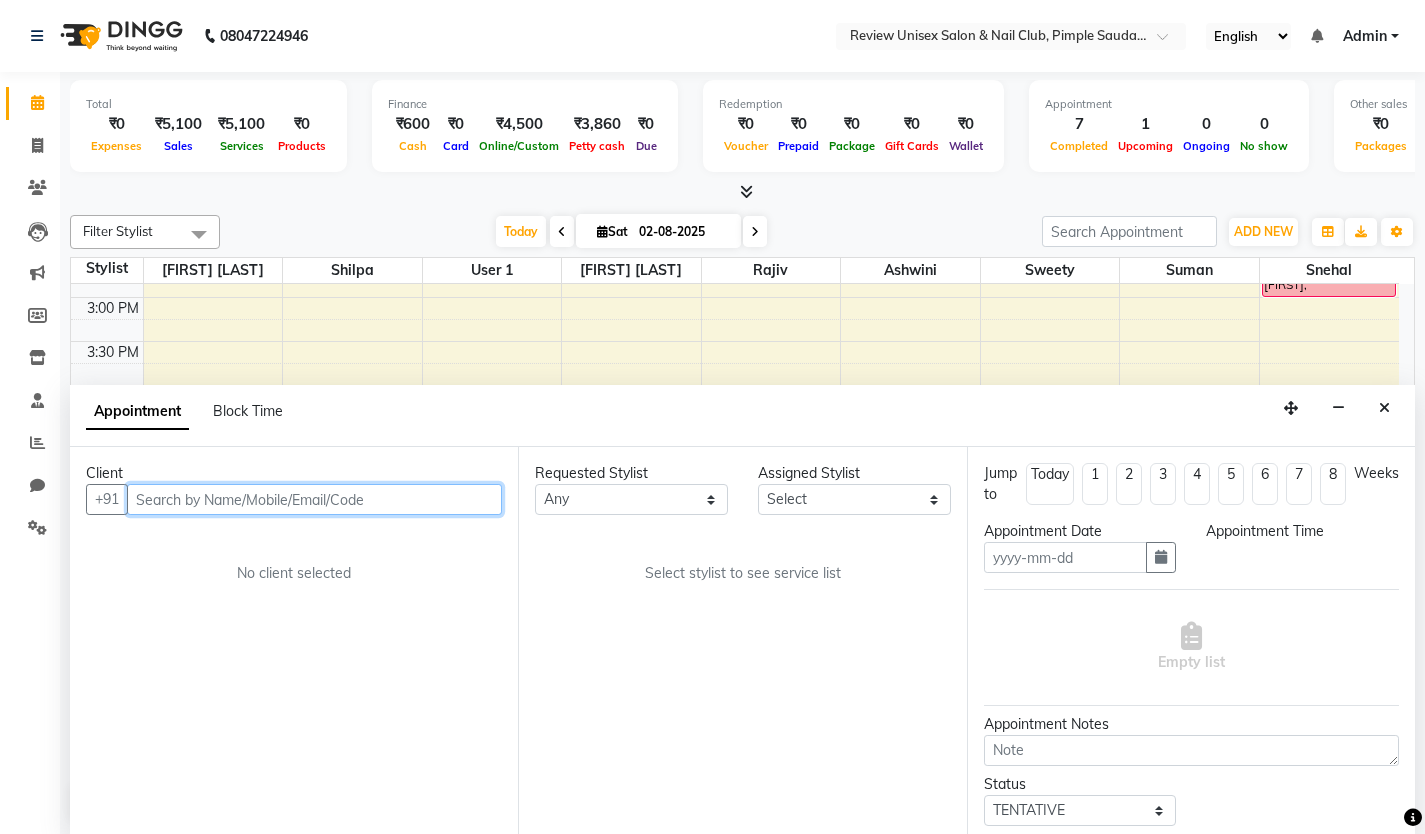 type on "02-08-2025" 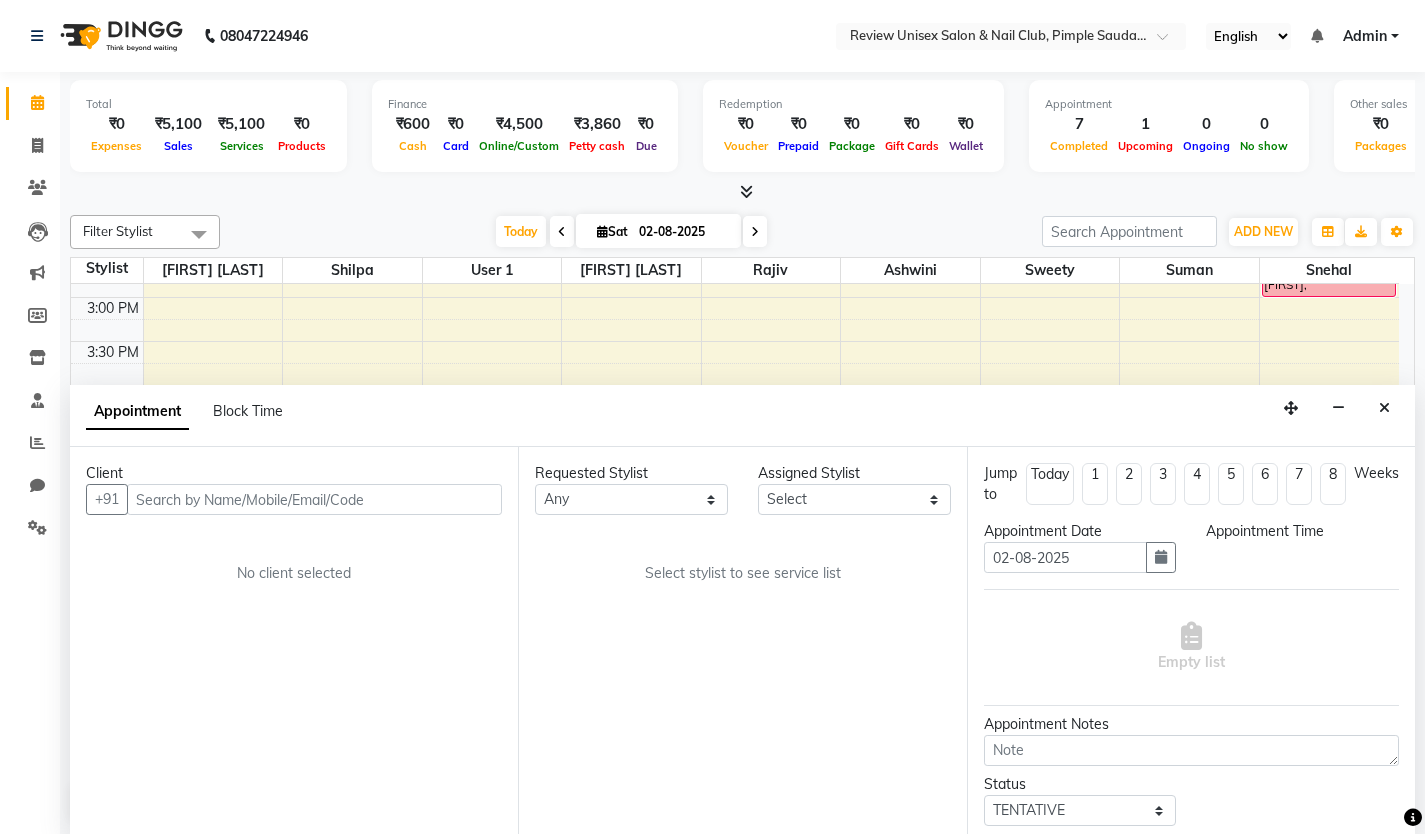 select on "960" 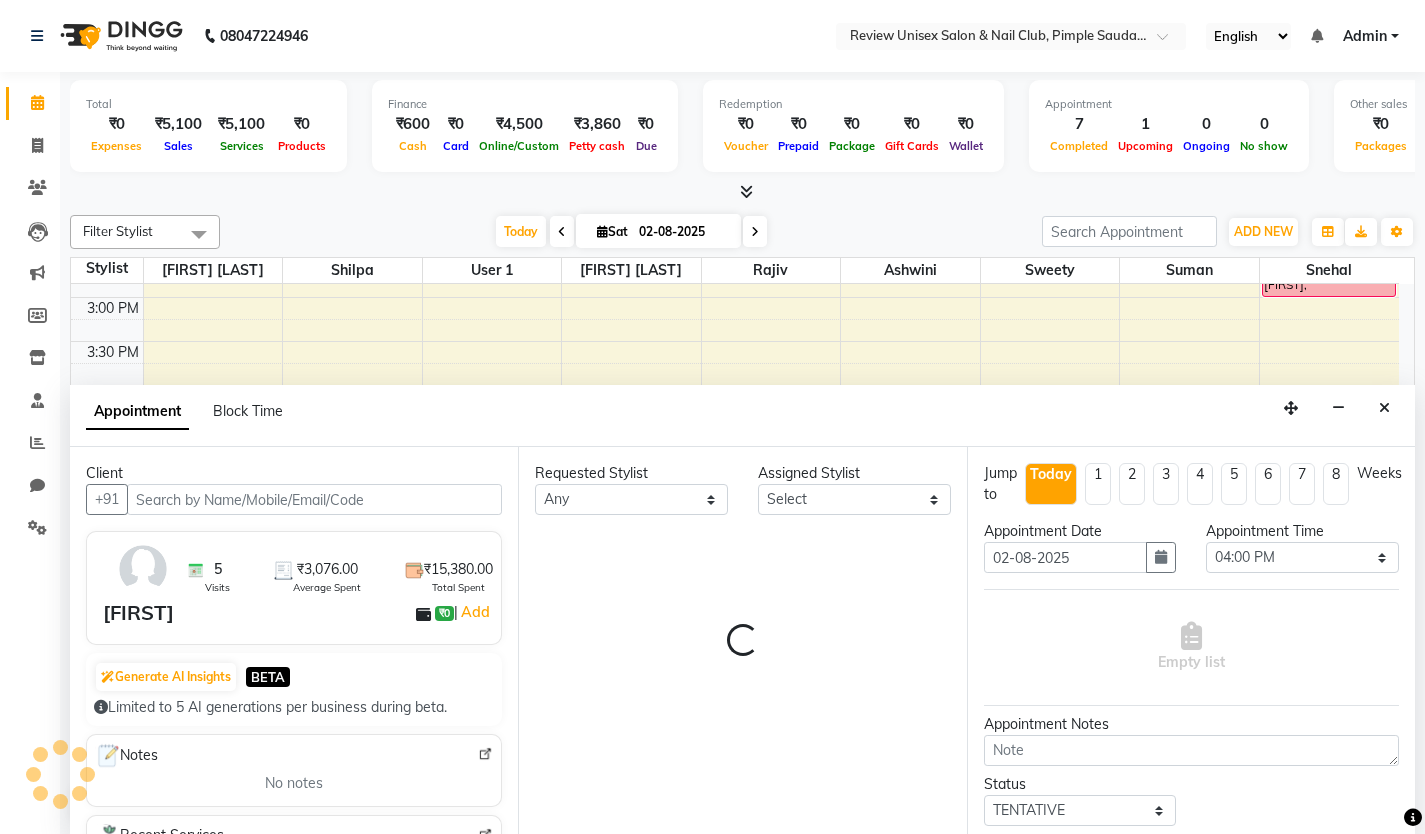 select on "80901" 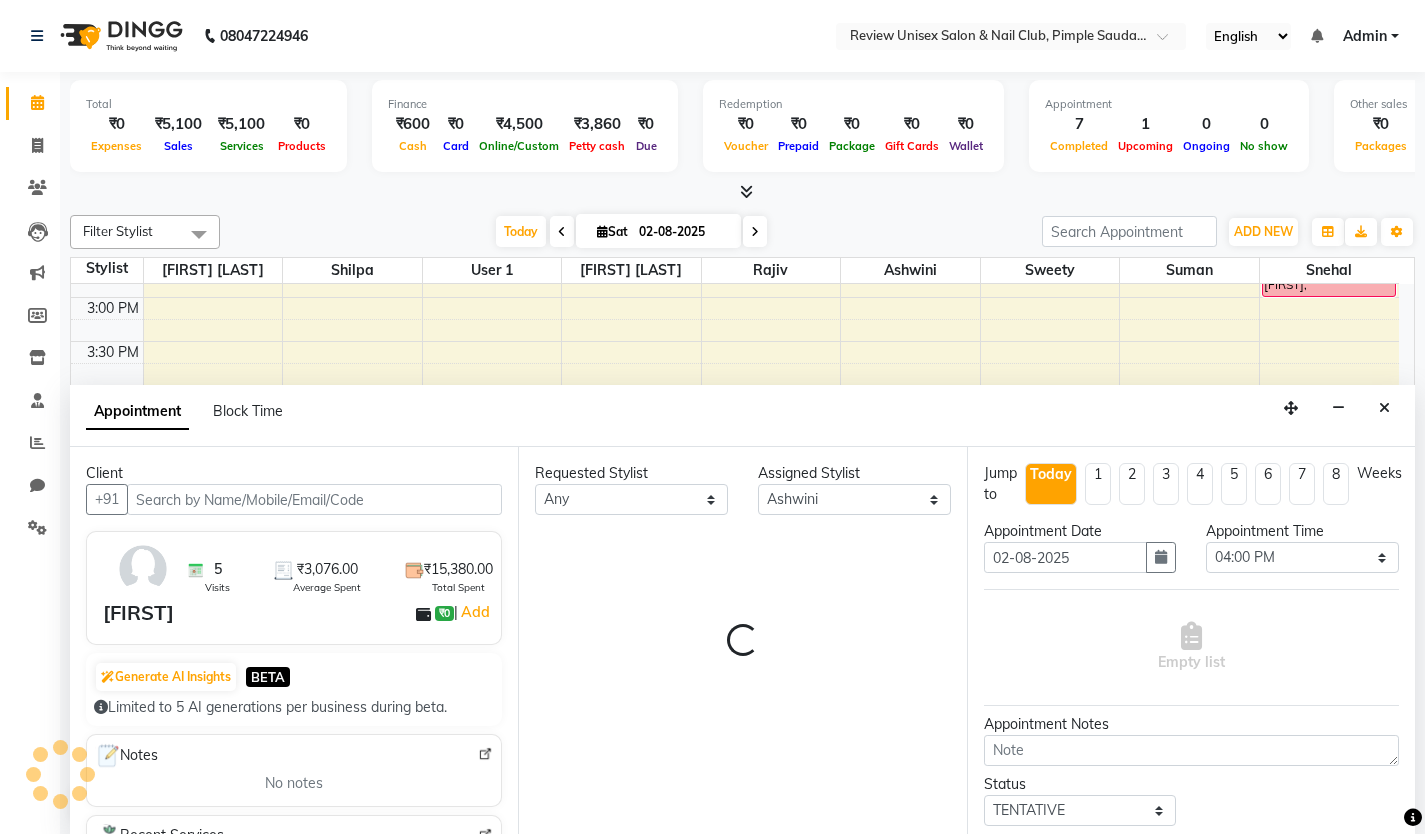 scroll, scrollTop: 1, scrollLeft: 0, axis: vertical 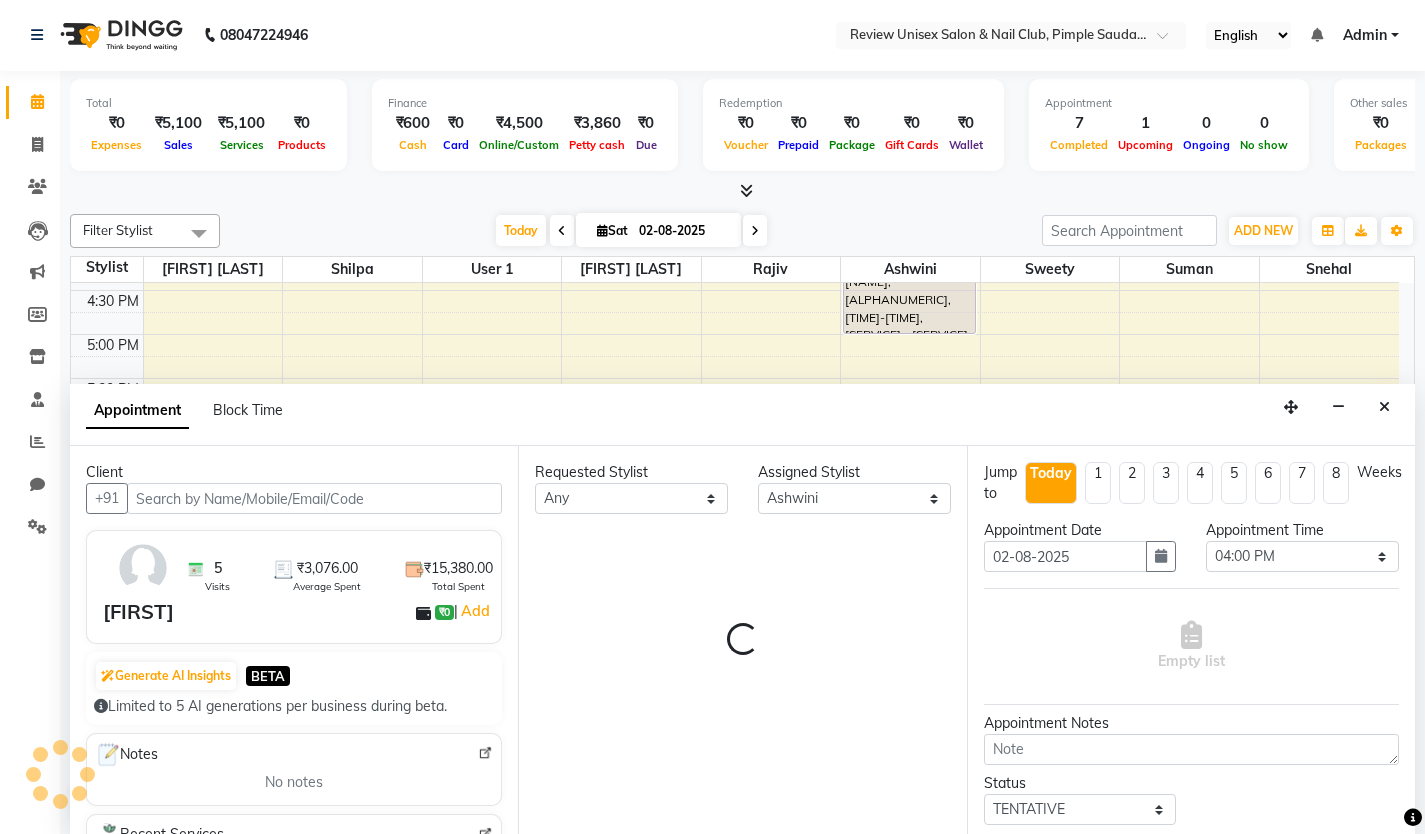 select on "1183" 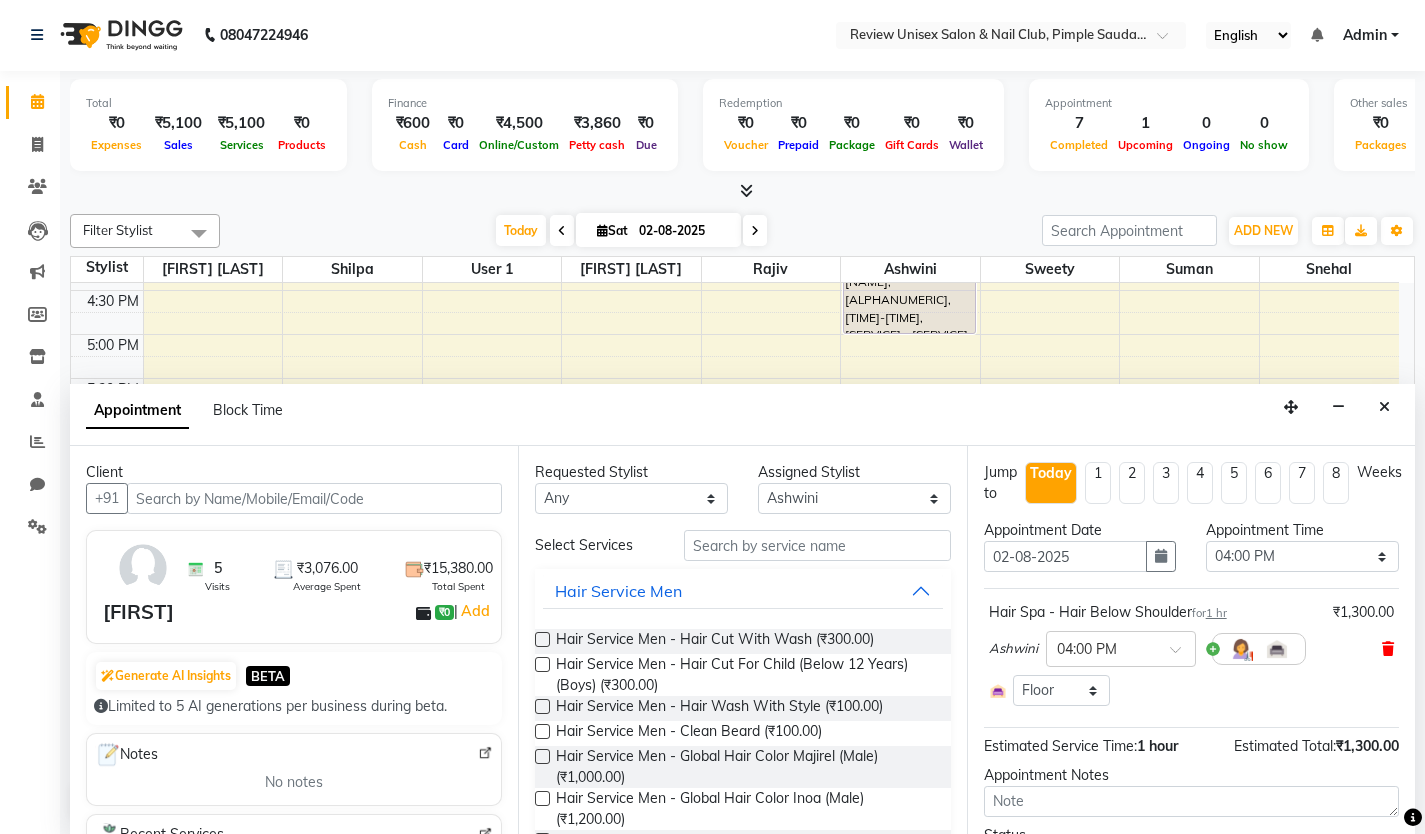 click at bounding box center (1388, 649) 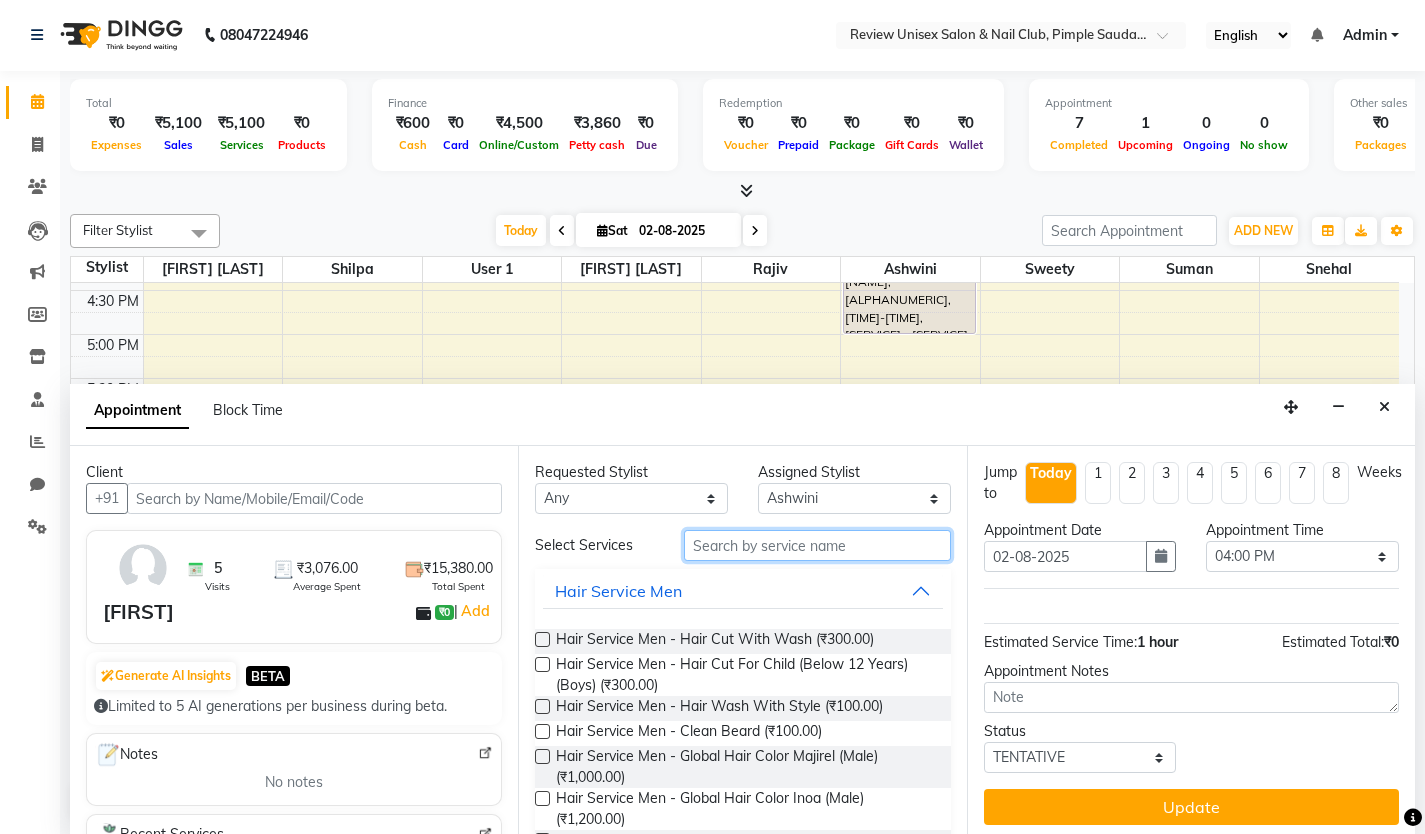 click at bounding box center (817, 545) 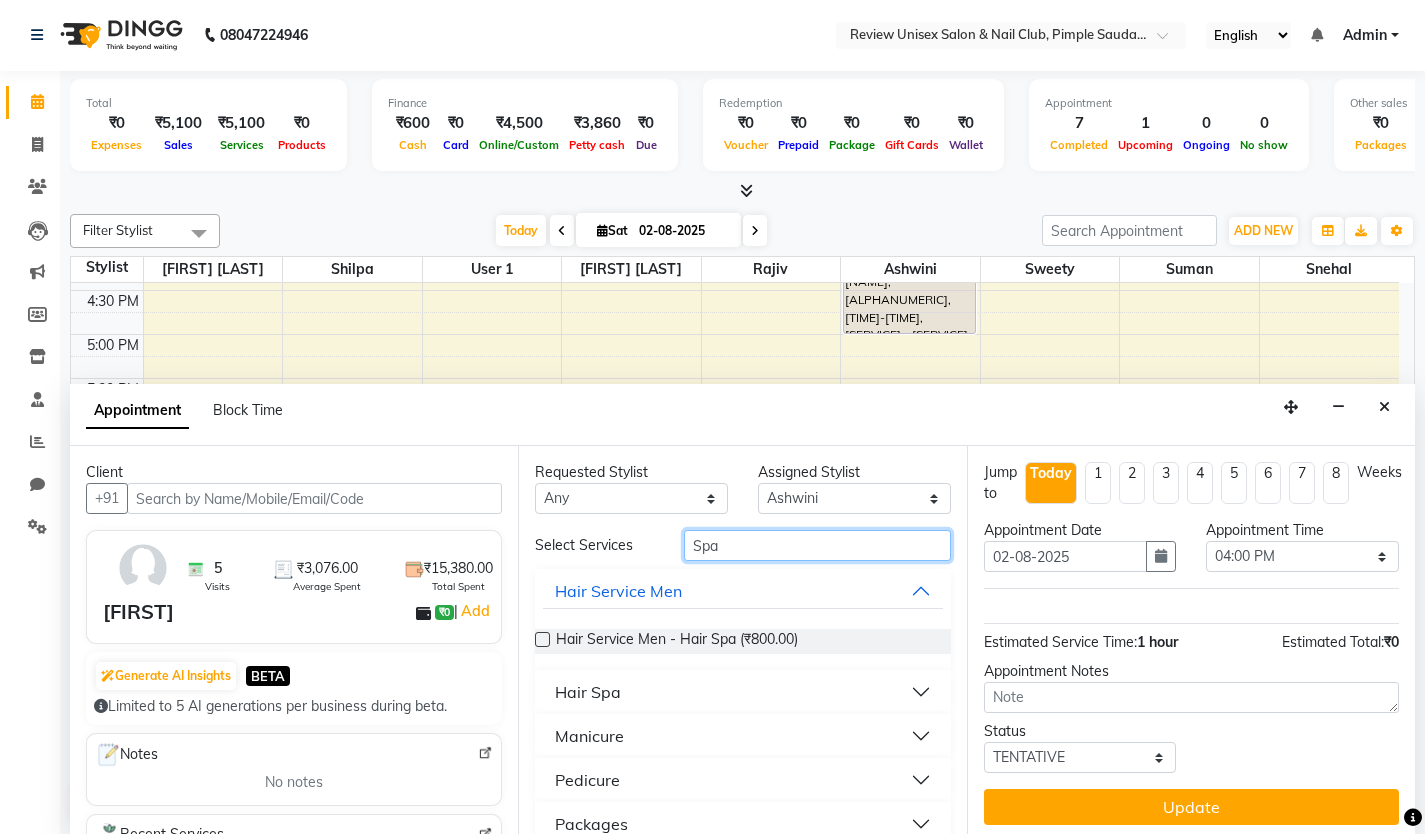 type on "Spa" 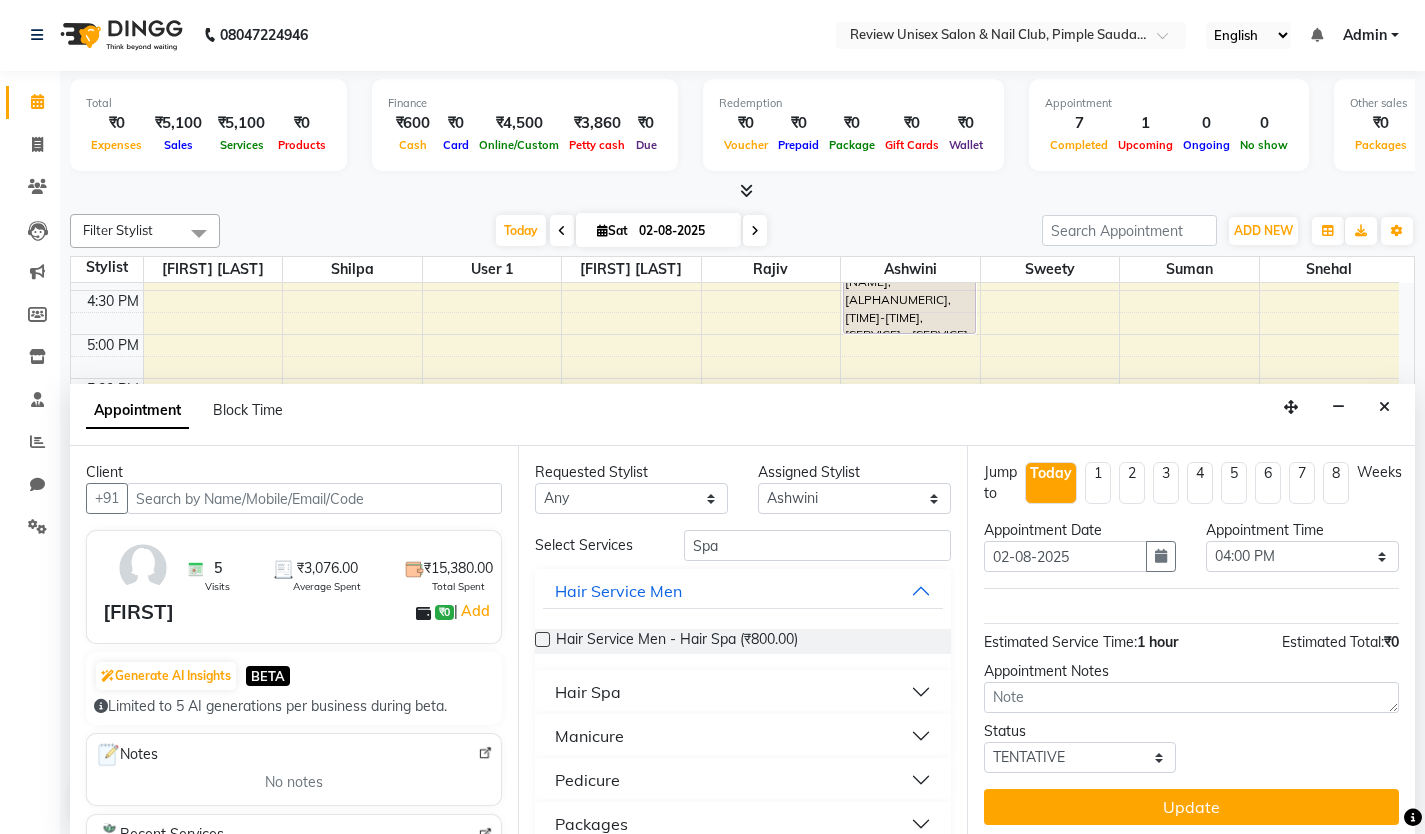 click on "Hair Spa" at bounding box center [742, 692] 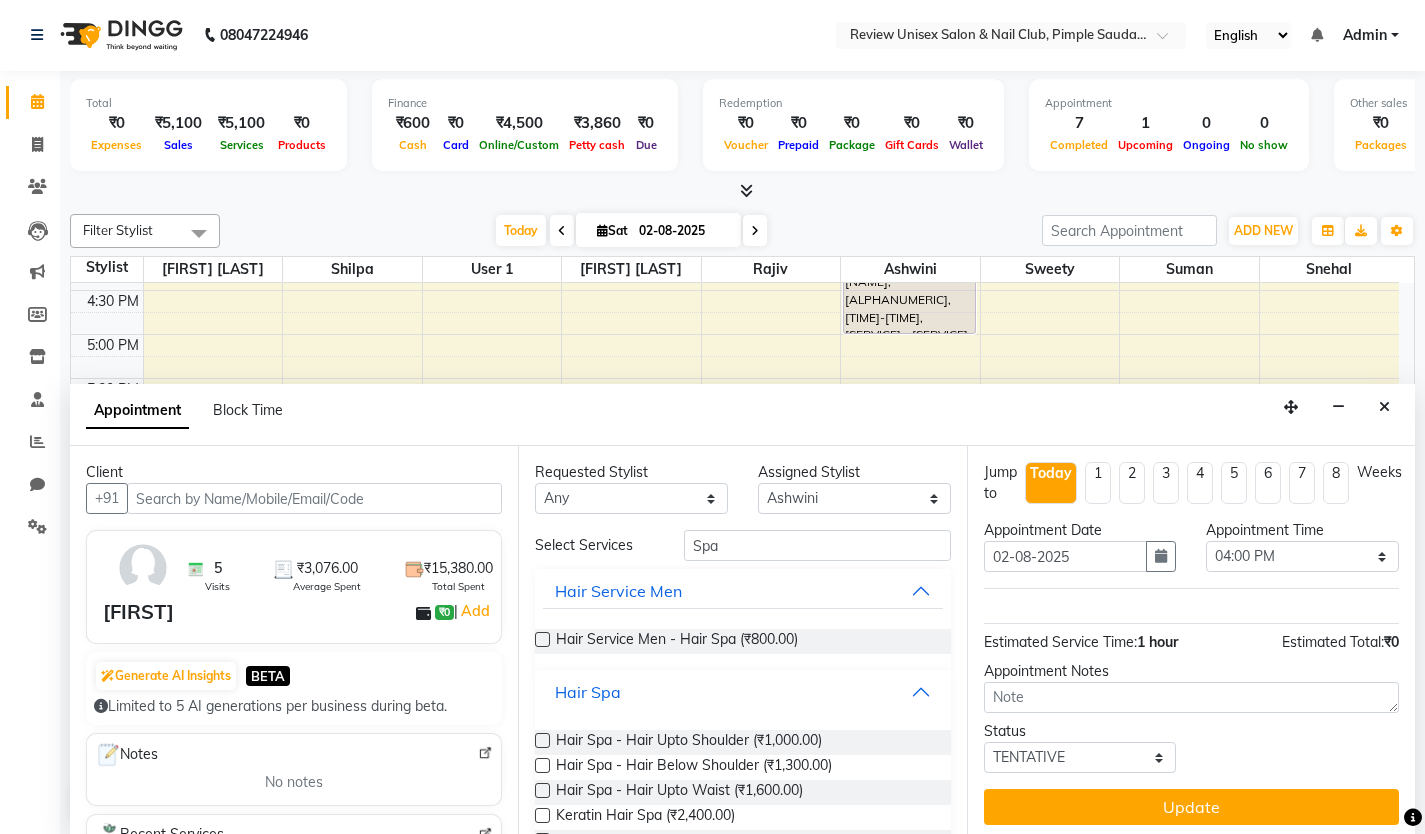 scroll, scrollTop: 184, scrollLeft: 0, axis: vertical 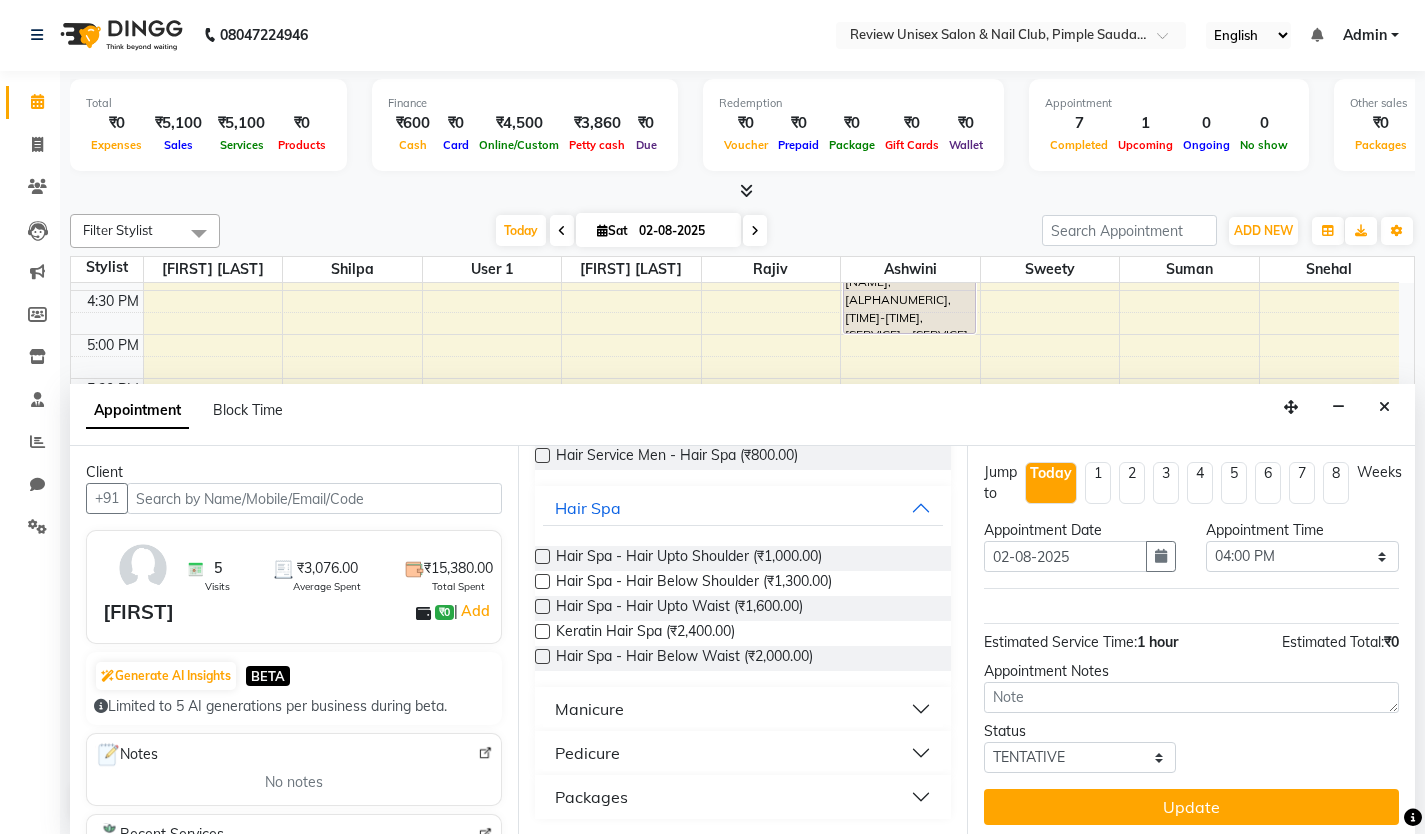 click at bounding box center [542, 606] 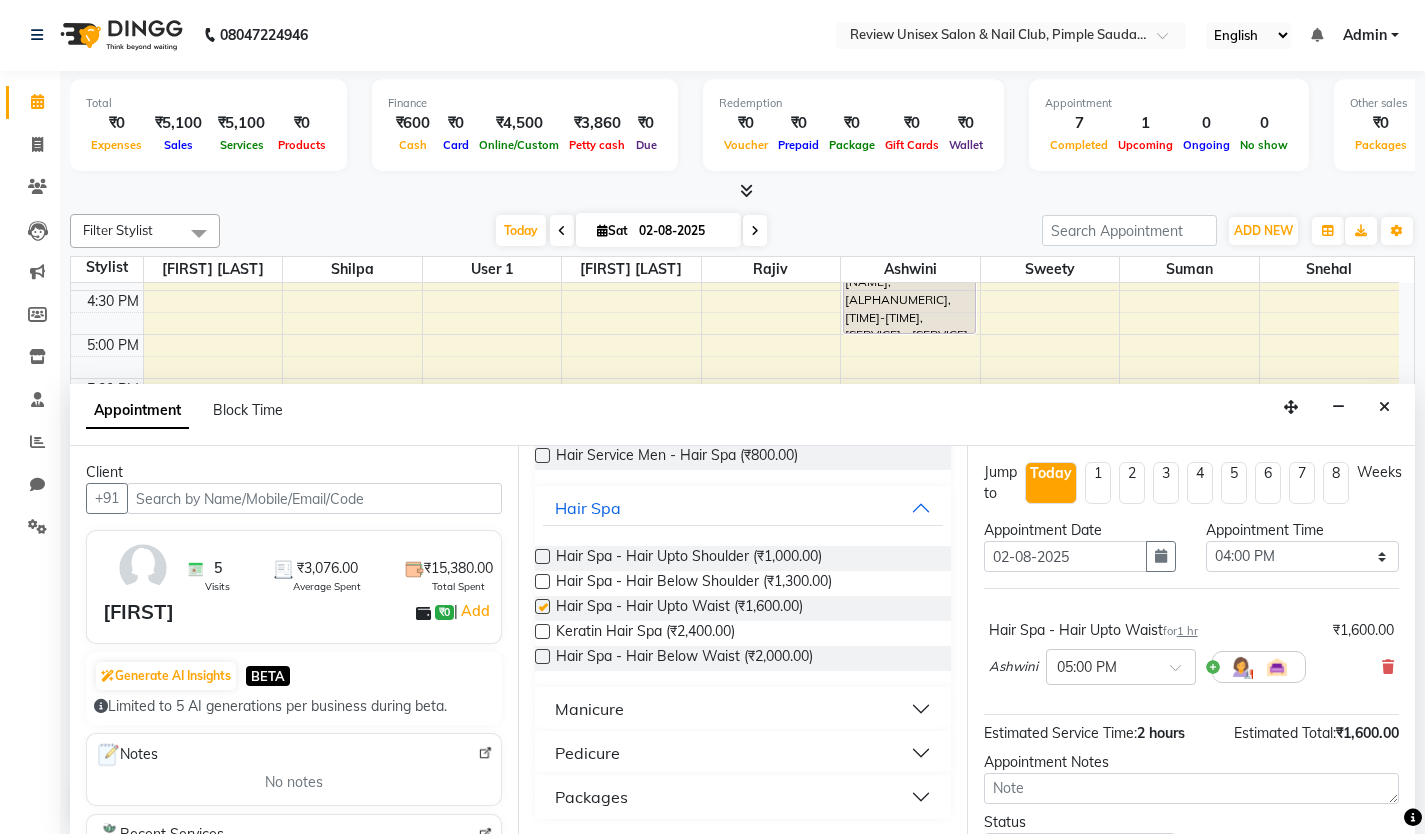 checkbox on "false" 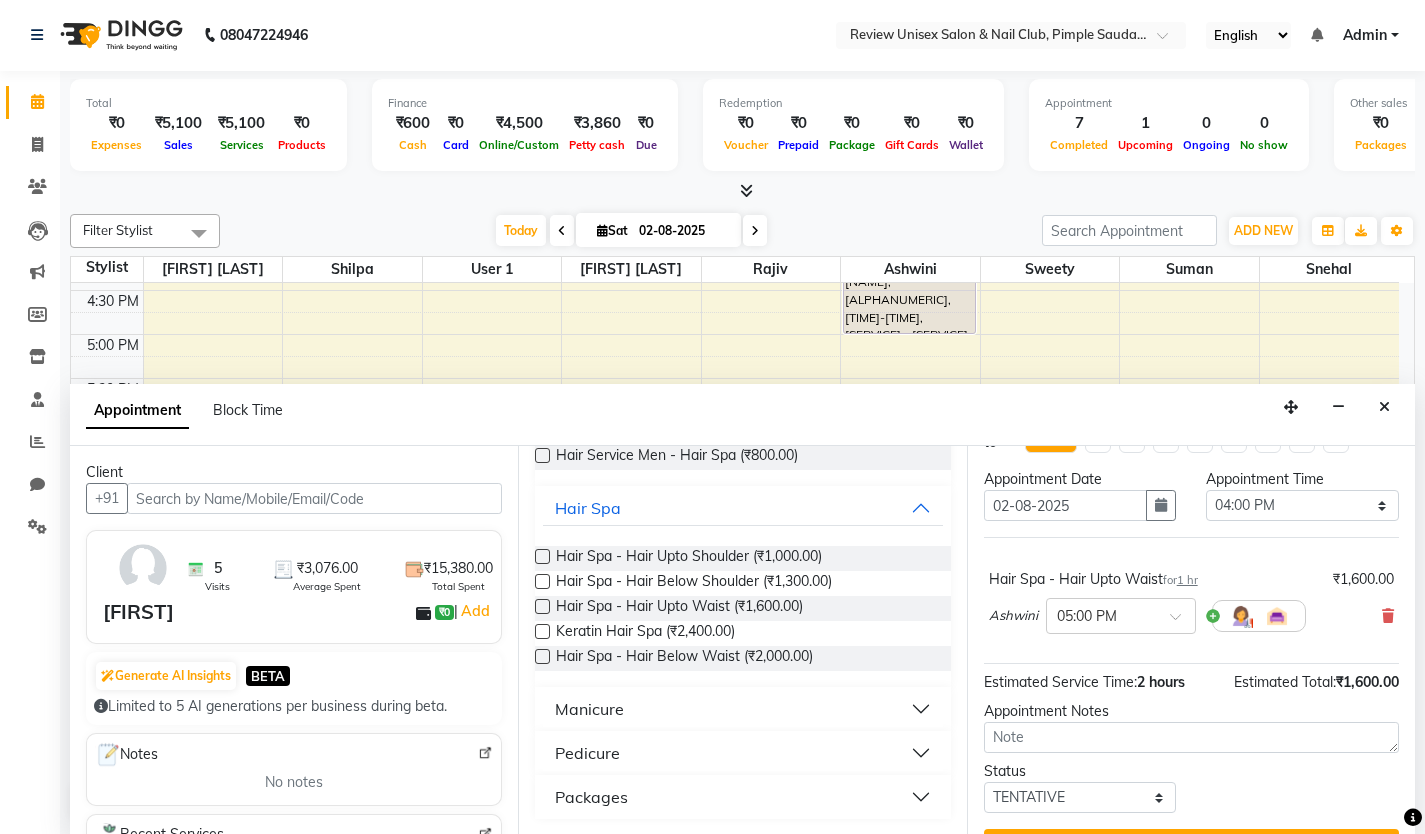 scroll, scrollTop: 98, scrollLeft: 0, axis: vertical 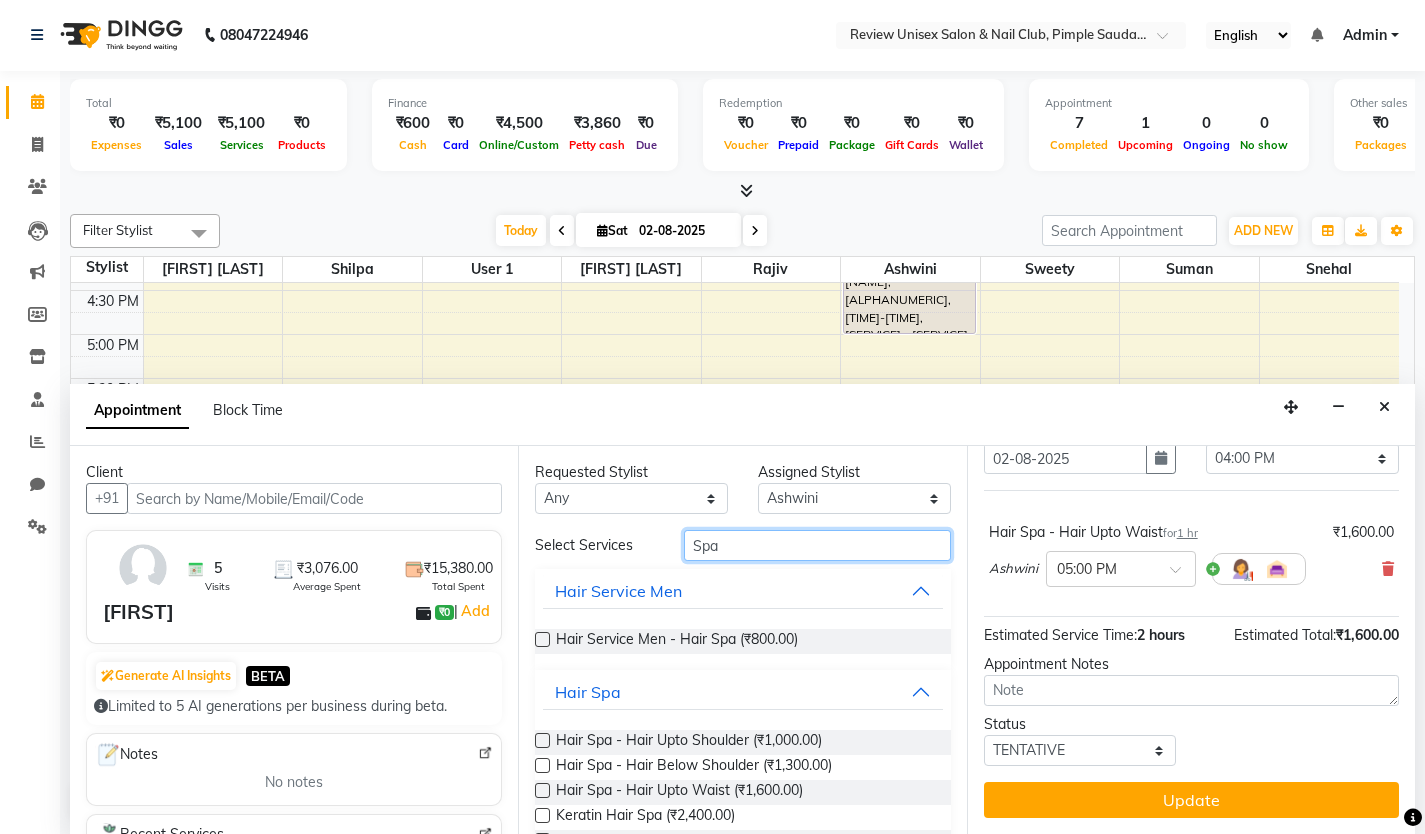 click on "Spa" at bounding box center (817, 545) 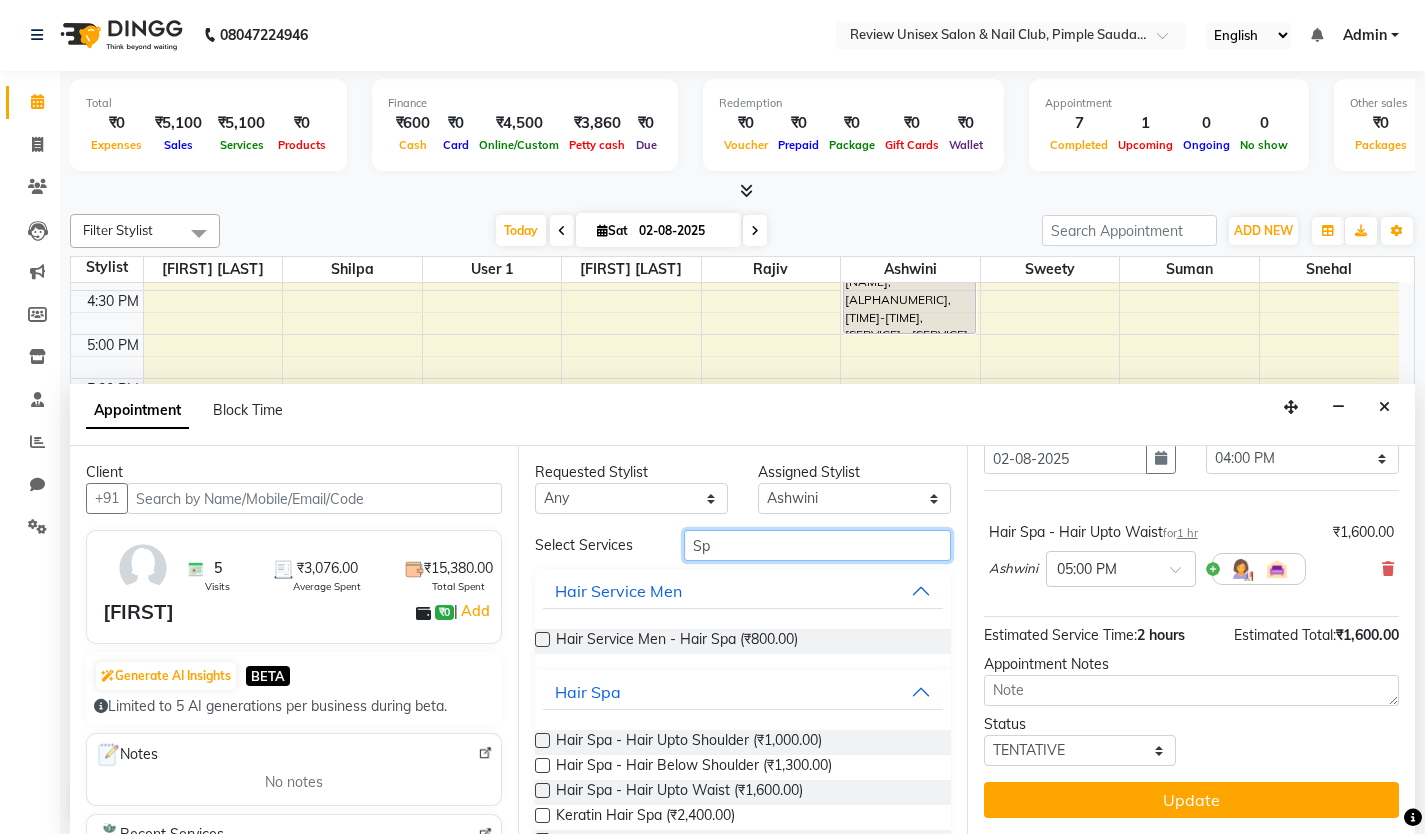 type on "S" 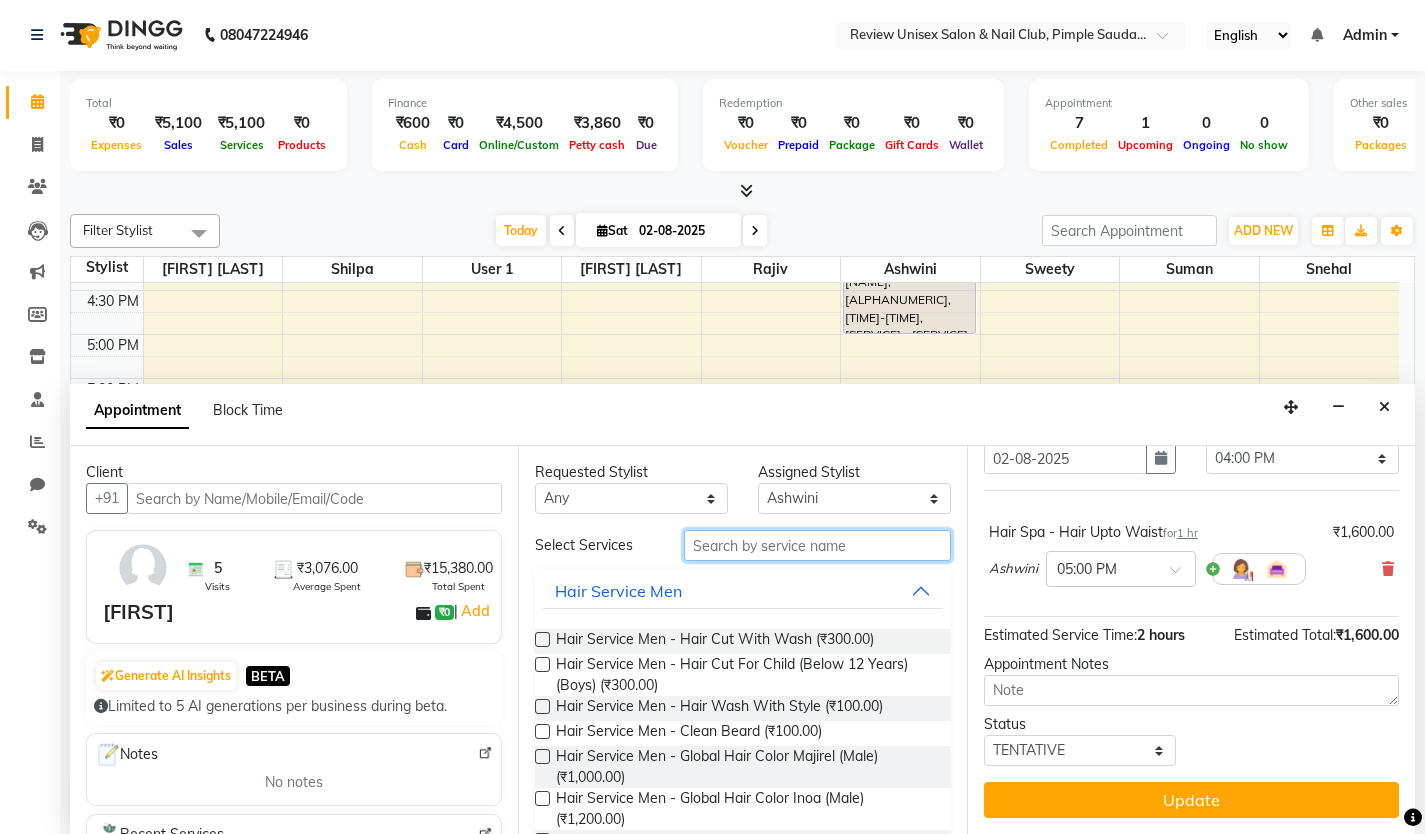 type 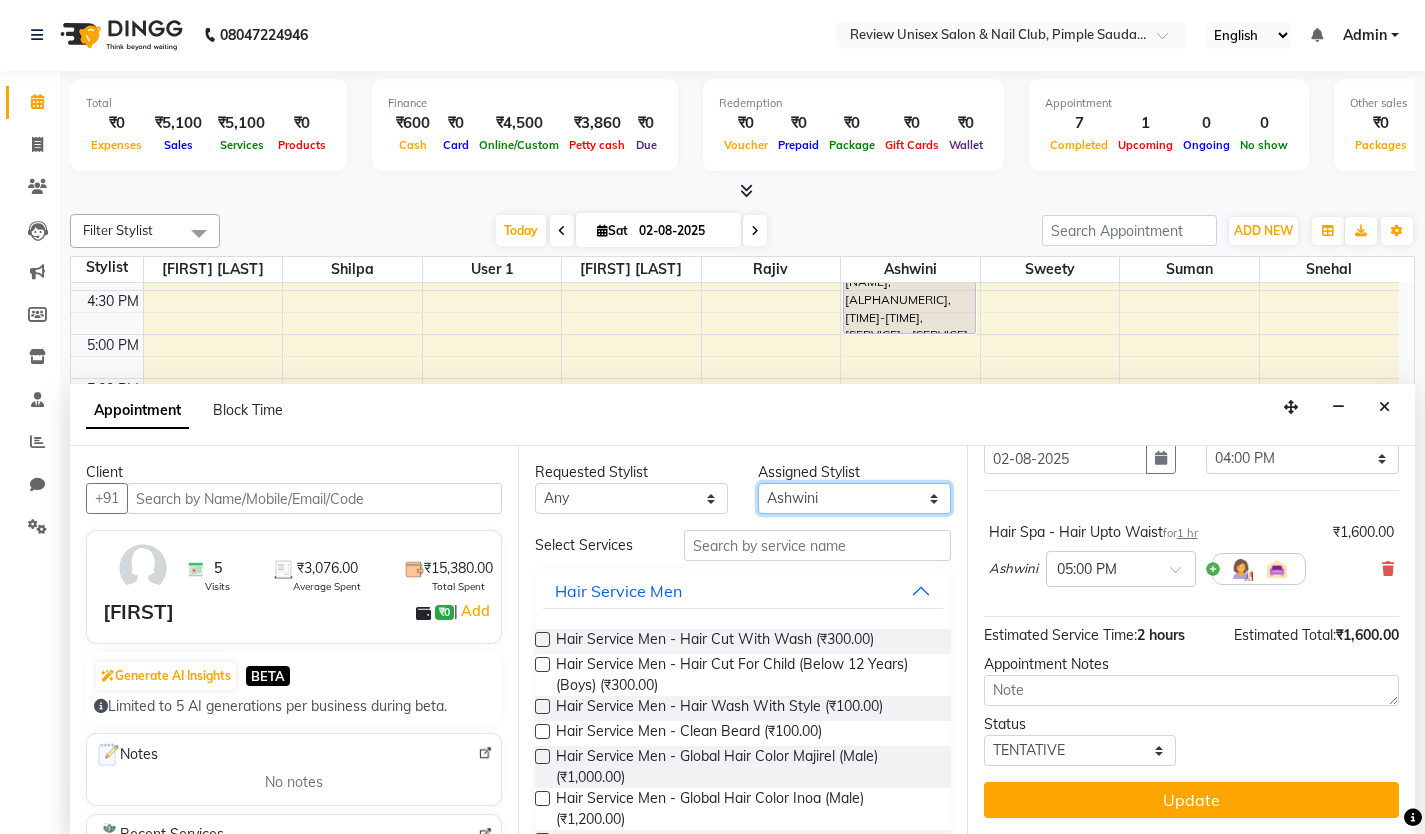 click on "Select [FIRST] [LAST] [PHONE] [FIRST] [LAST] [FIRST] [LAST] [FIRST] [LAST] User 1 [FIRST]" at bounding box center (854, 498) 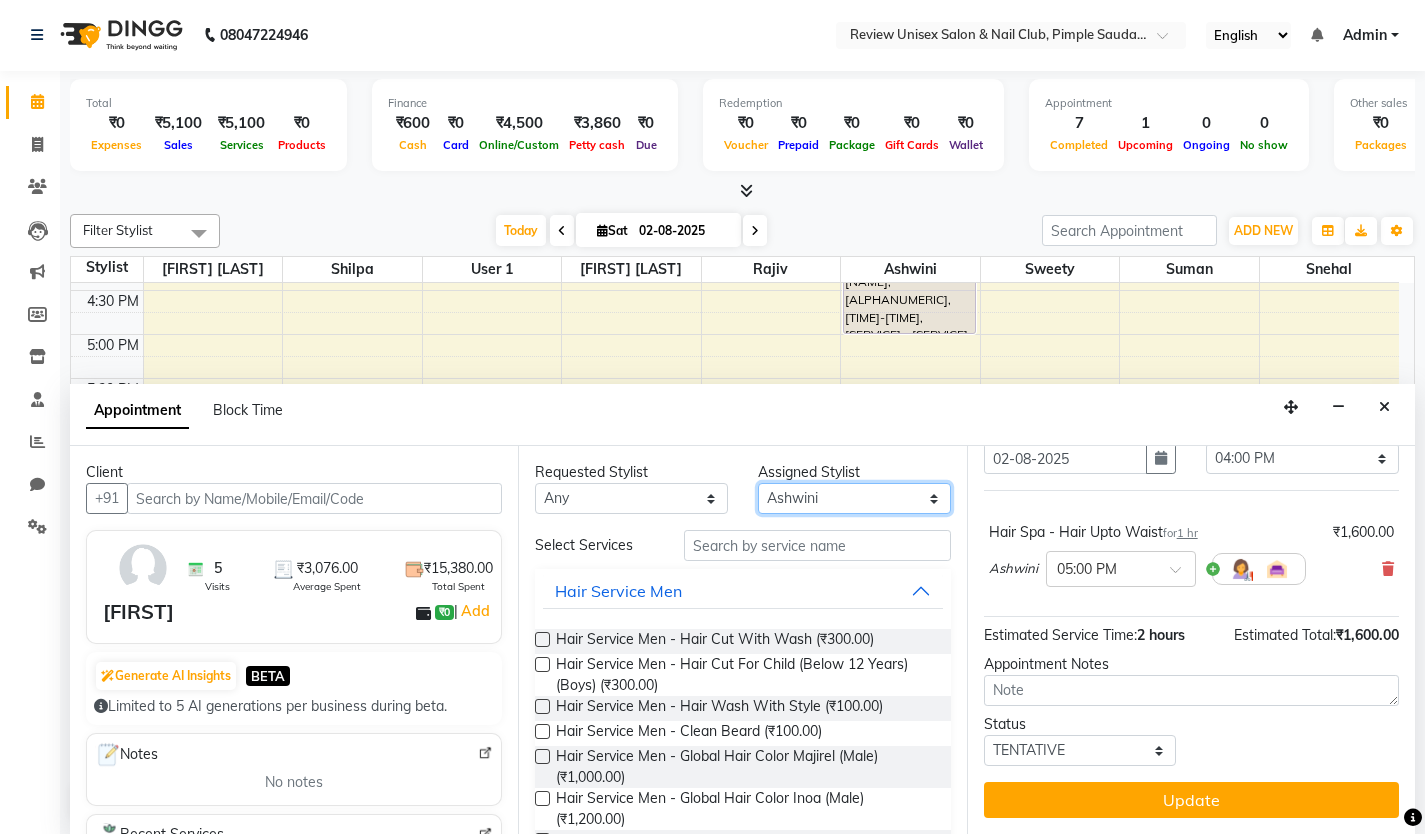 select on "12487" 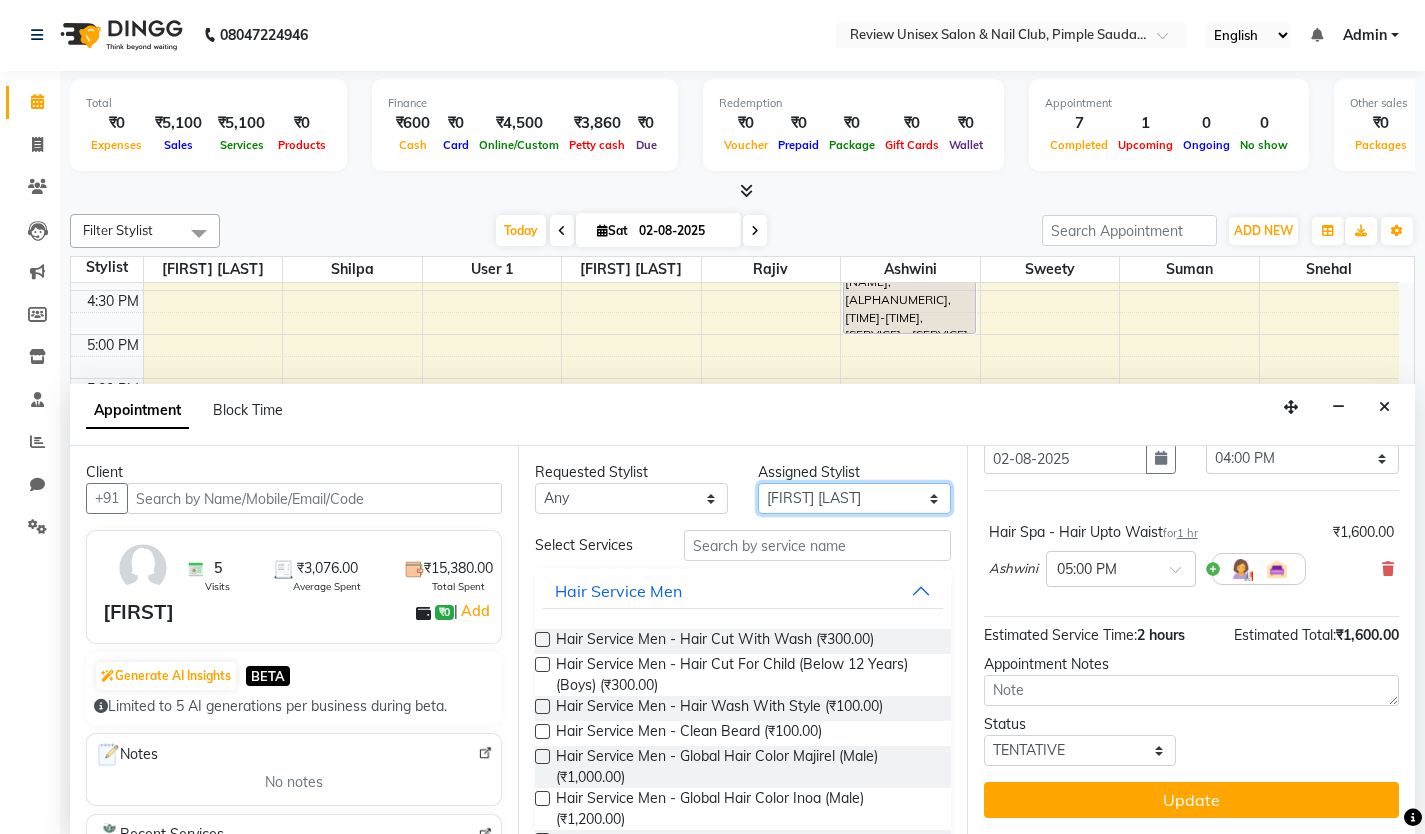 click on "Select [FIRST] [LAST] [PHONE] [FIRST] [LAST] [FIRST] [LAST] [FIRST] [LAST] User 1 [FIRST]" at bounding box center [854, 498] 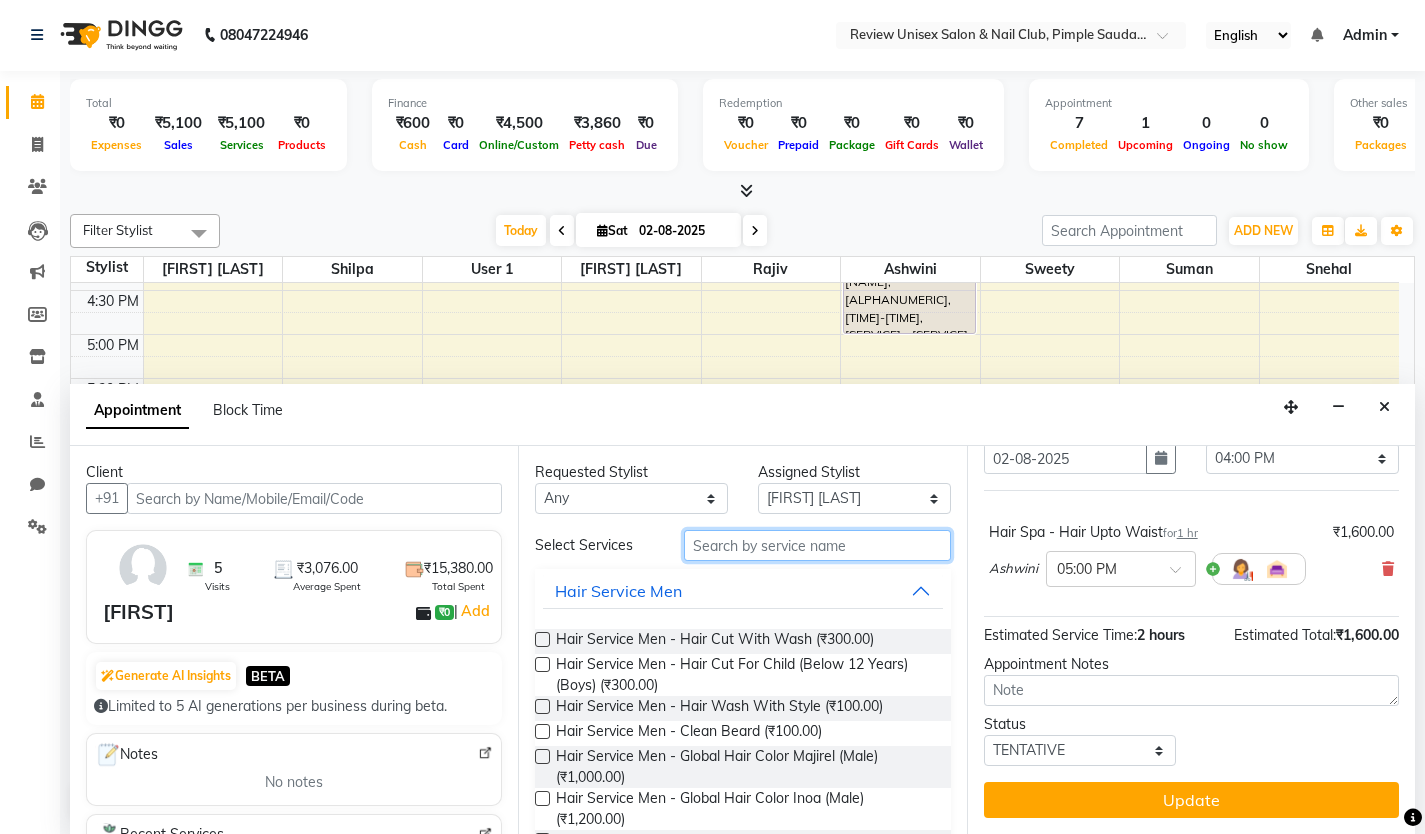 click at bounding box center [817, 545] 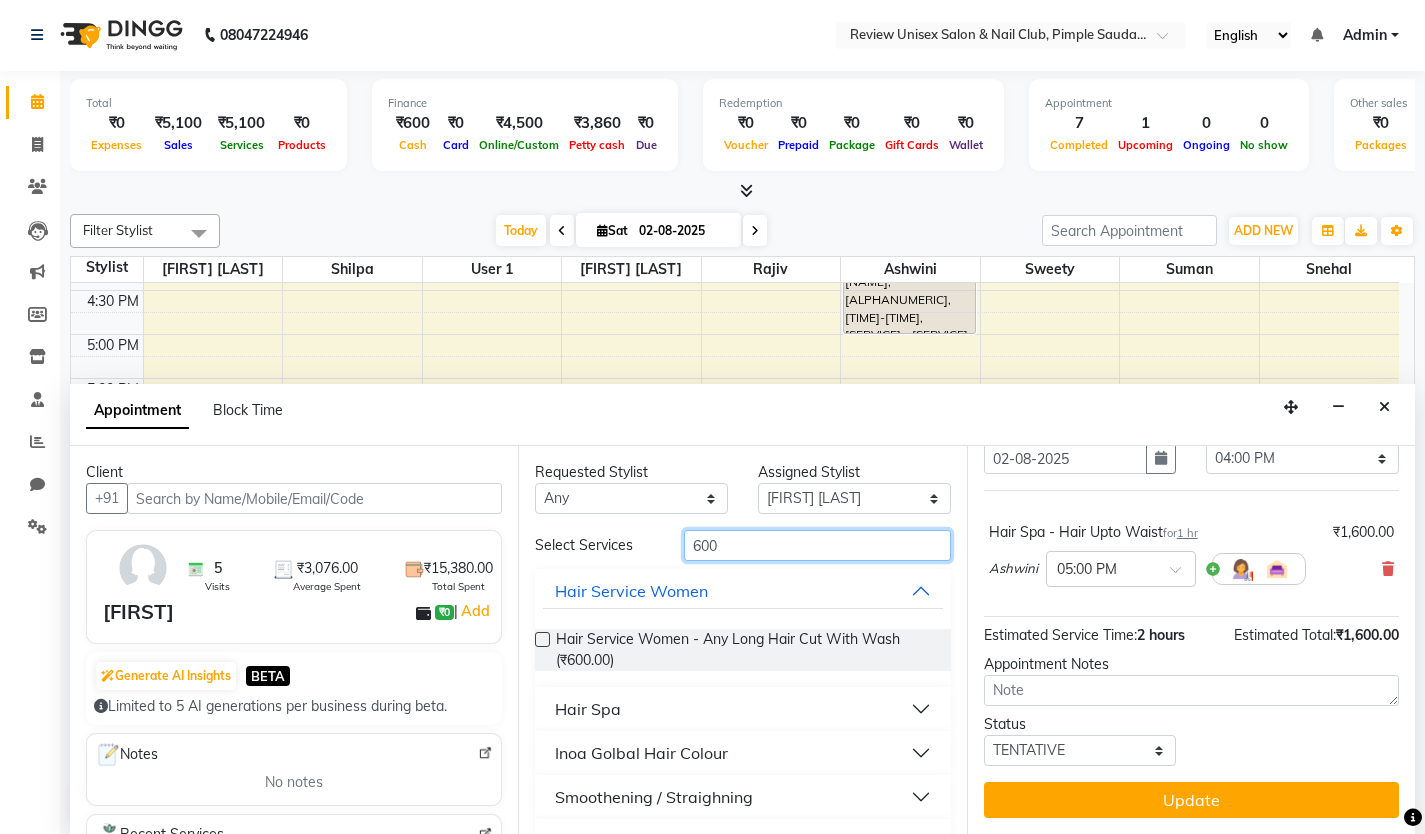 type on "600" 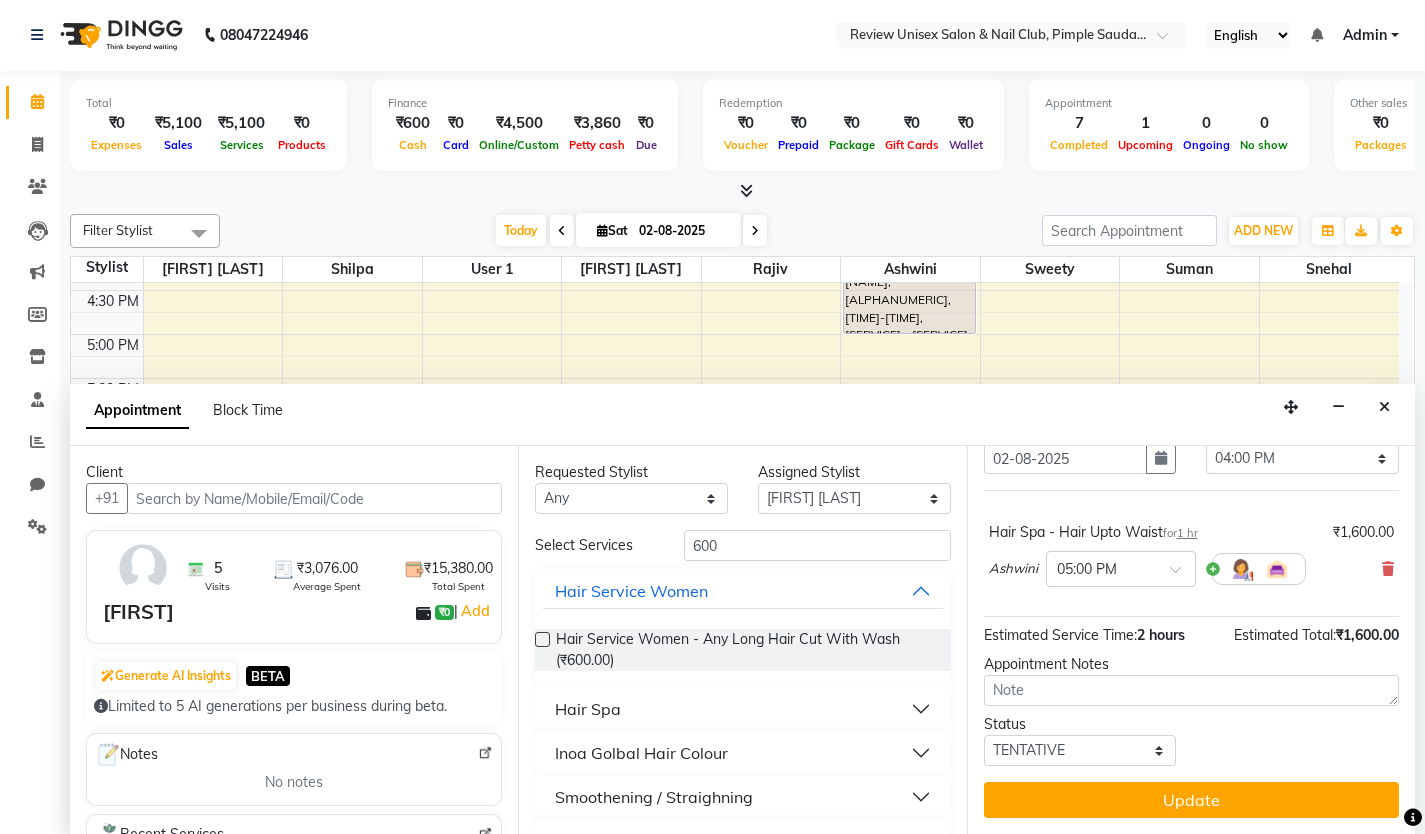 click at bounding box center (542, 639) 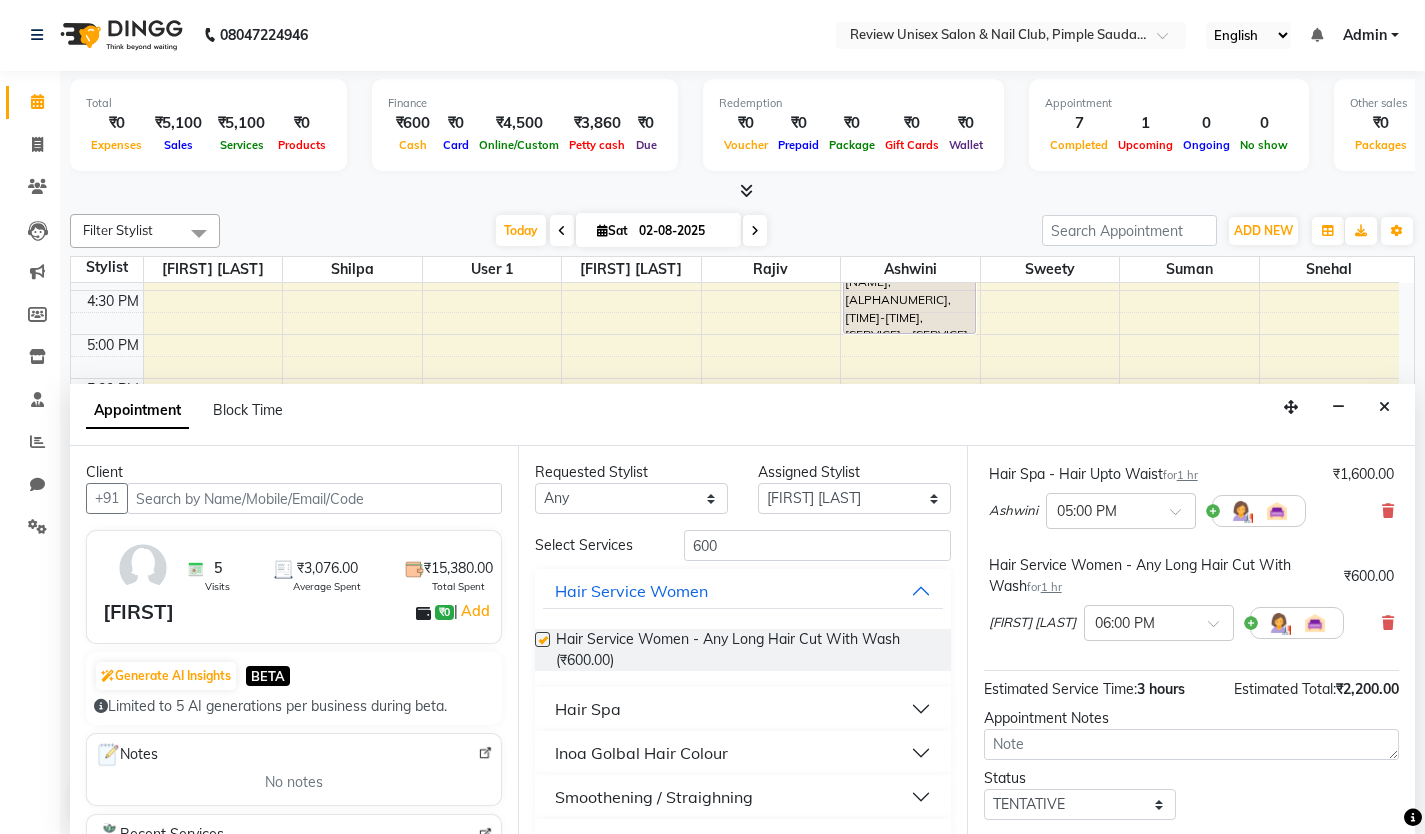 checkbox on "false" 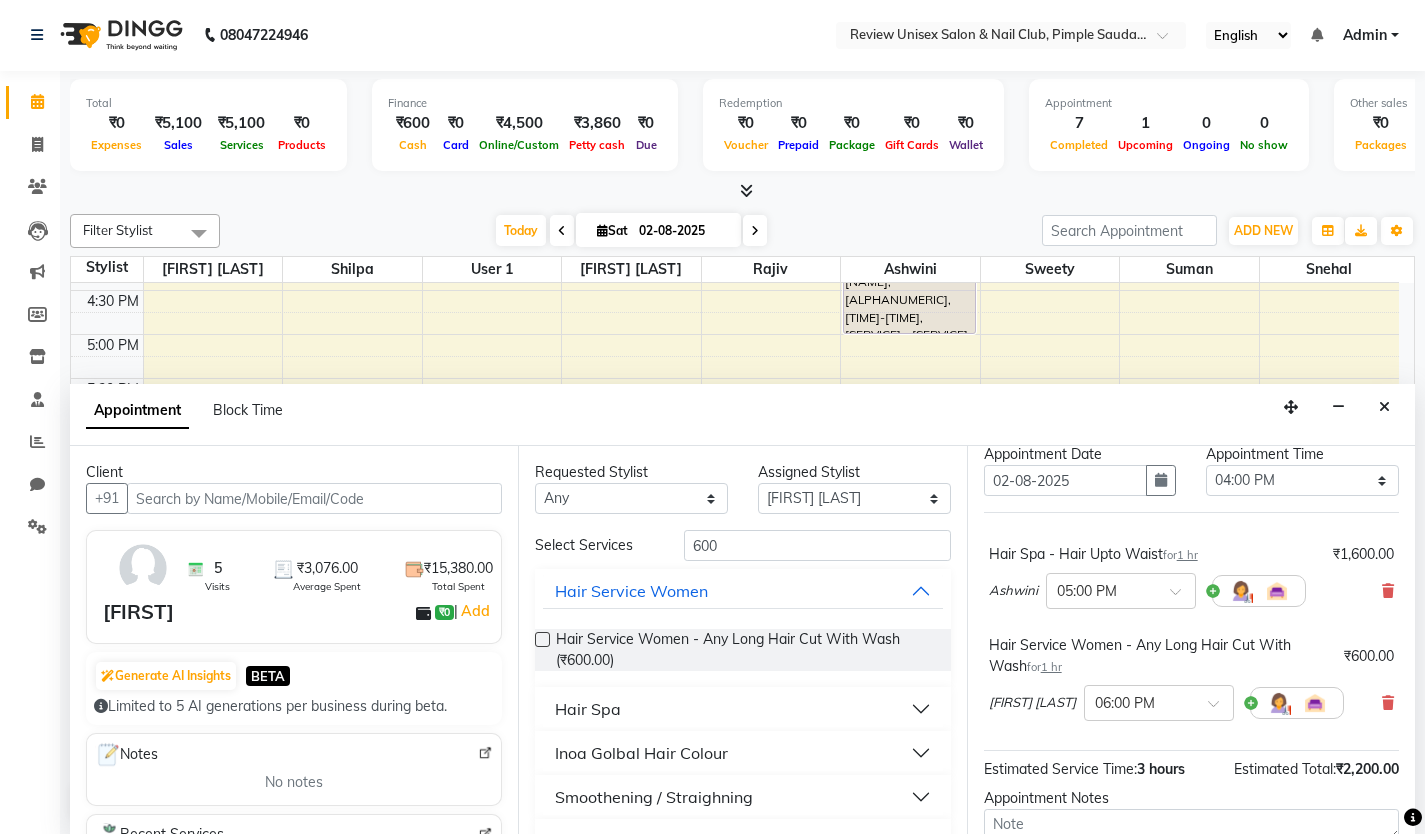 scroll, scrollTop: 213, scrollLeft: 0, axis: vertical 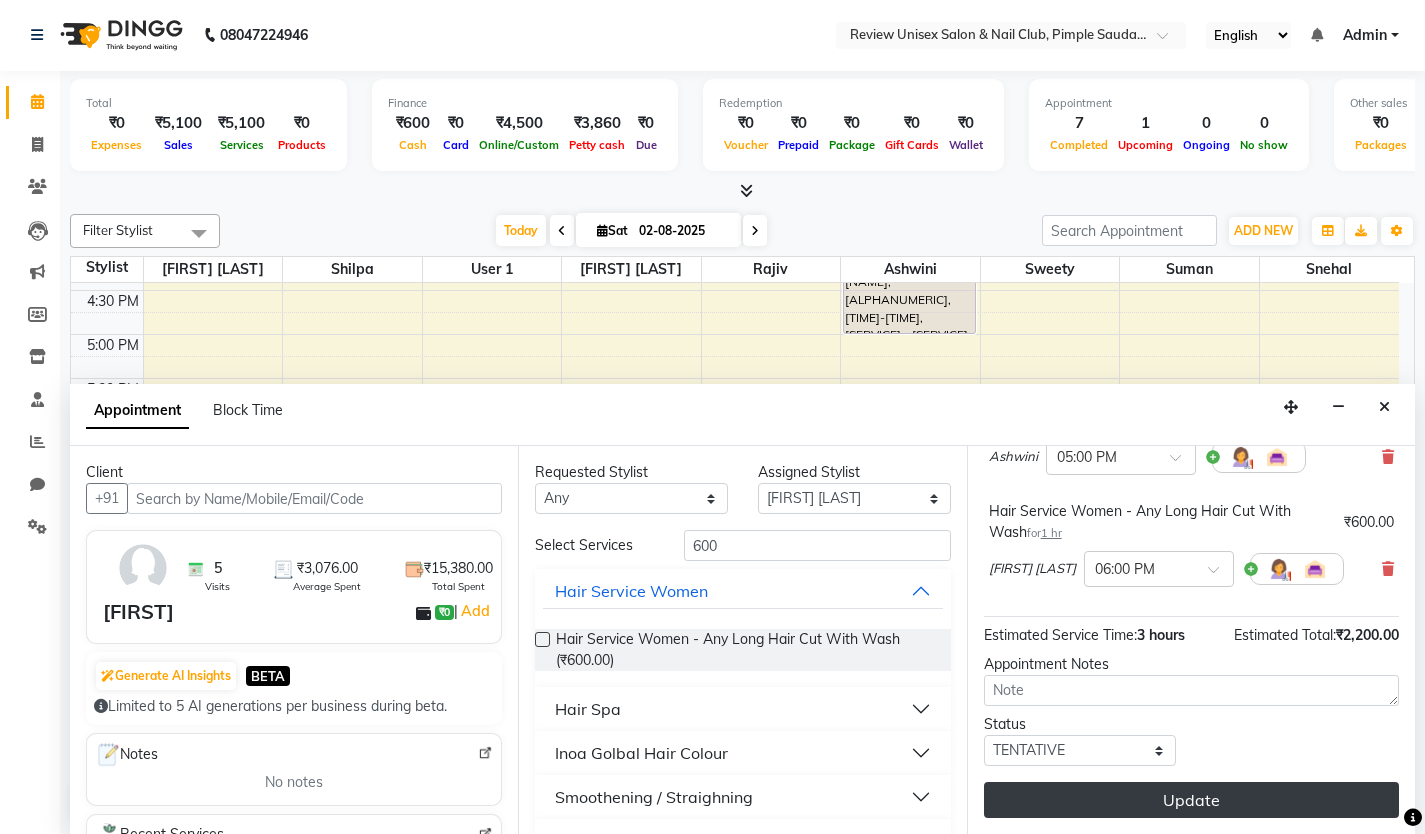 click on "Update" at bounding box center (1191, 800) 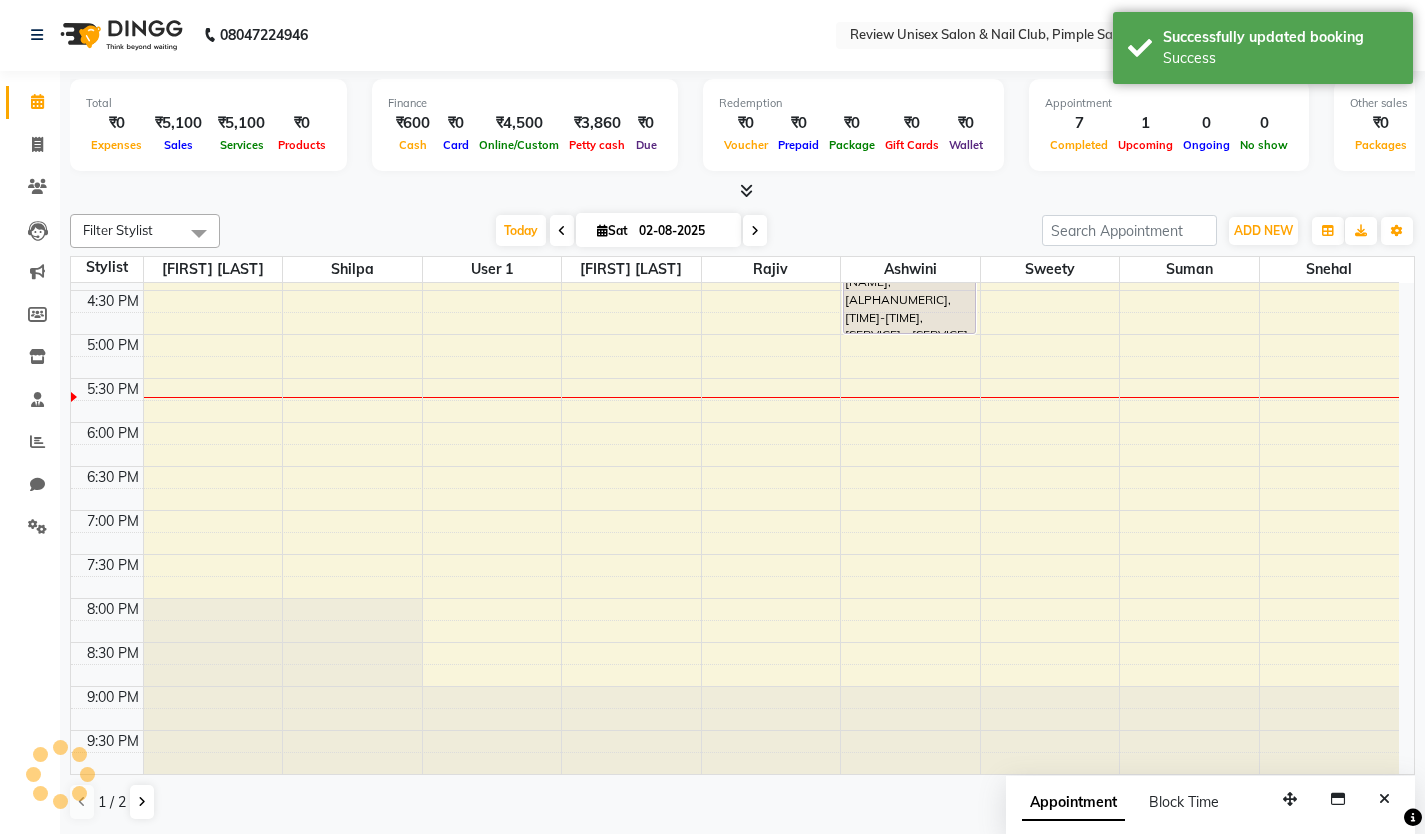 scroll, scrollTop: 0, scrollLeft: 0, axis: both 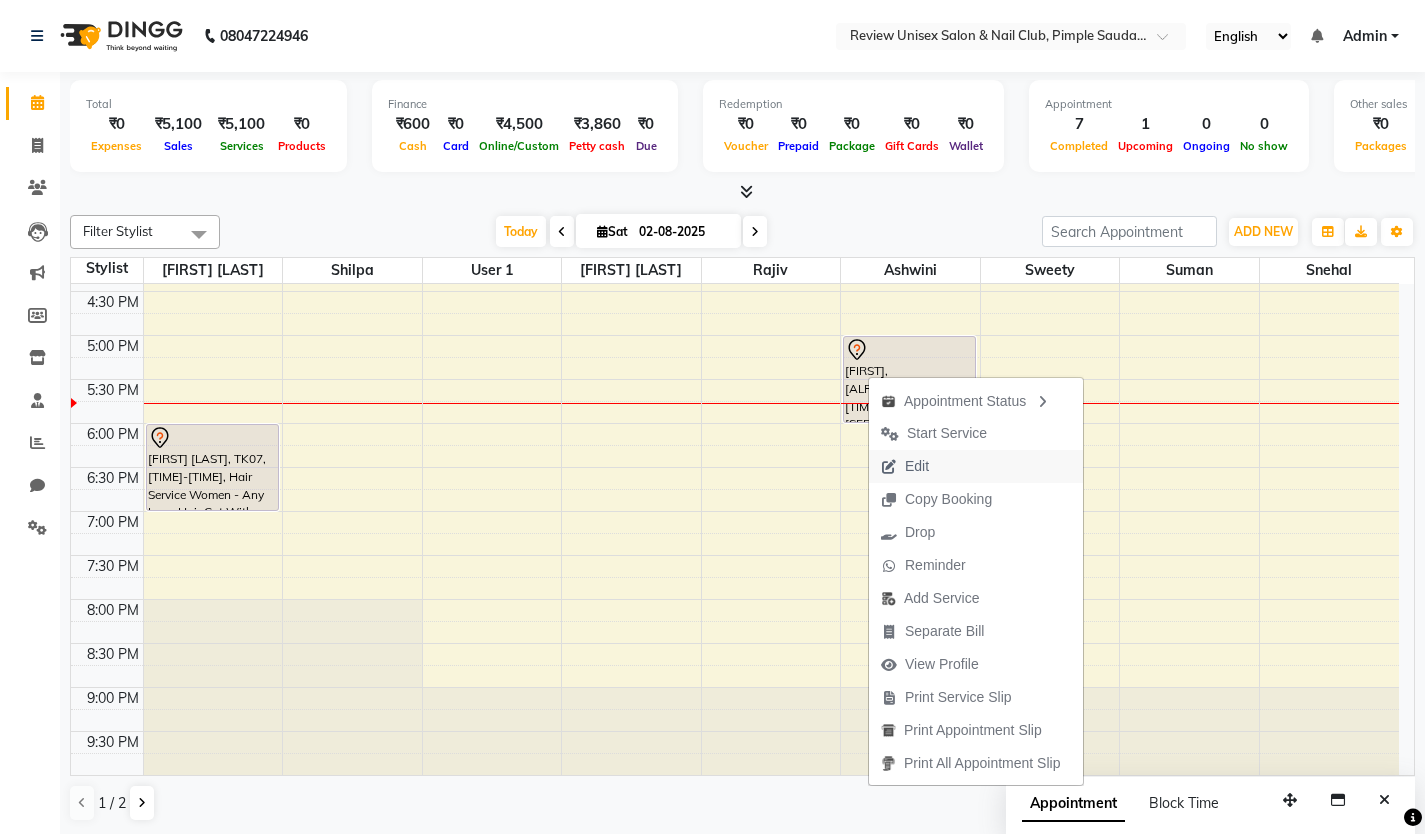 click on "Edit" at bounding box center [917, 466] 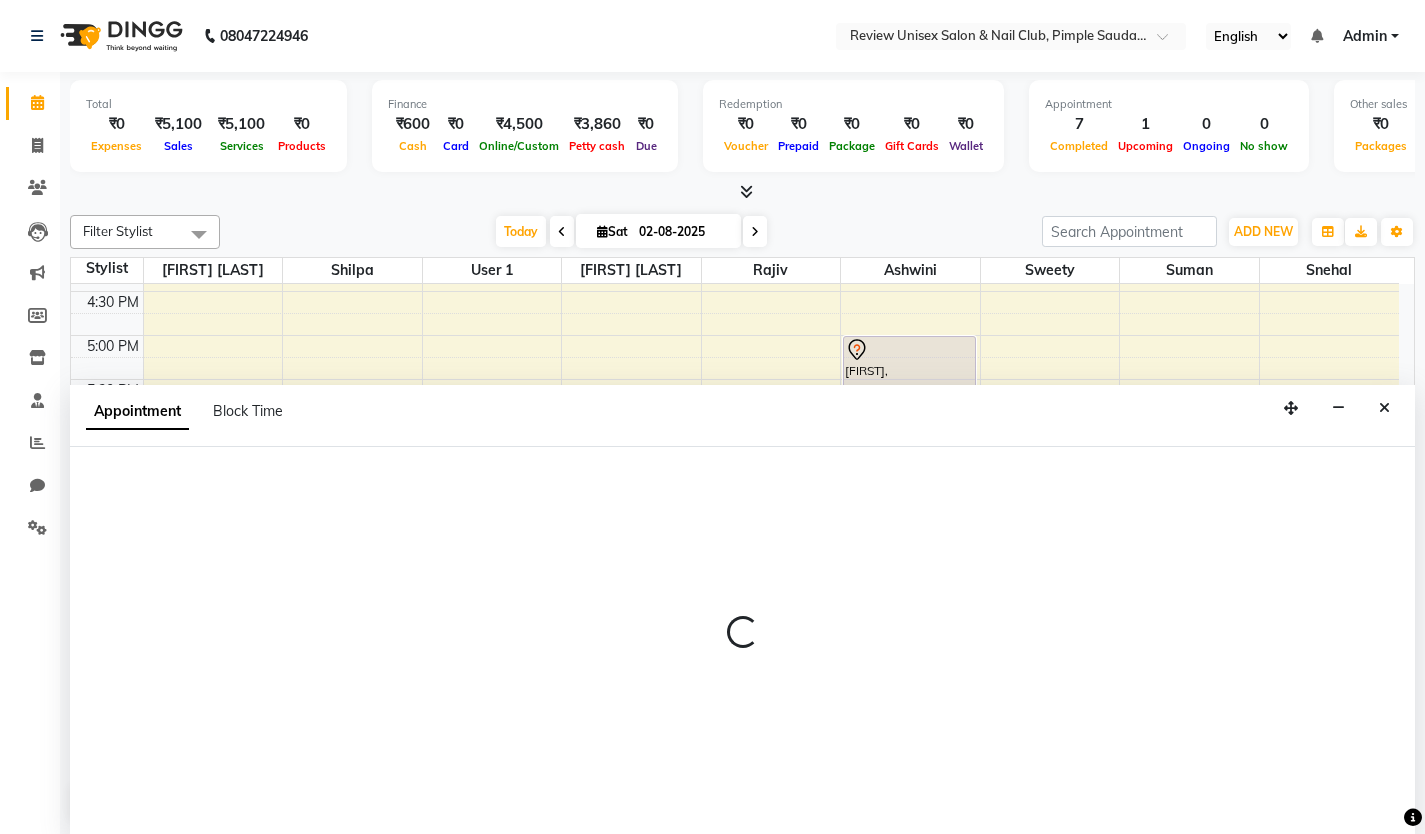 scroll, scrollTop: 1, scrollLeft: 0, axis: vertical 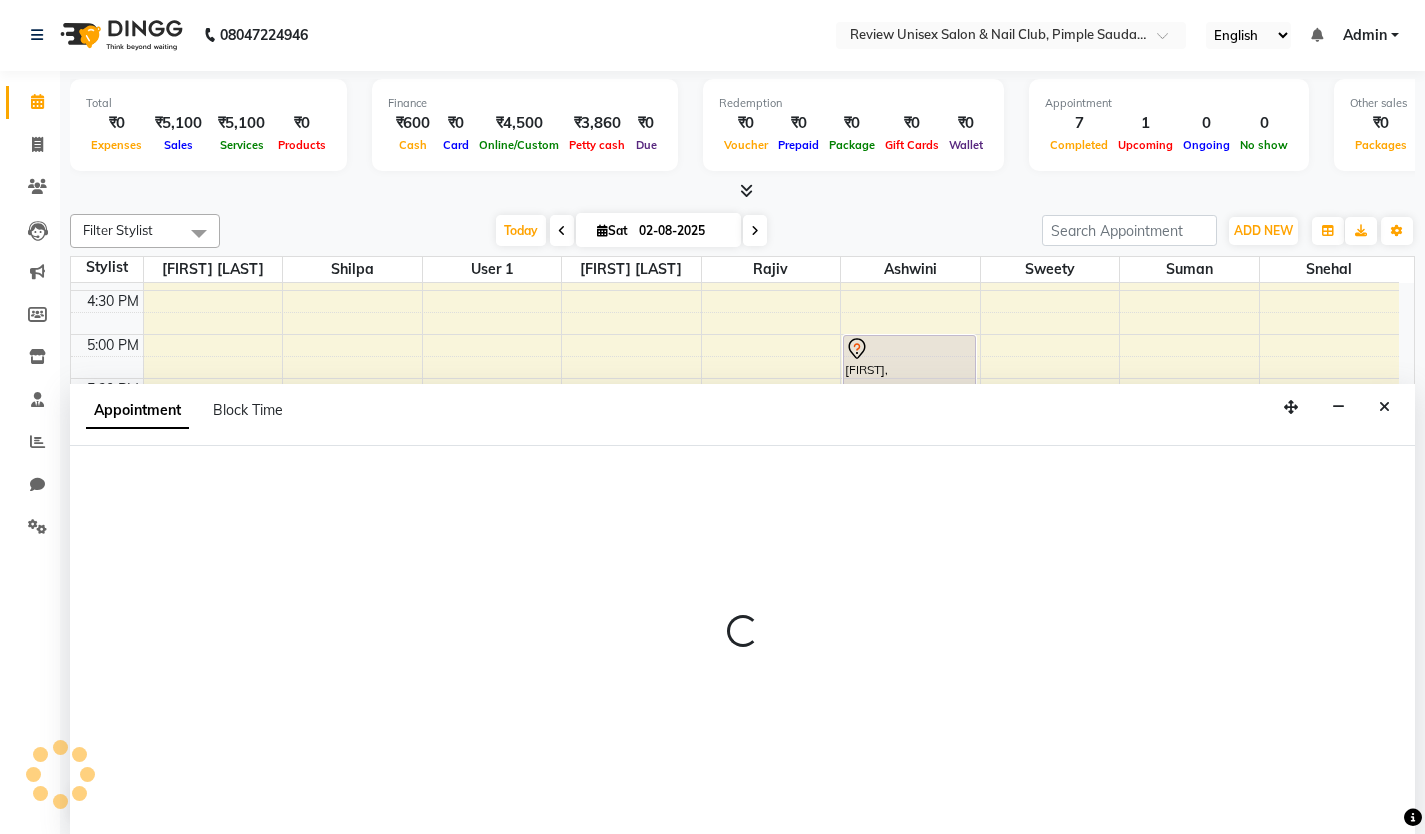 select on "12487" 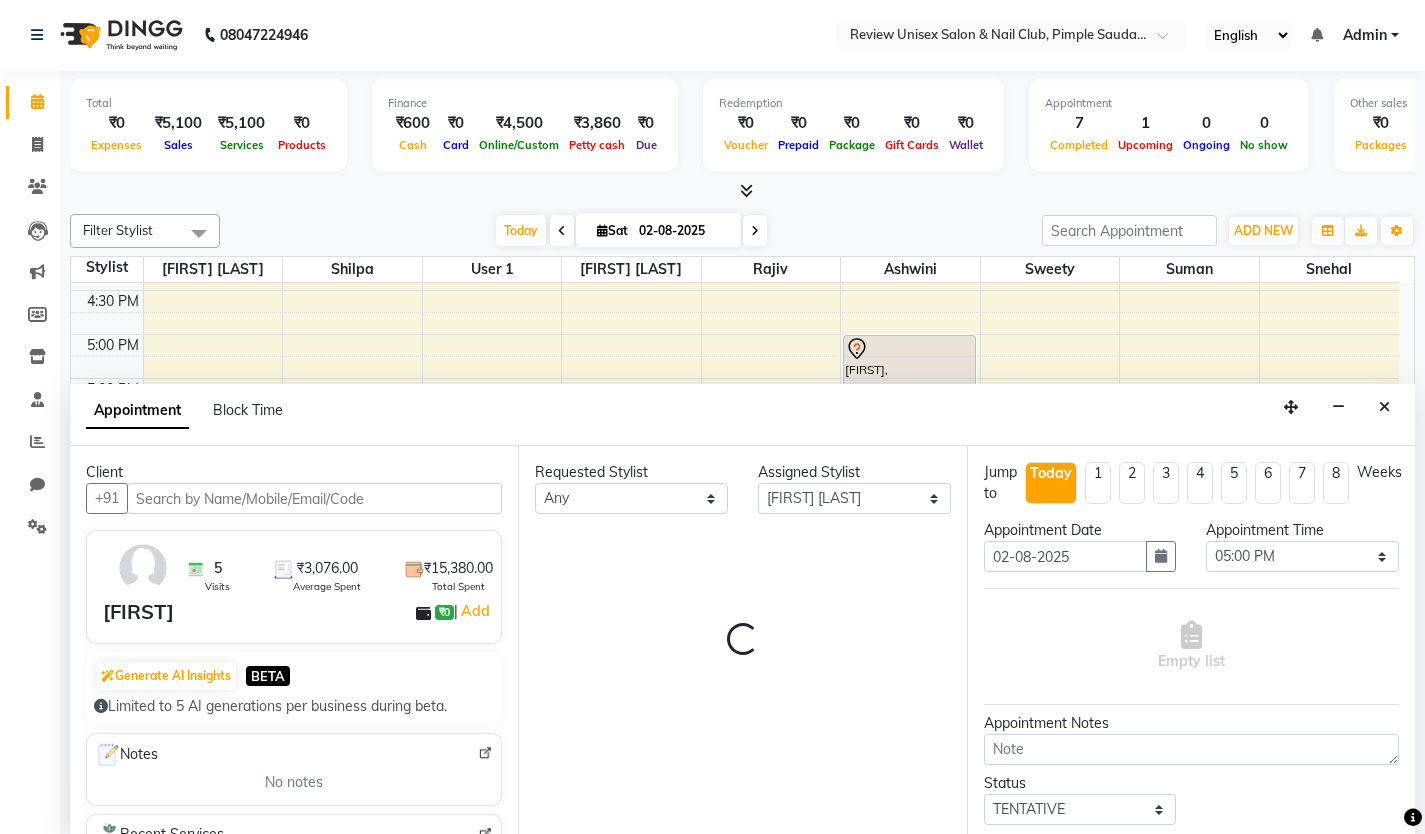 scroll, scrollTop: 652, scrollLeft: 0, axis: vertical 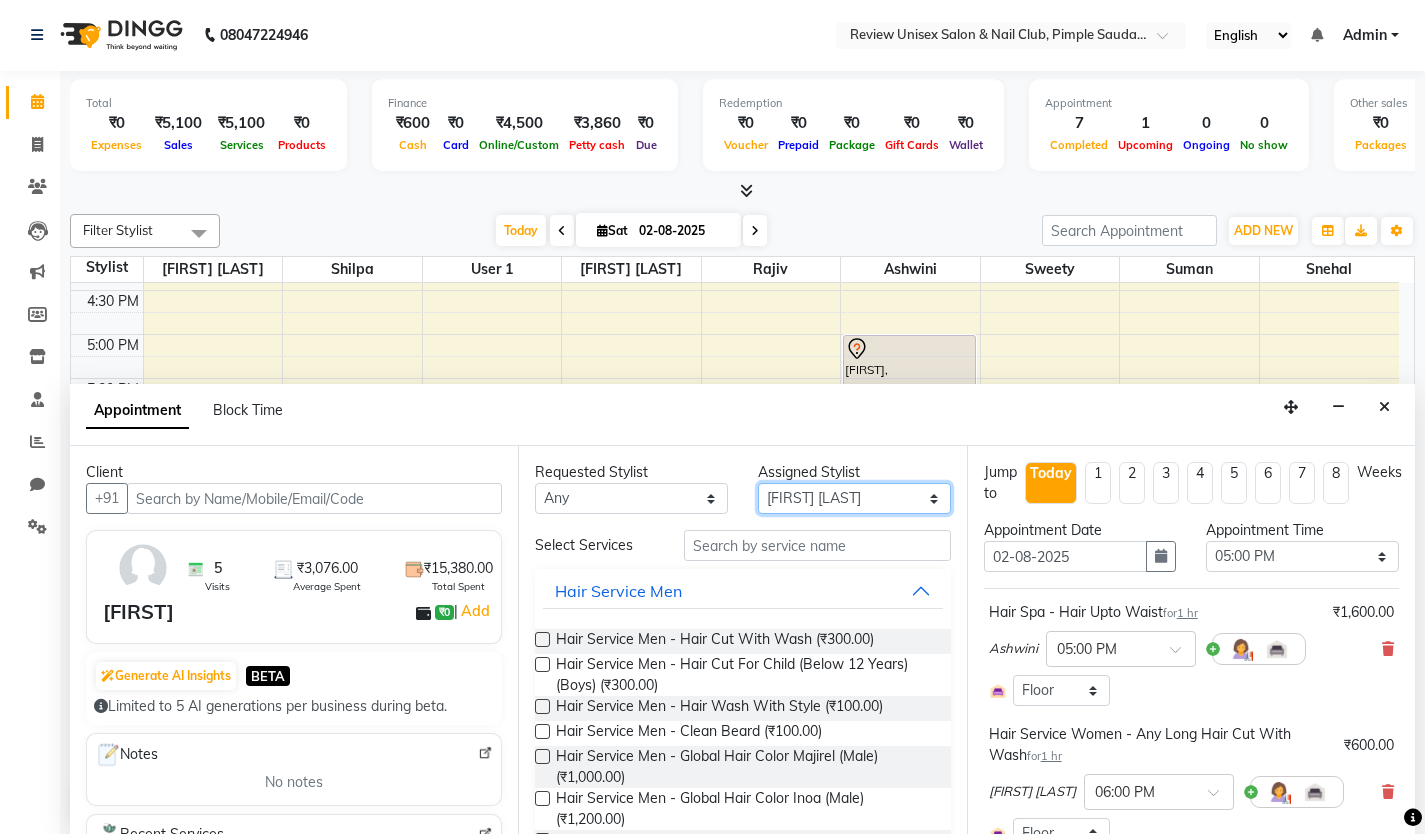 click on "Select [FIRST] [LAST] [PHONE] [FIRST] [LAST] [FIRST] [LAST] [FIRST] [LAST] User 1 [FIRST]" at bounding box center [854, 498] 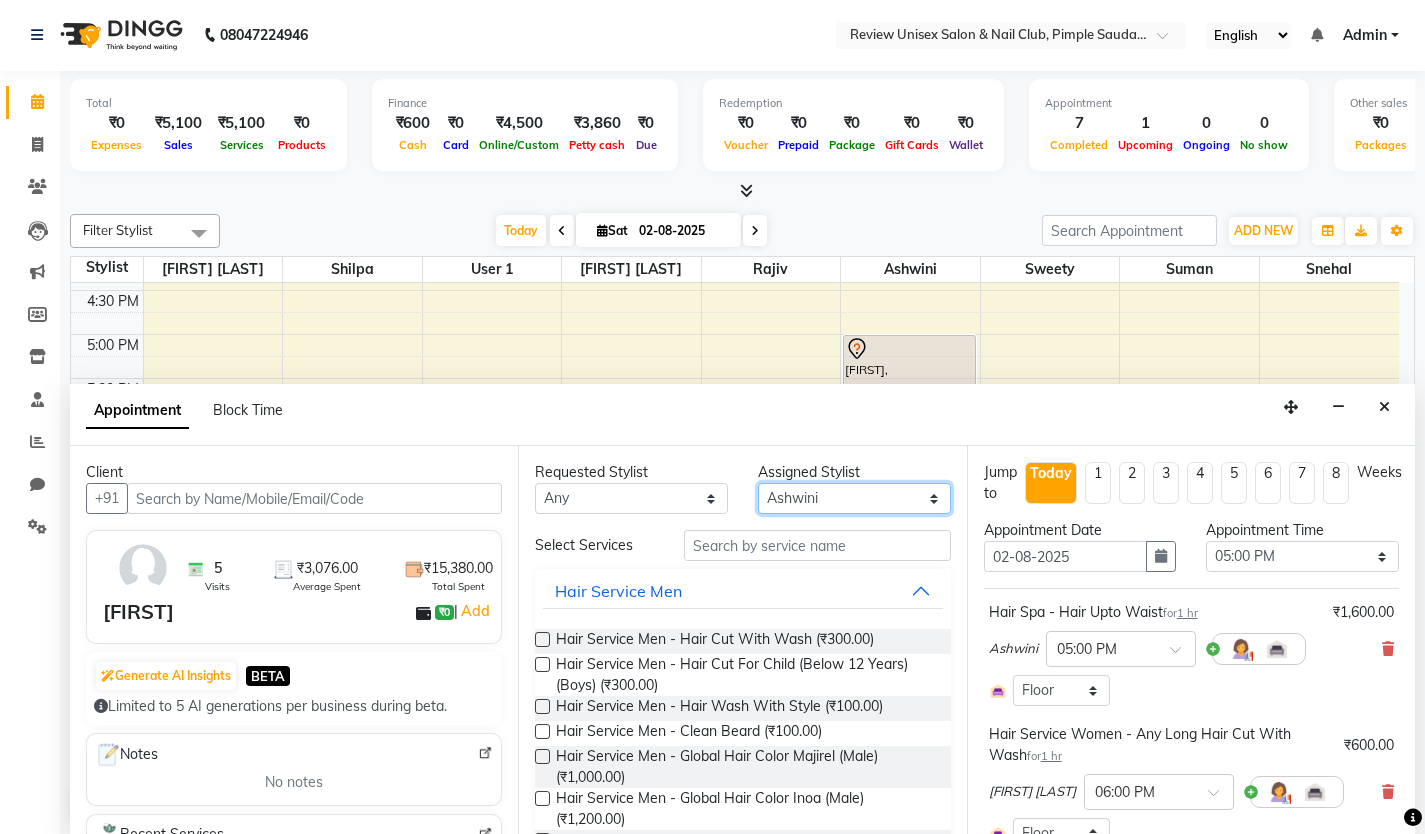 click on "Select [FIRST] [LAST] [PHONE] [FIRST] [LAST] [FIRST] [LAST] [FIRST] [LAST] User 1 [FIRST]" at bounding box center [854, 498] 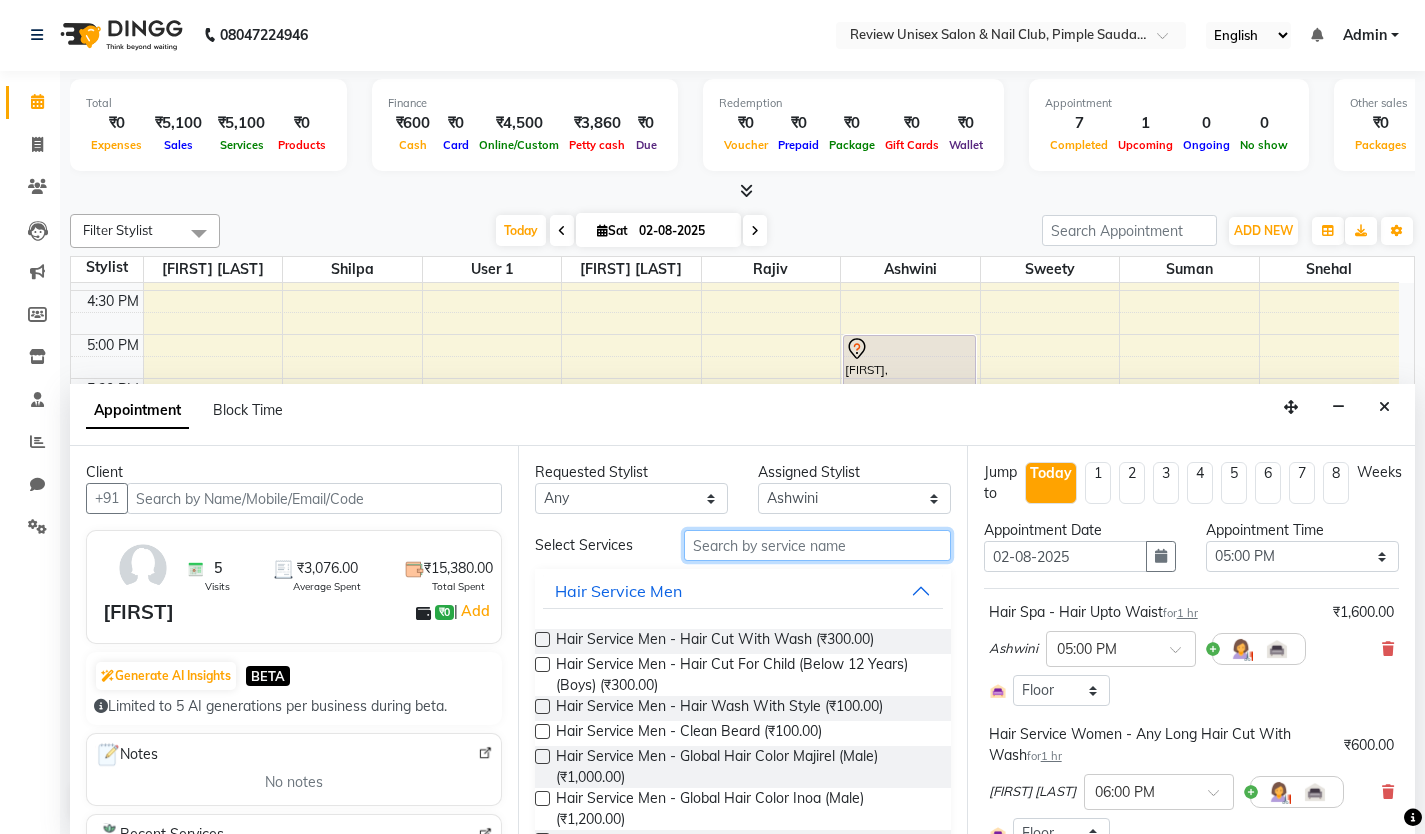 click at bounding box center (817, 545) 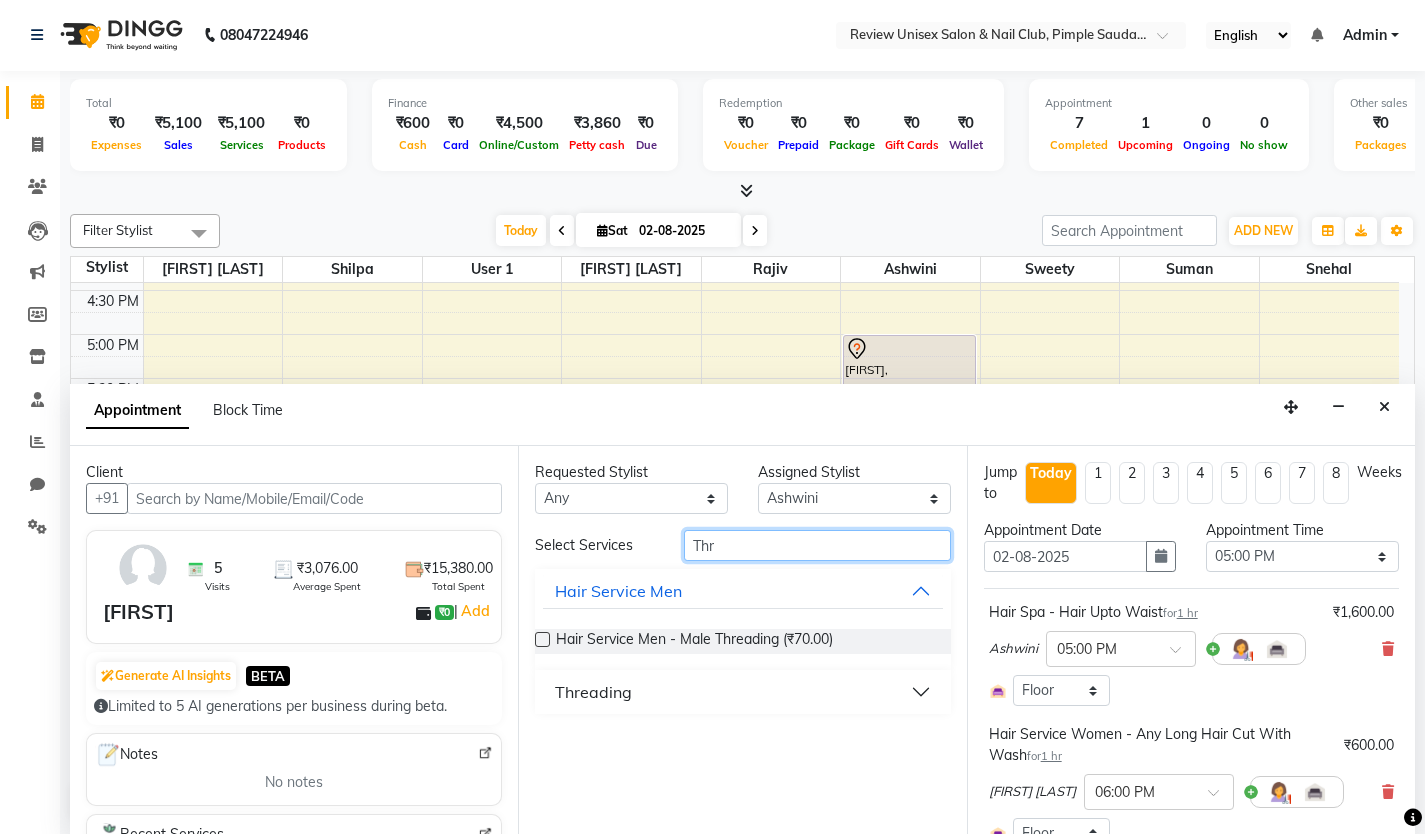 type on "Thr" 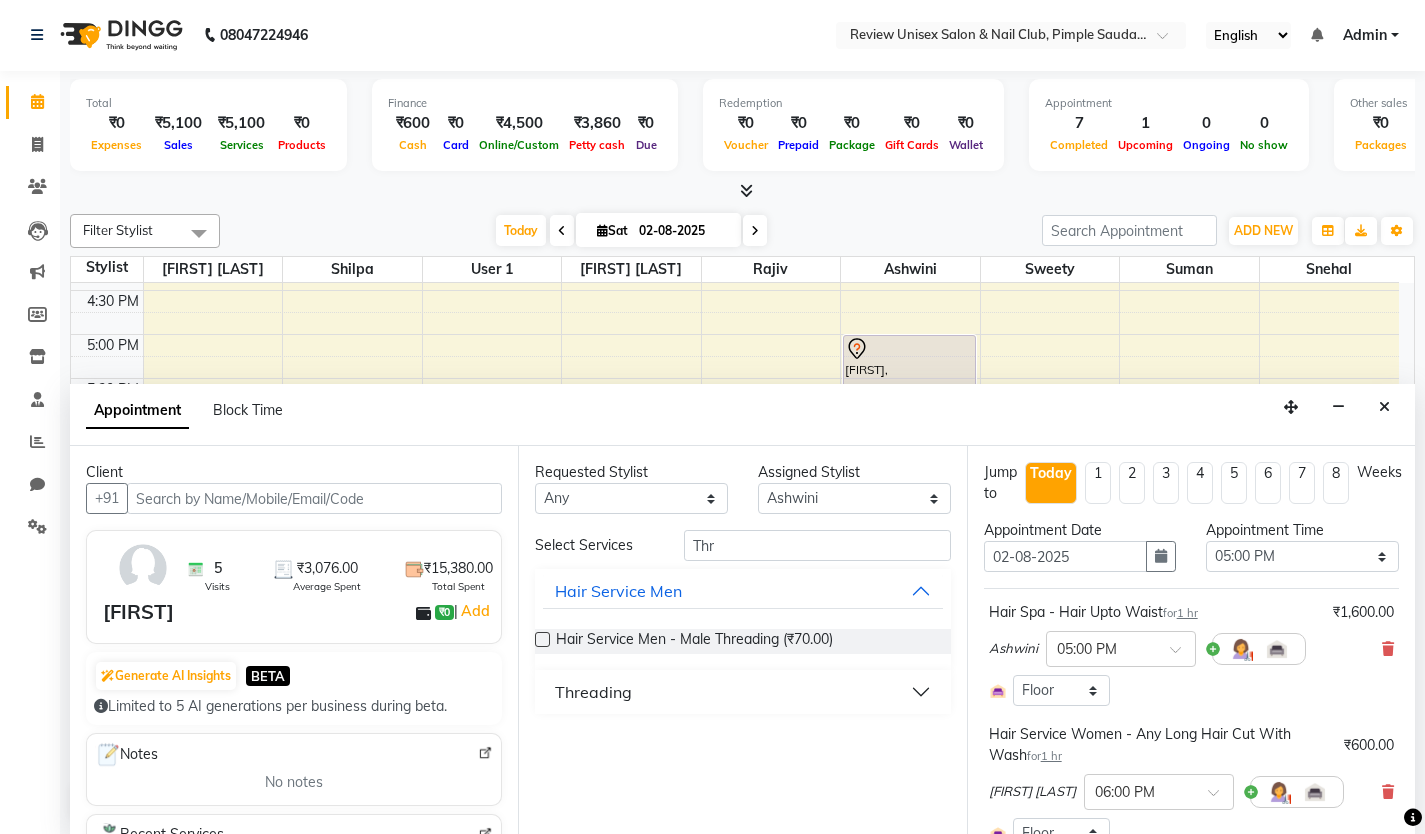 click on "Threading" at bounding box center [742, 692] 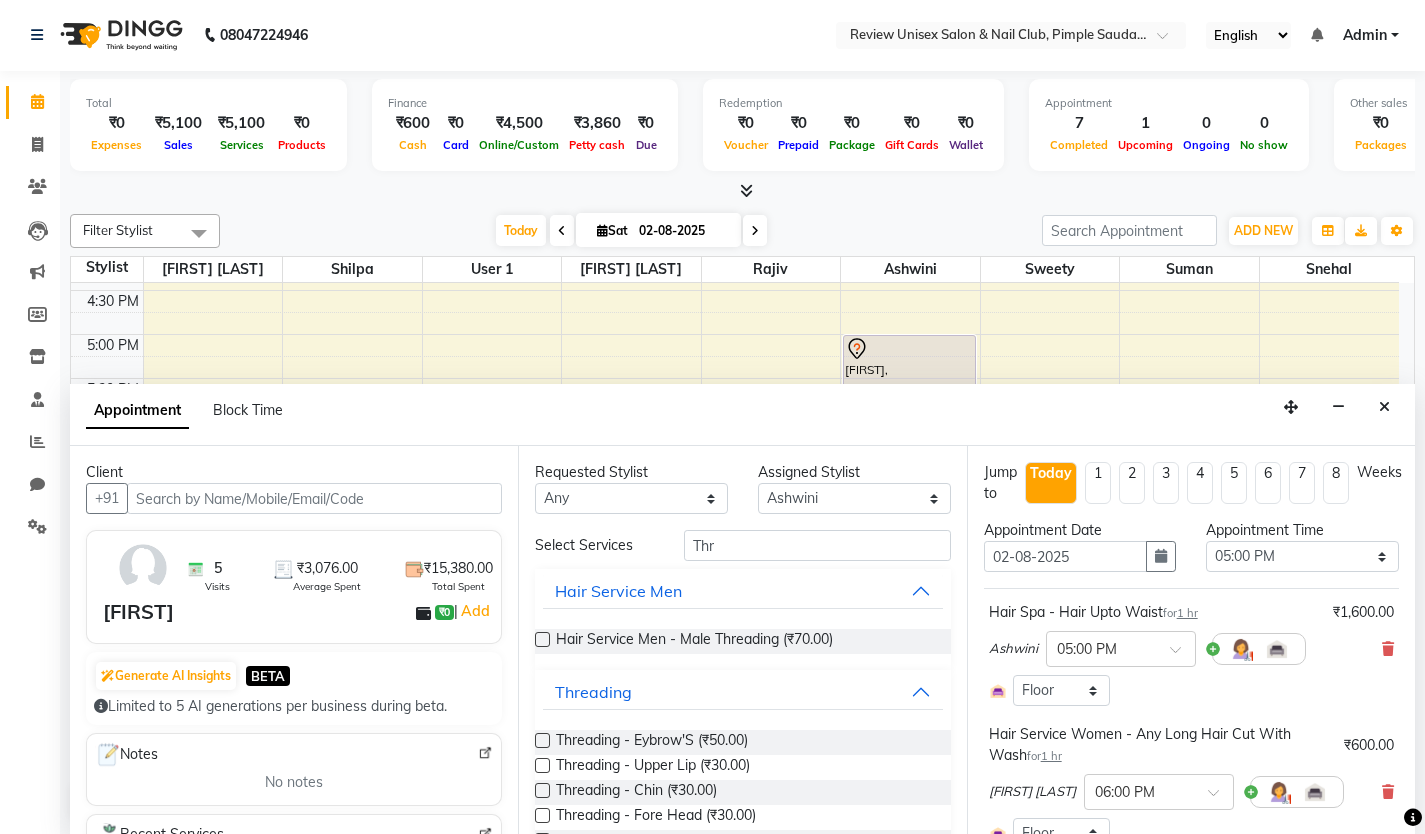 click at bounding box center [542, 740] 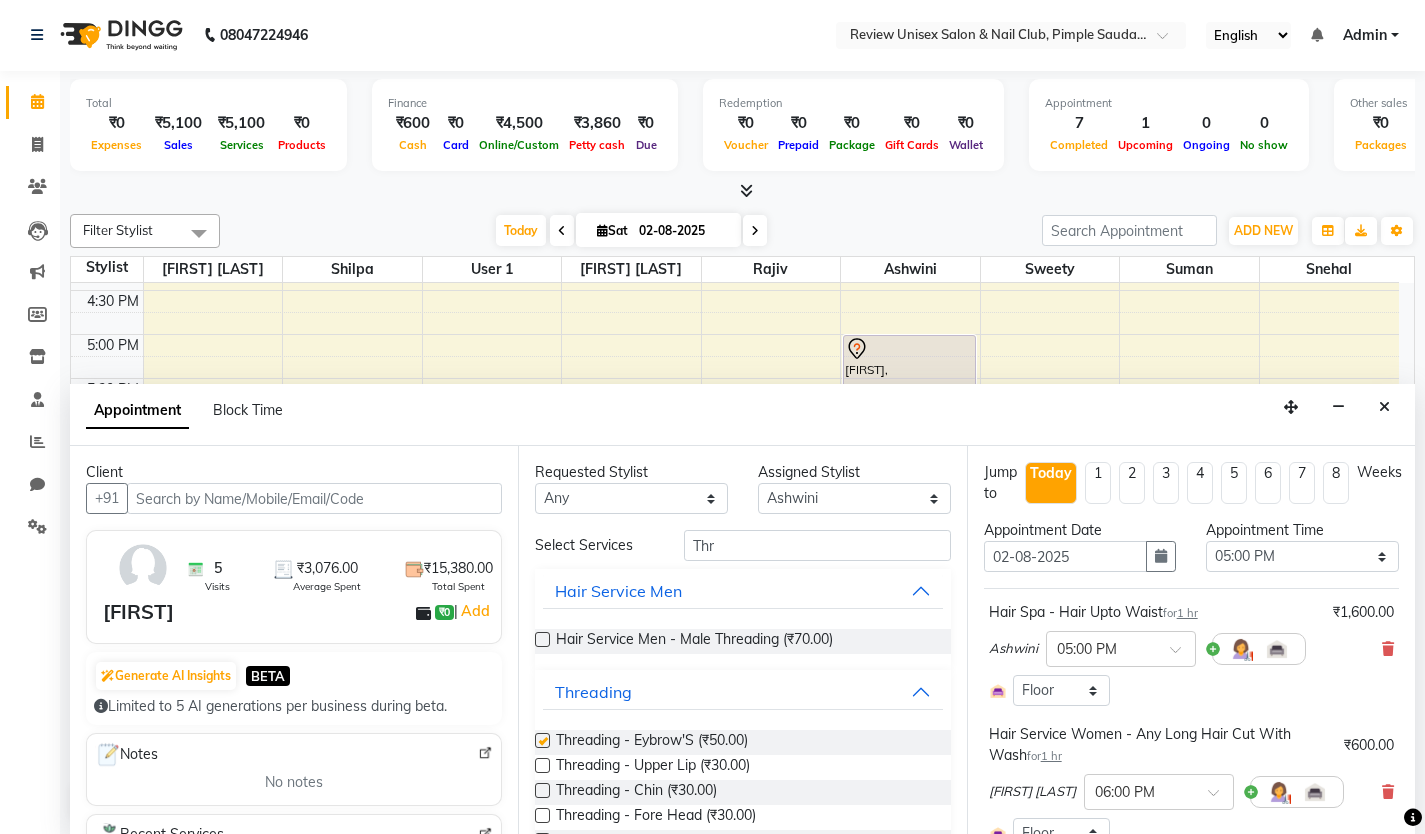 checkbox on "false" 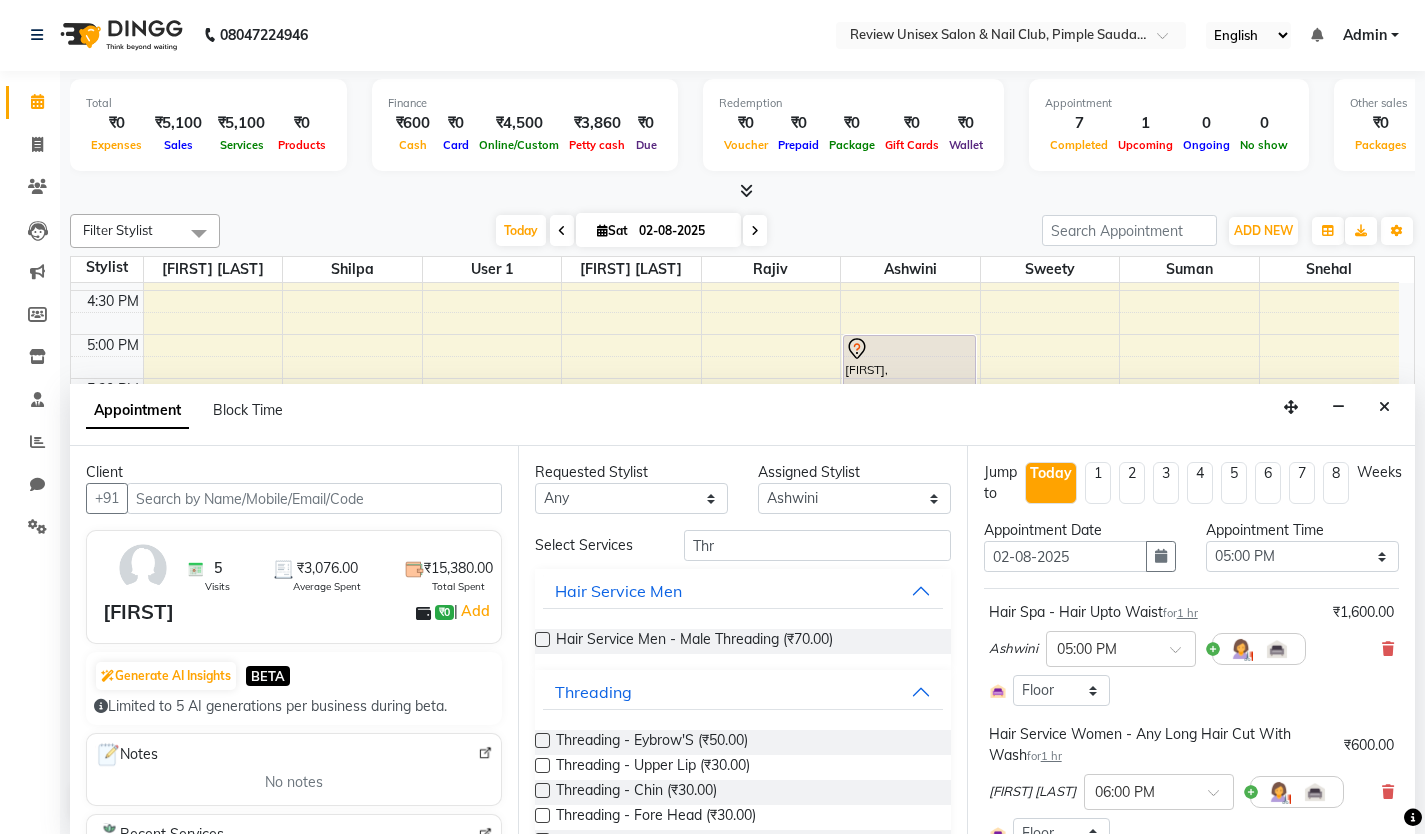 click at bounding box center (542, 815) 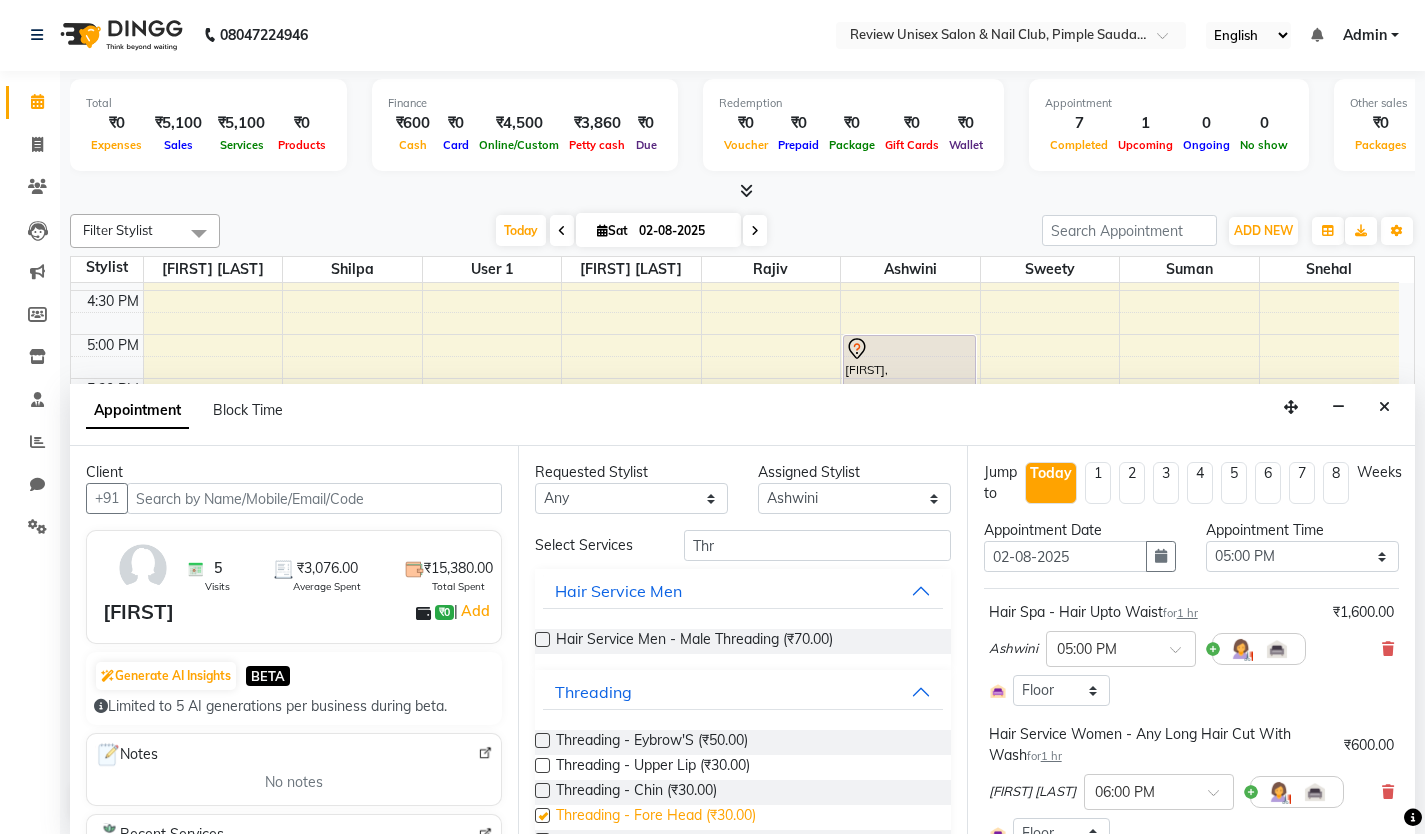 scroll, scrollTop: 100, scrollLeft: 0, axis: vertical 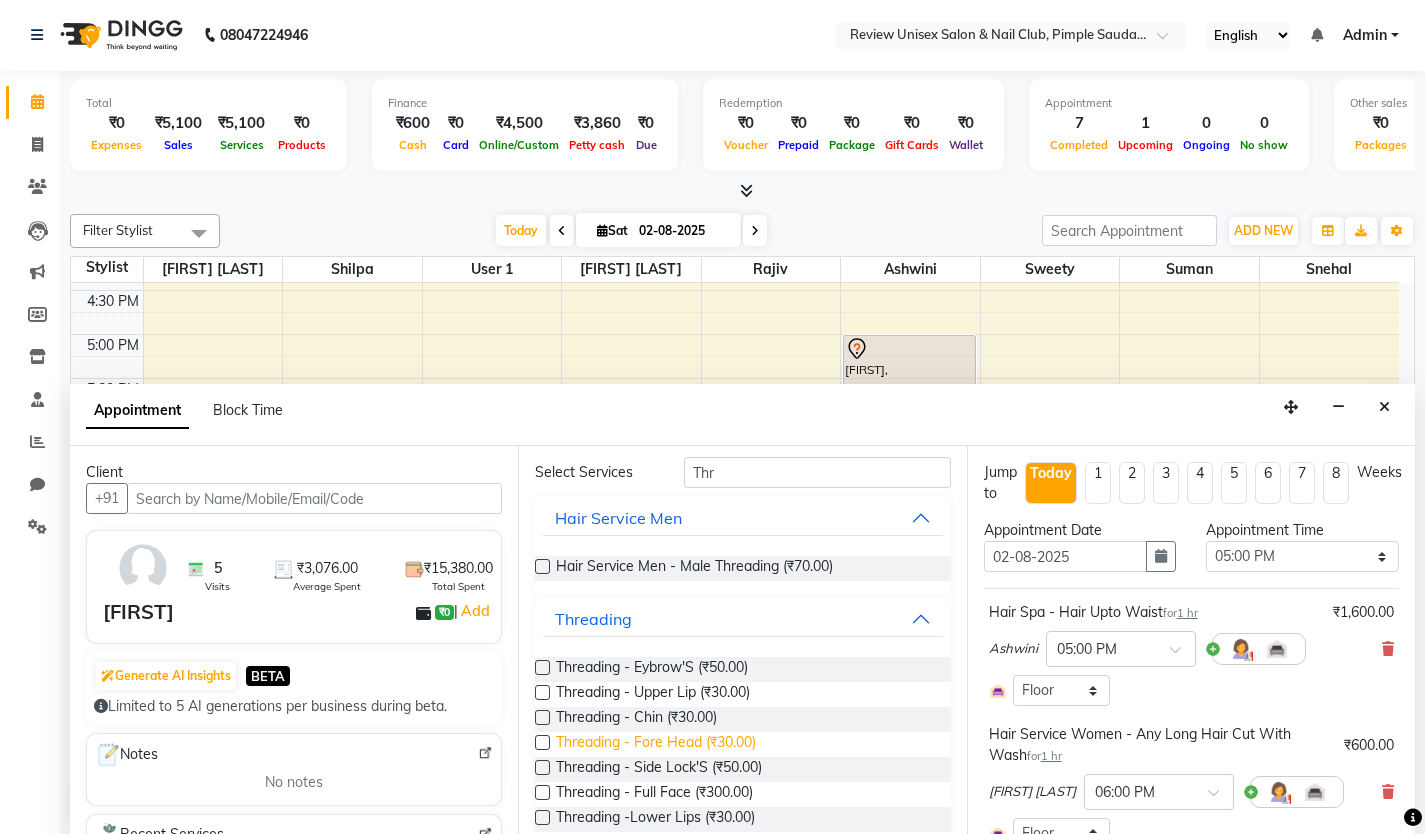 checkbox on "false" 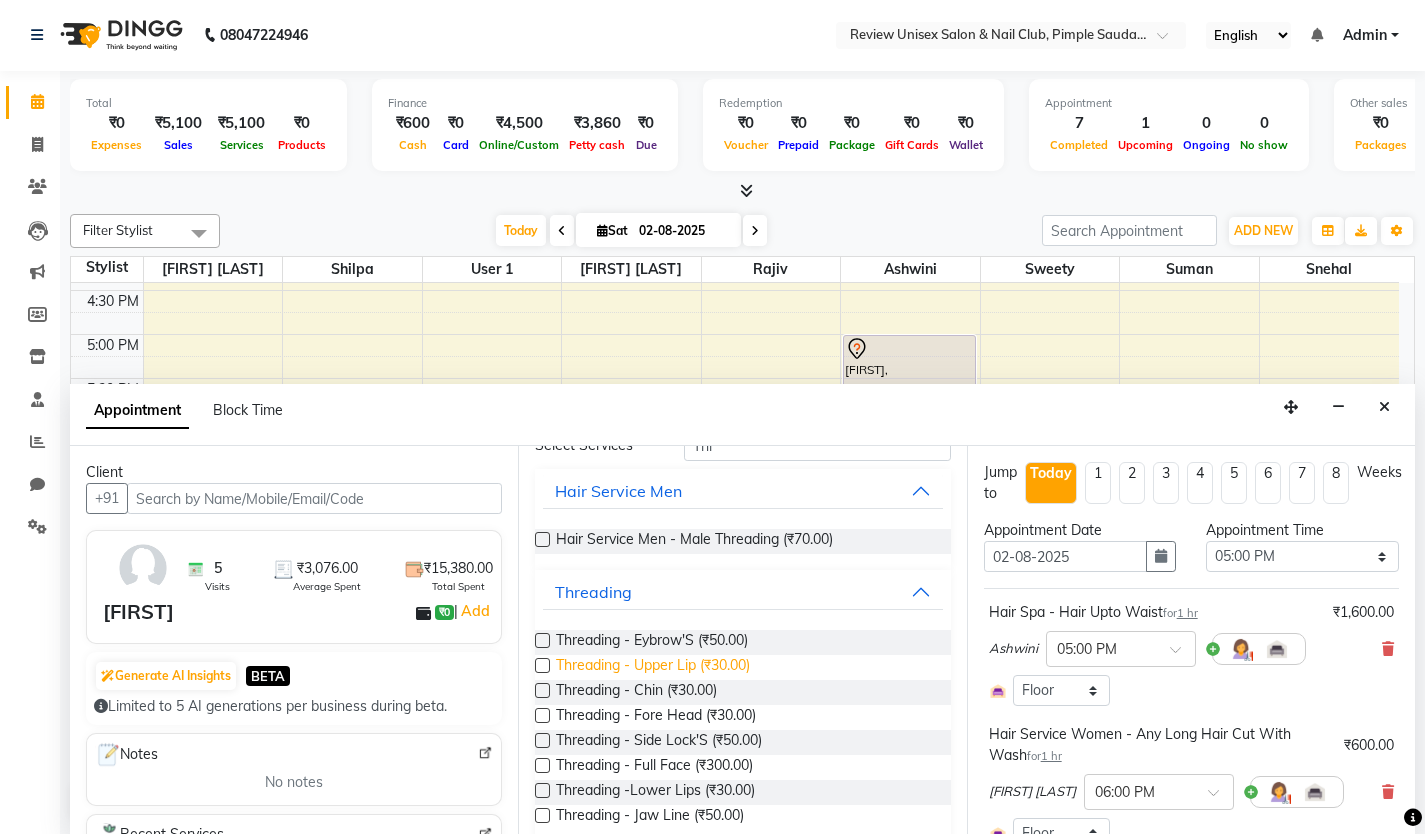scroll, scrollTop: 0, scrollLeft: 0, axis: both 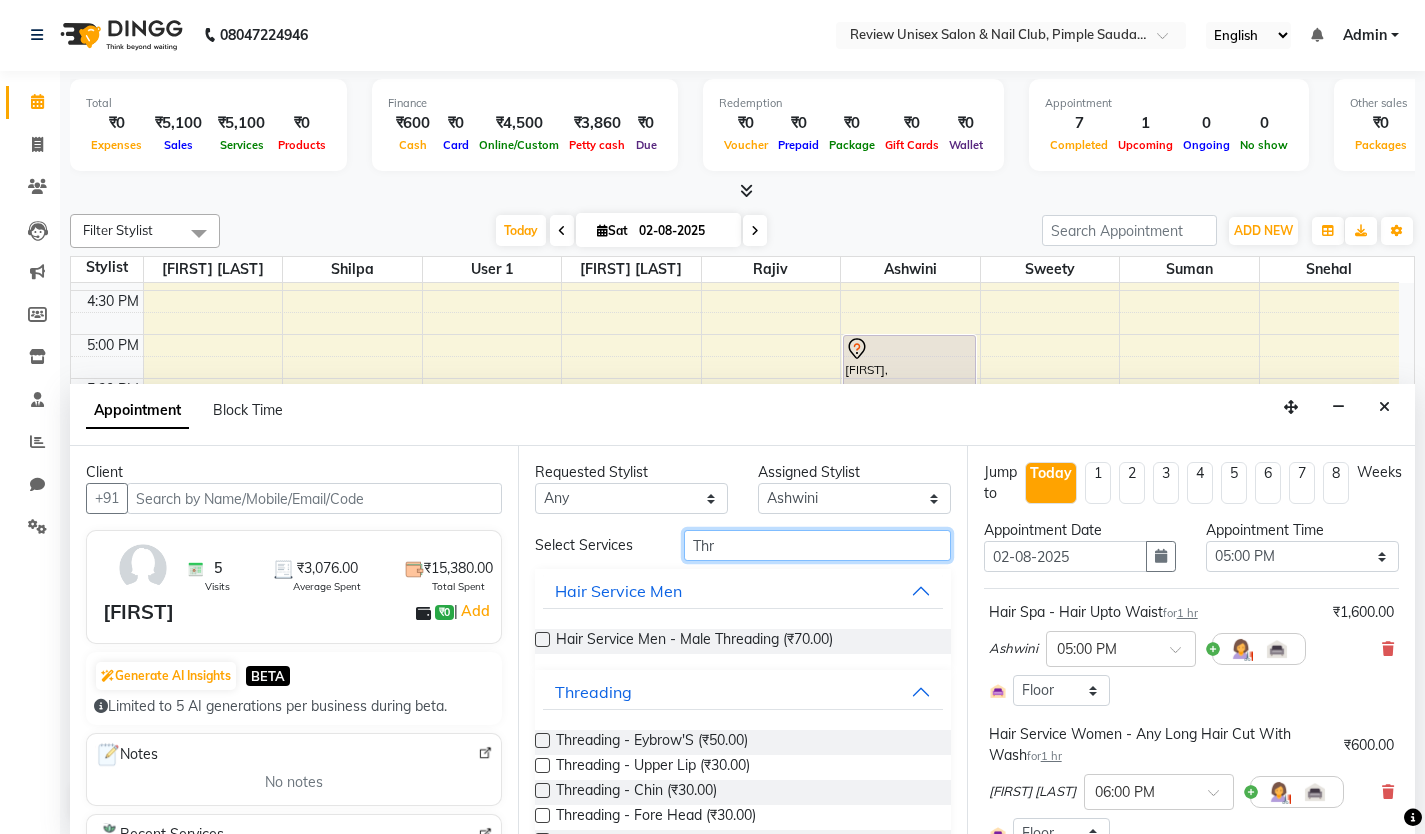 click on "Thr" at bounding box center [817, 545] 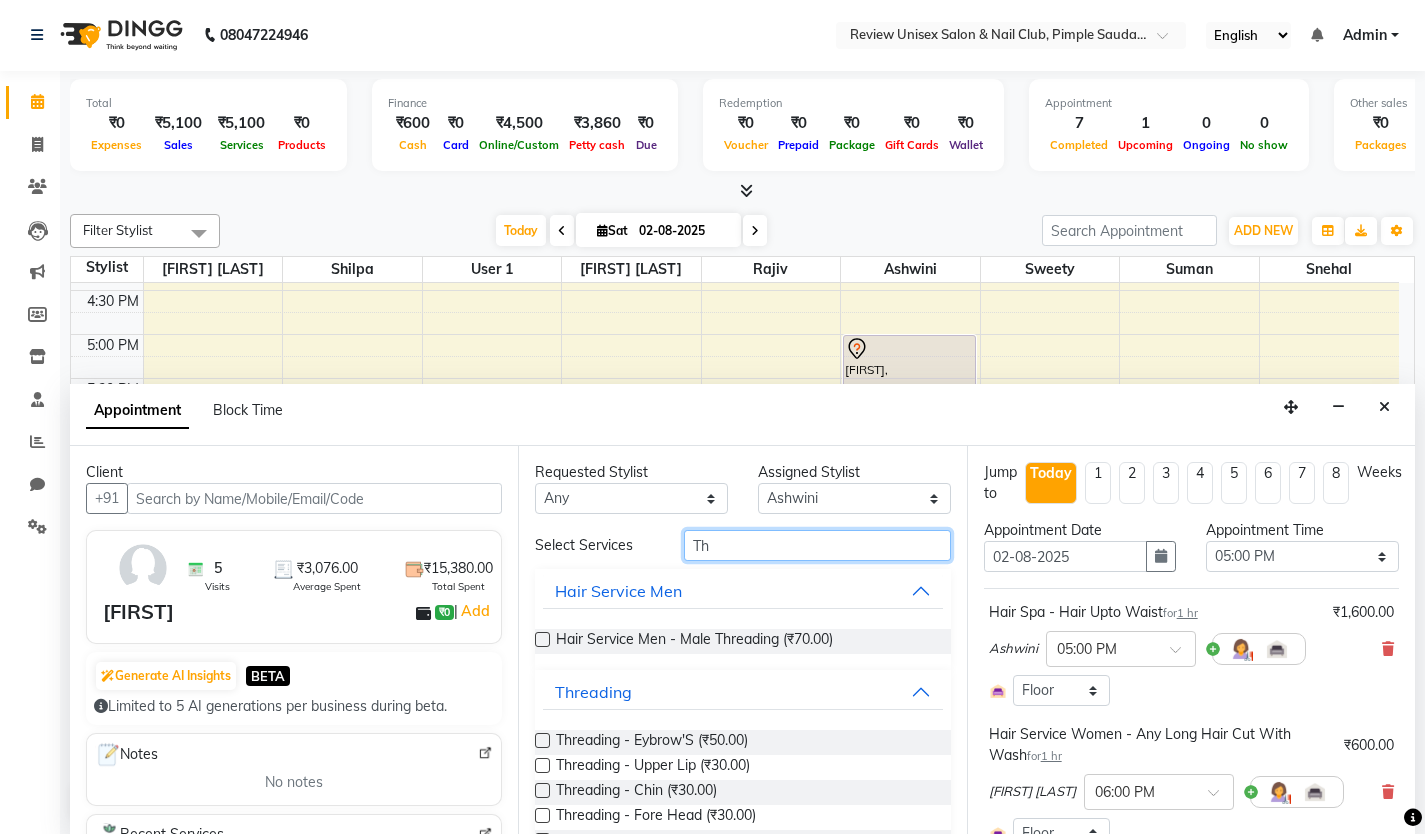 type on "T" 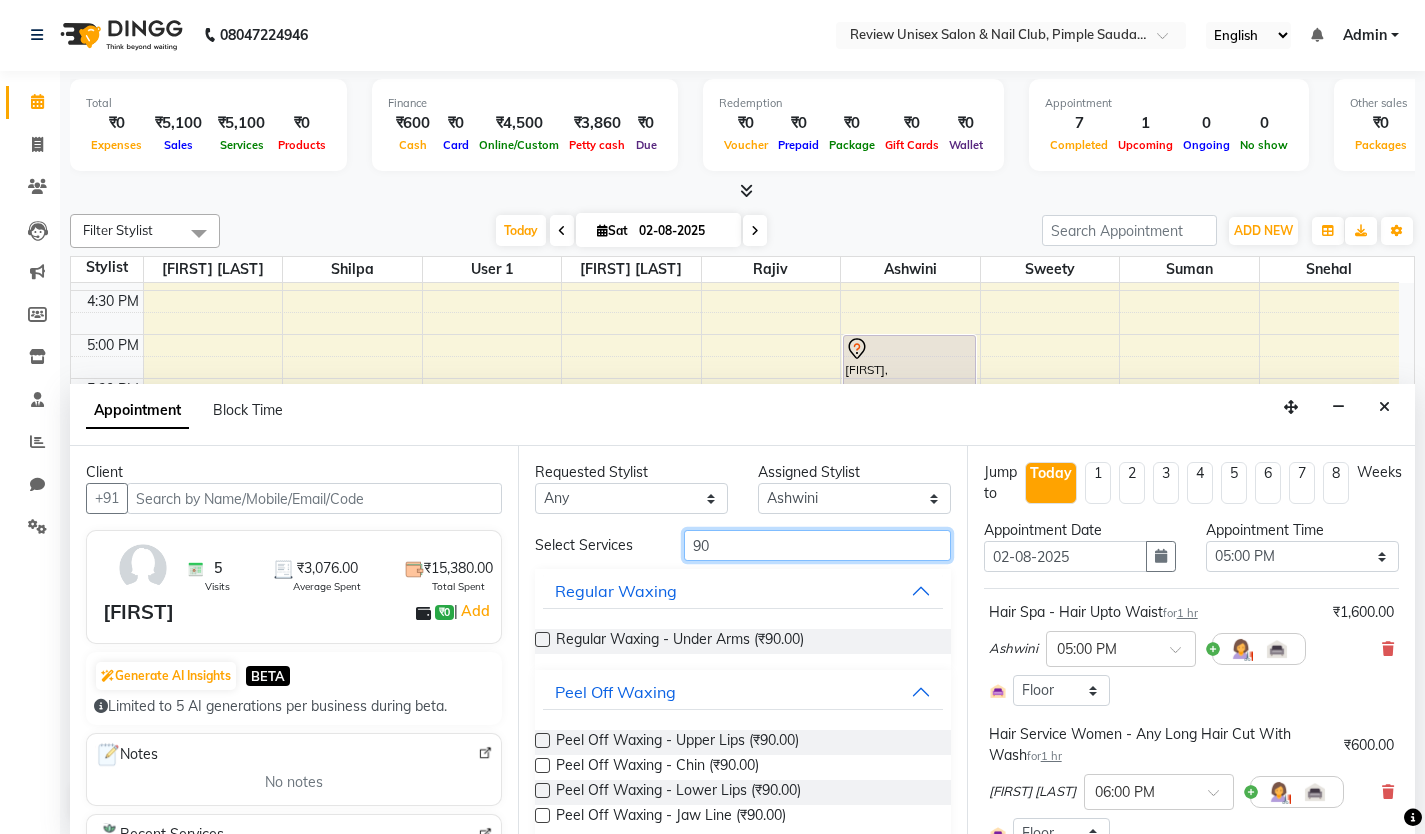 type on "90" 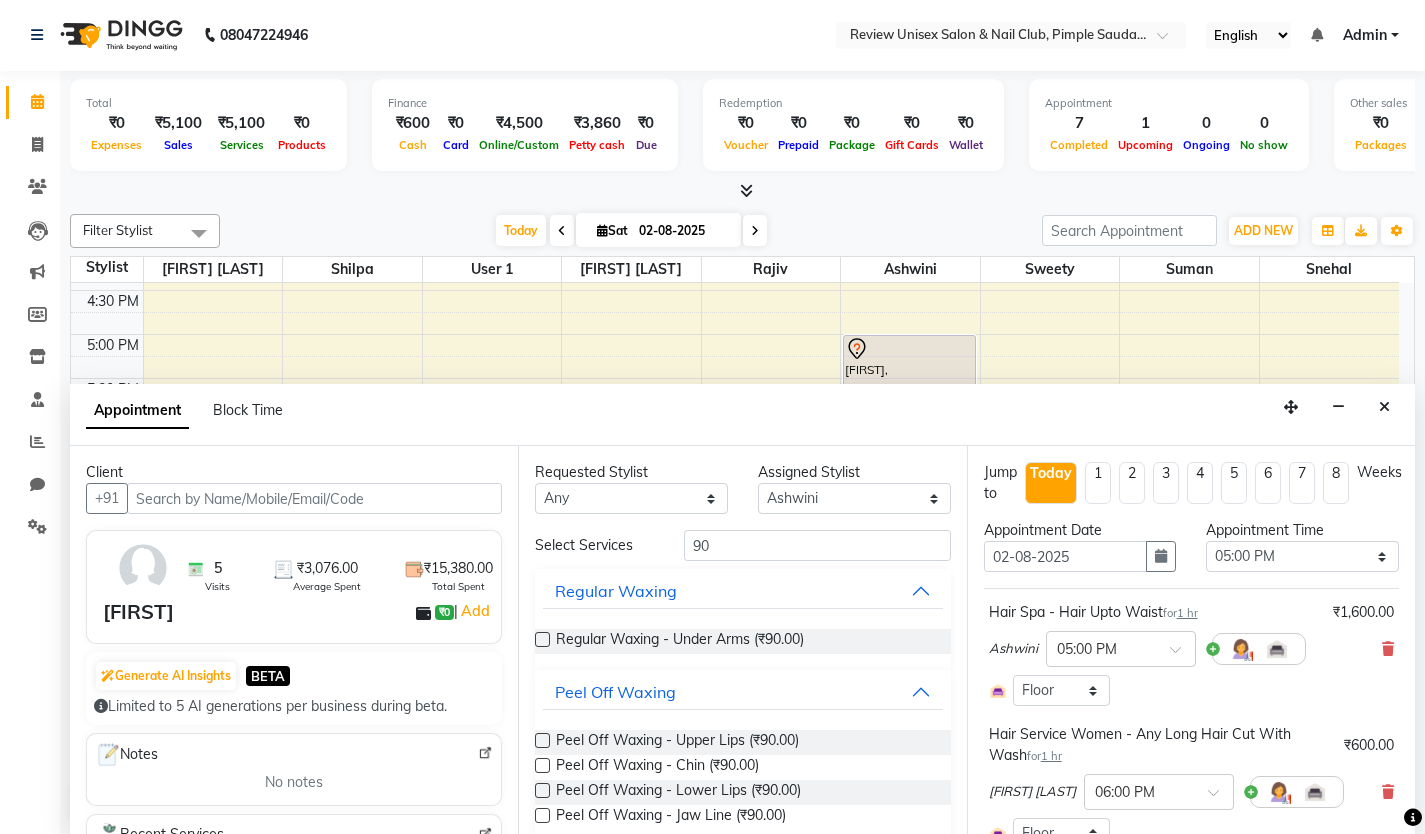 click at bounding box center (542, 740) 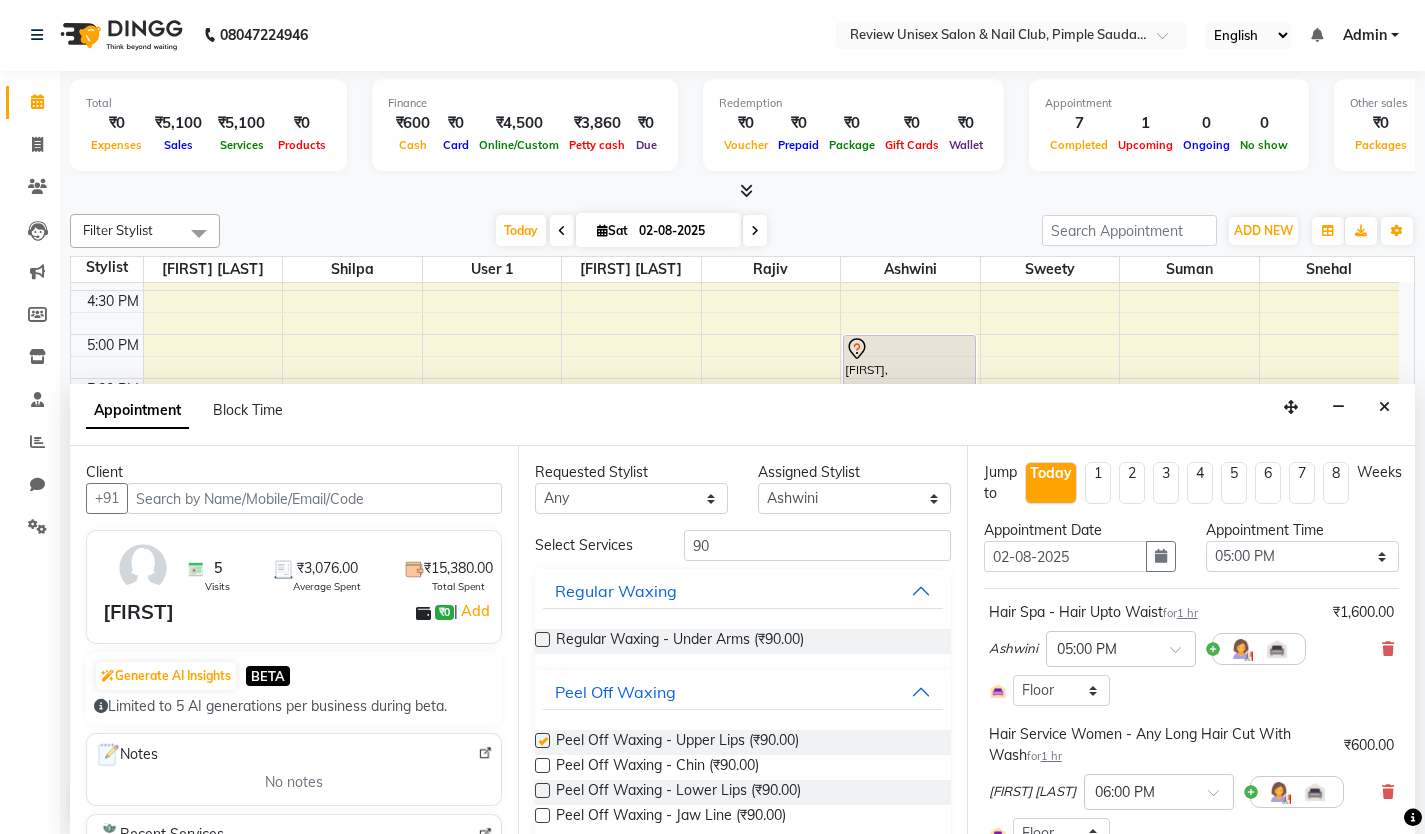 checkbox on "false" 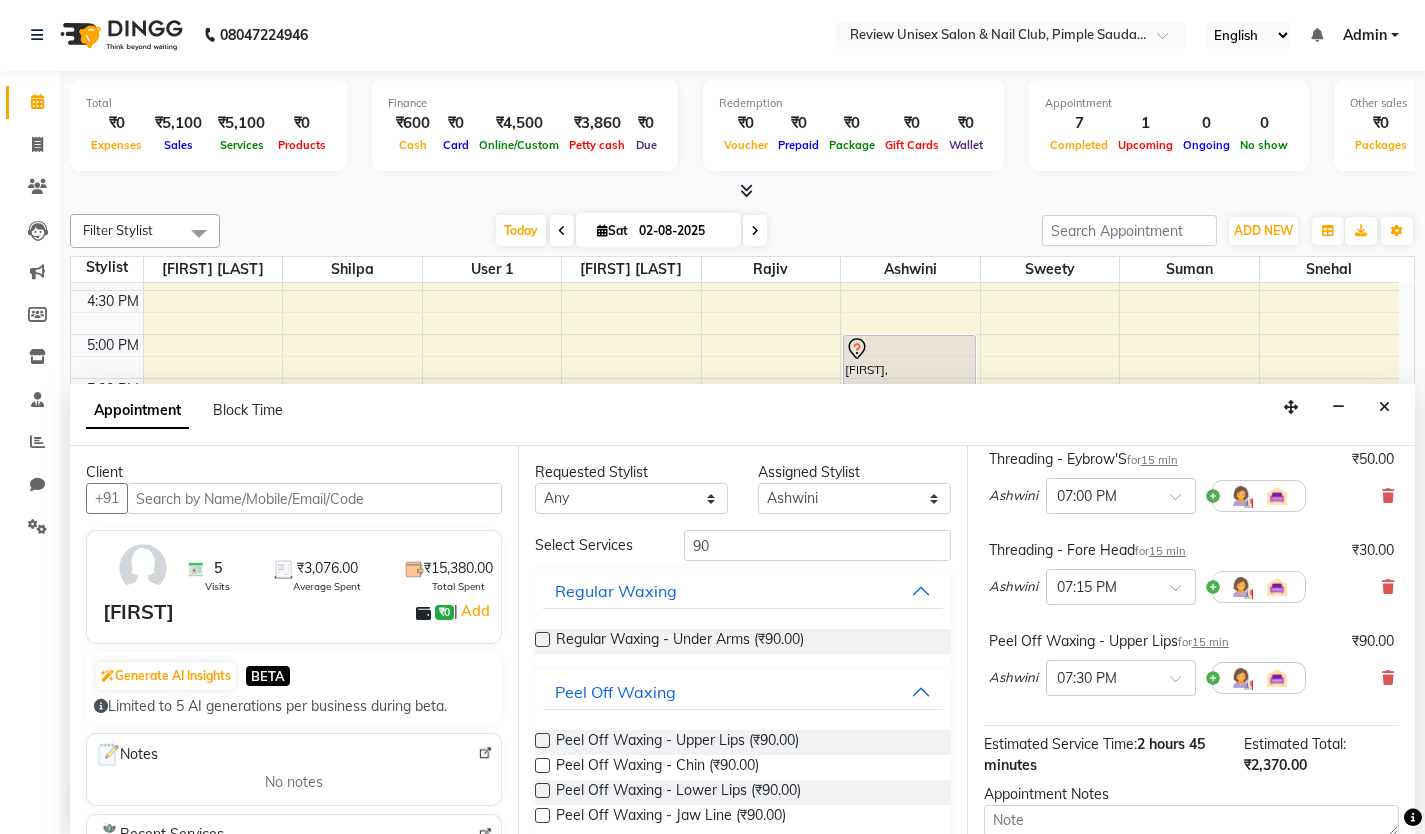 scroll, scrollTop: 551, scrollLeft: 0, axis: vertical 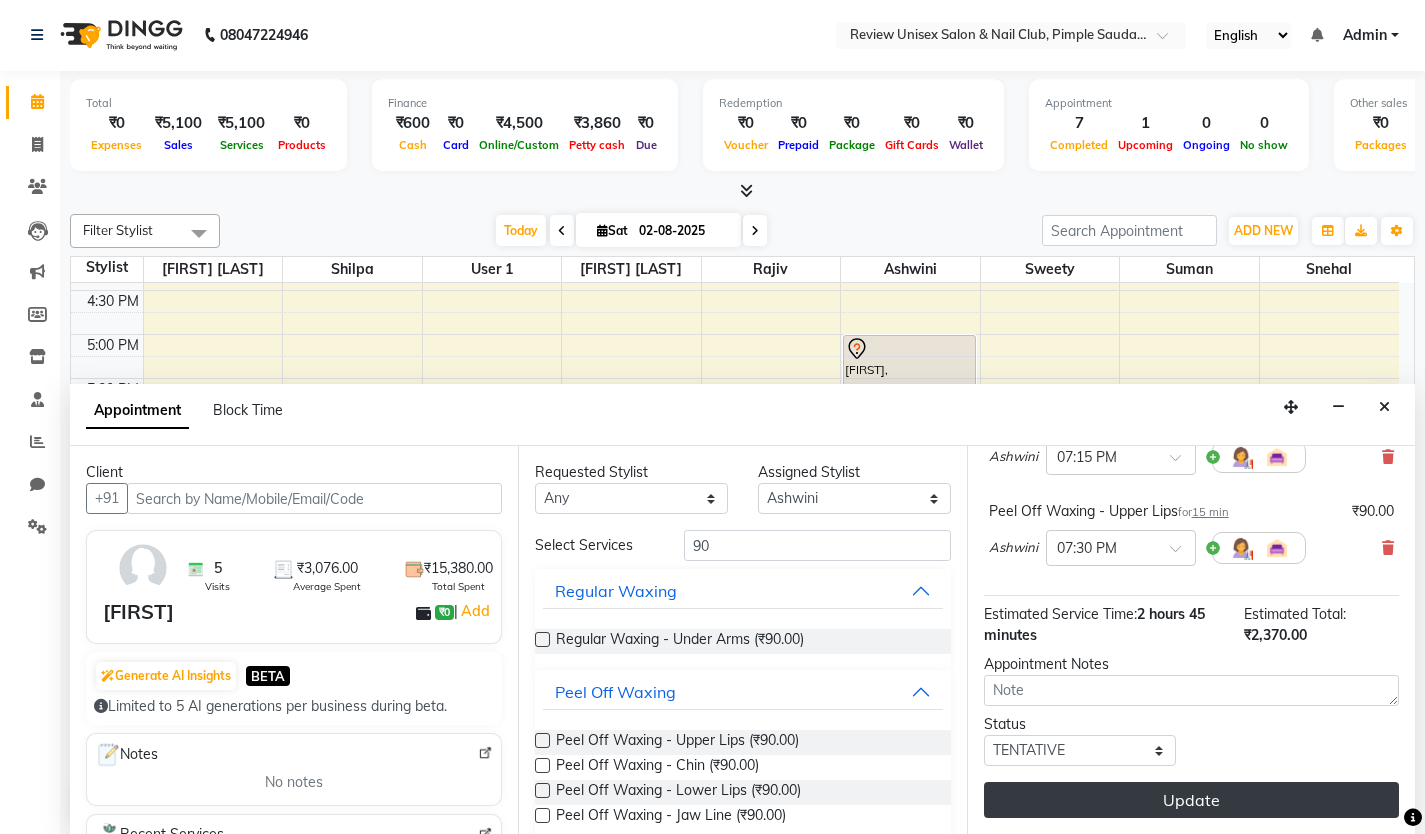 click on "Update" at bounding box center (1191, 800) 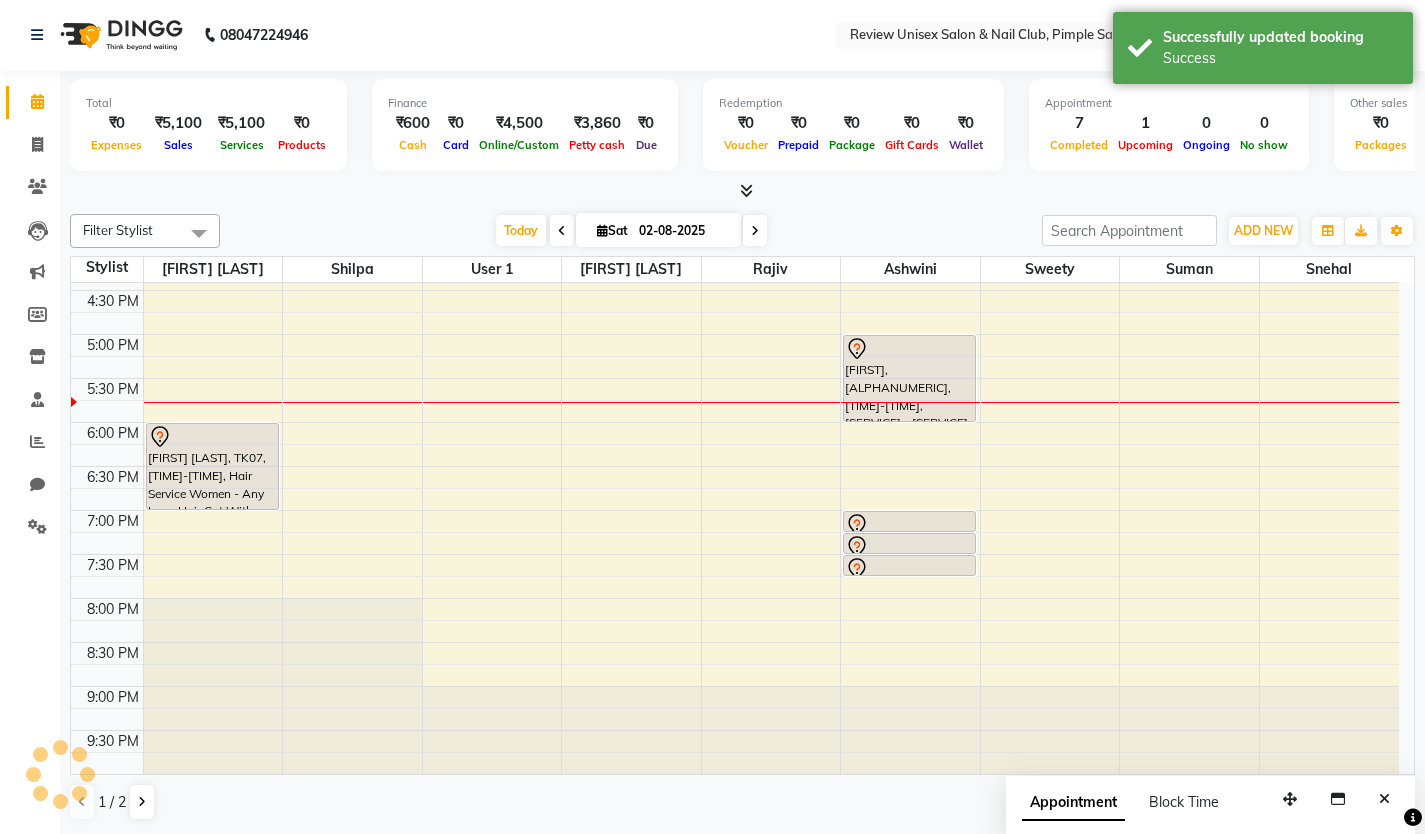 scroll, scrollTop: 0, scrollLeft: 0, axis: both 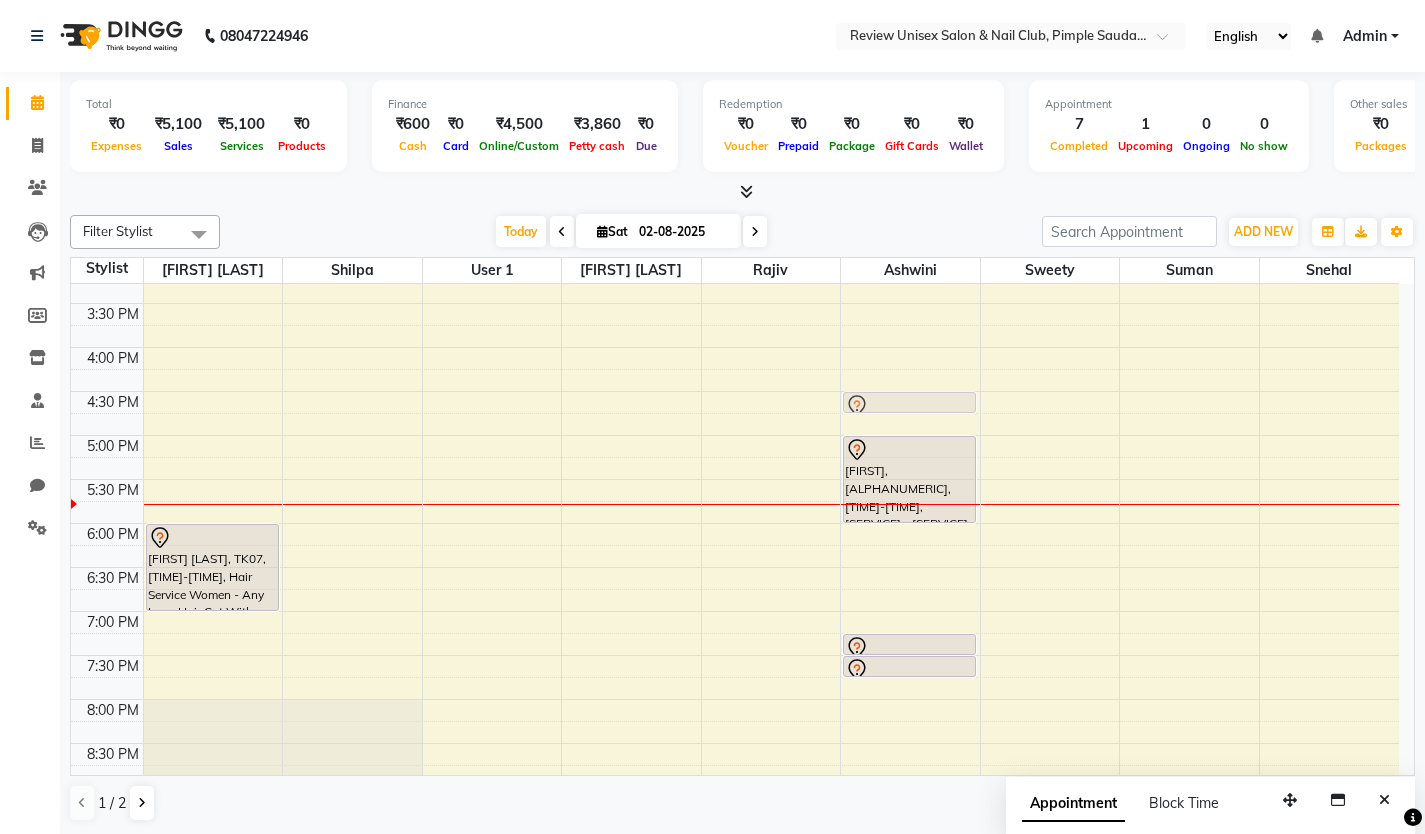 drag, startPoint x: 895, startPoint y: 617, endPoint x: 924, endPoint y: 406, distance: 212.98357 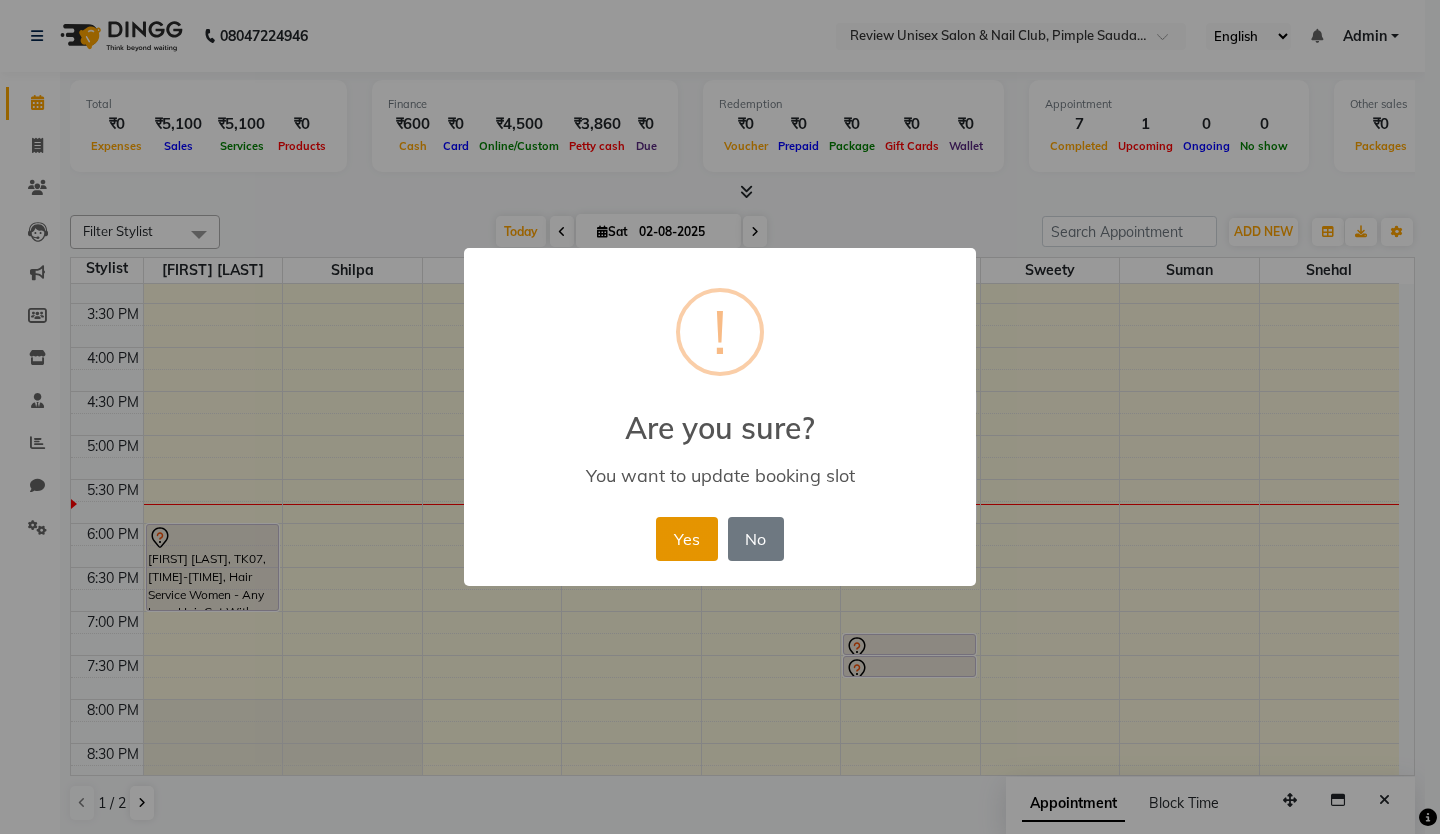 click on "Yes" at bounding box center (686, 539) 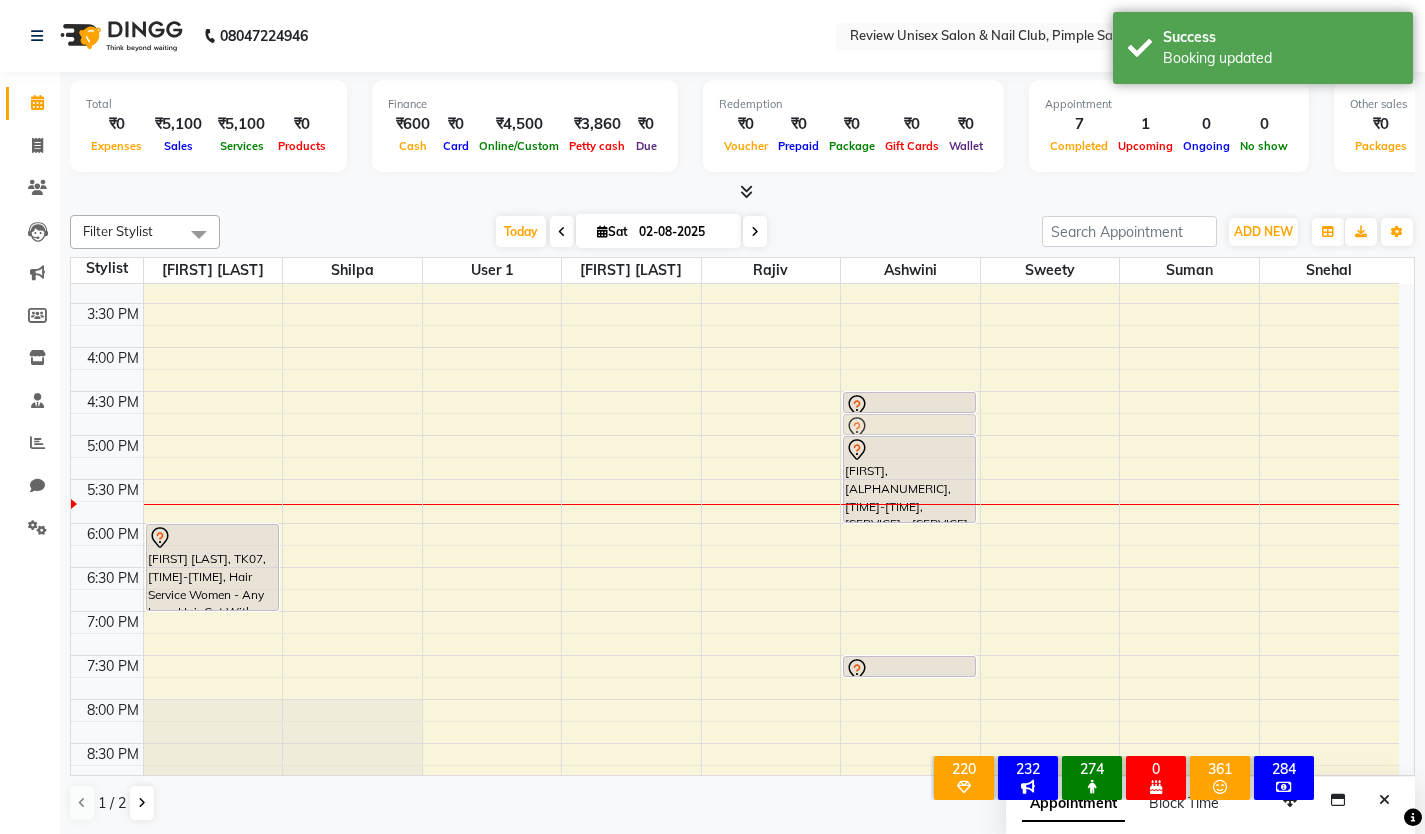 drag, startPoint x: 886, startPoint y: 644, endPoint x: 908, endPoint y: 420, distance: 225.07776 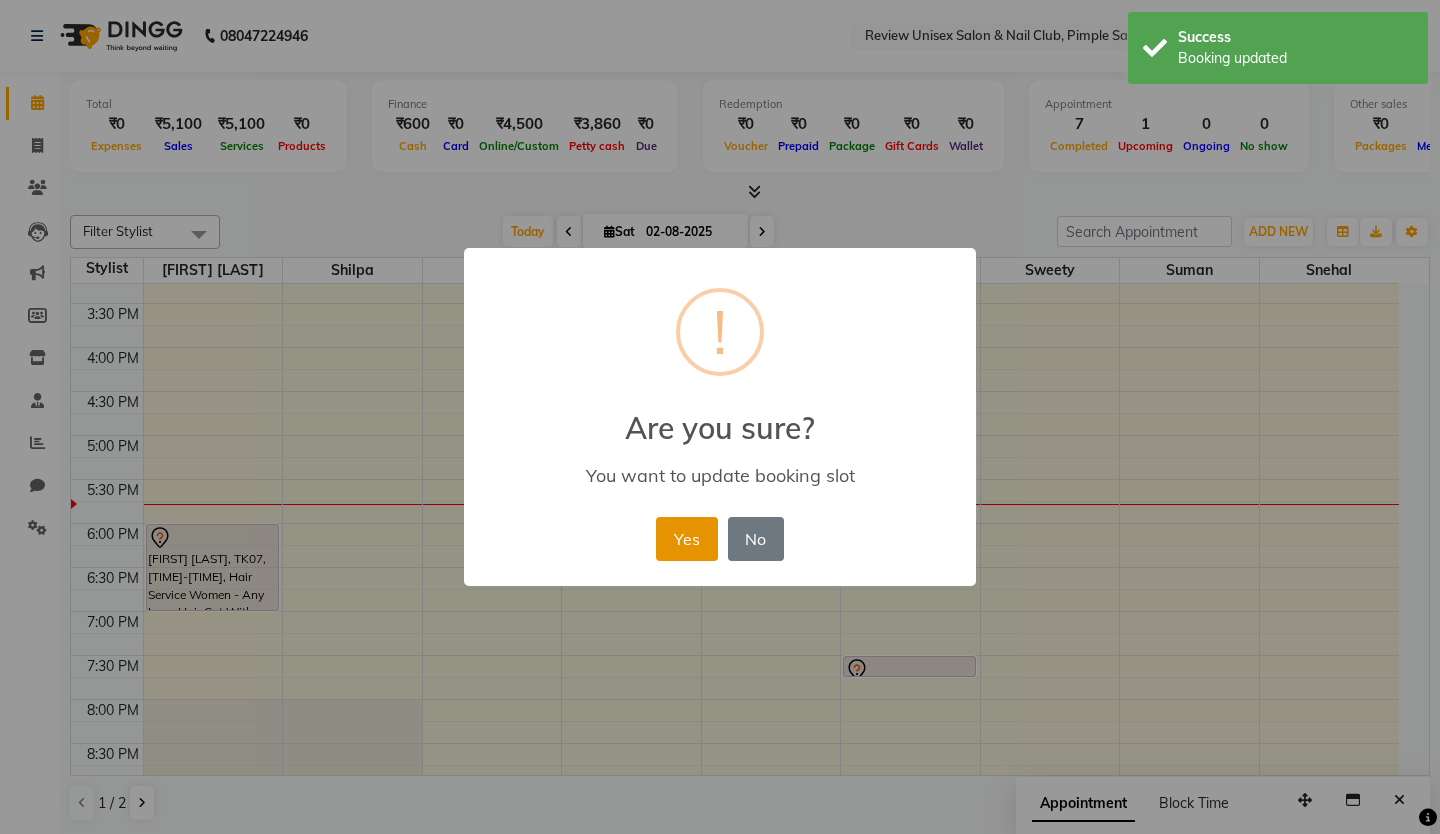 click on "Yes" at bounding box center (686, 539) 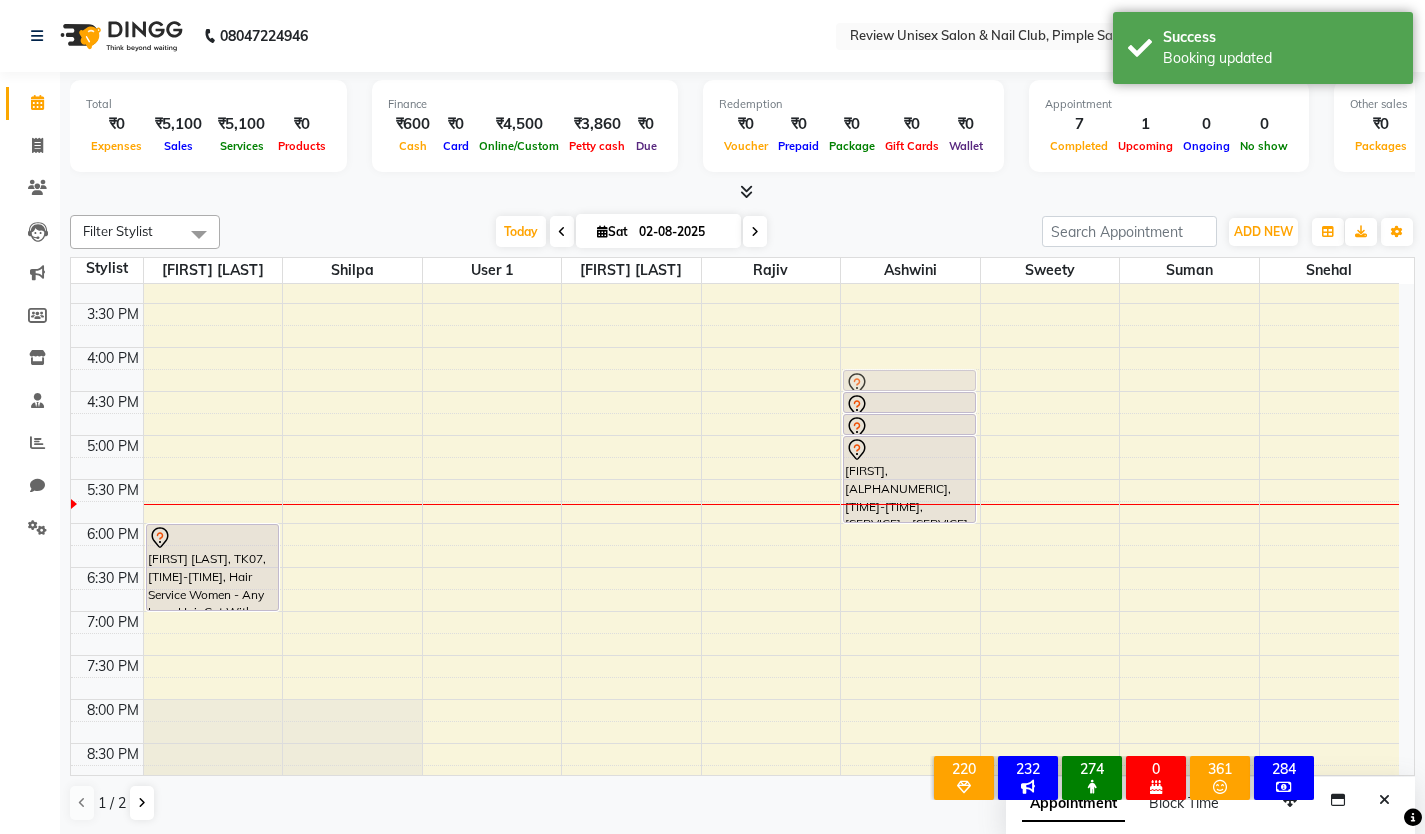 drag, startPoint x: 893, startPoint y: 665, endPoint x: 902, endPoint y: 389, distance: 276.1467 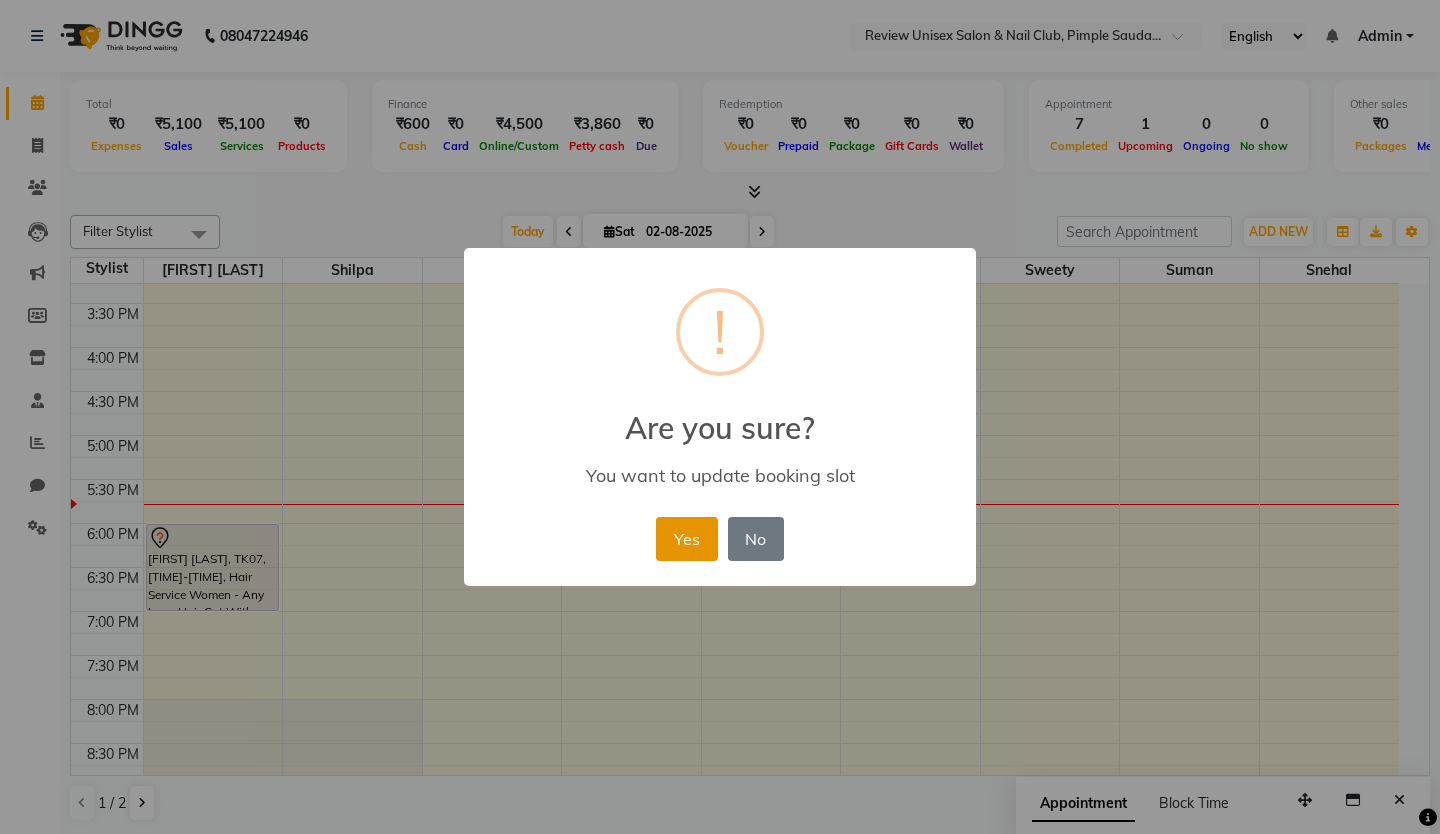 click on "Yes" at bounding box center [686, 539] 